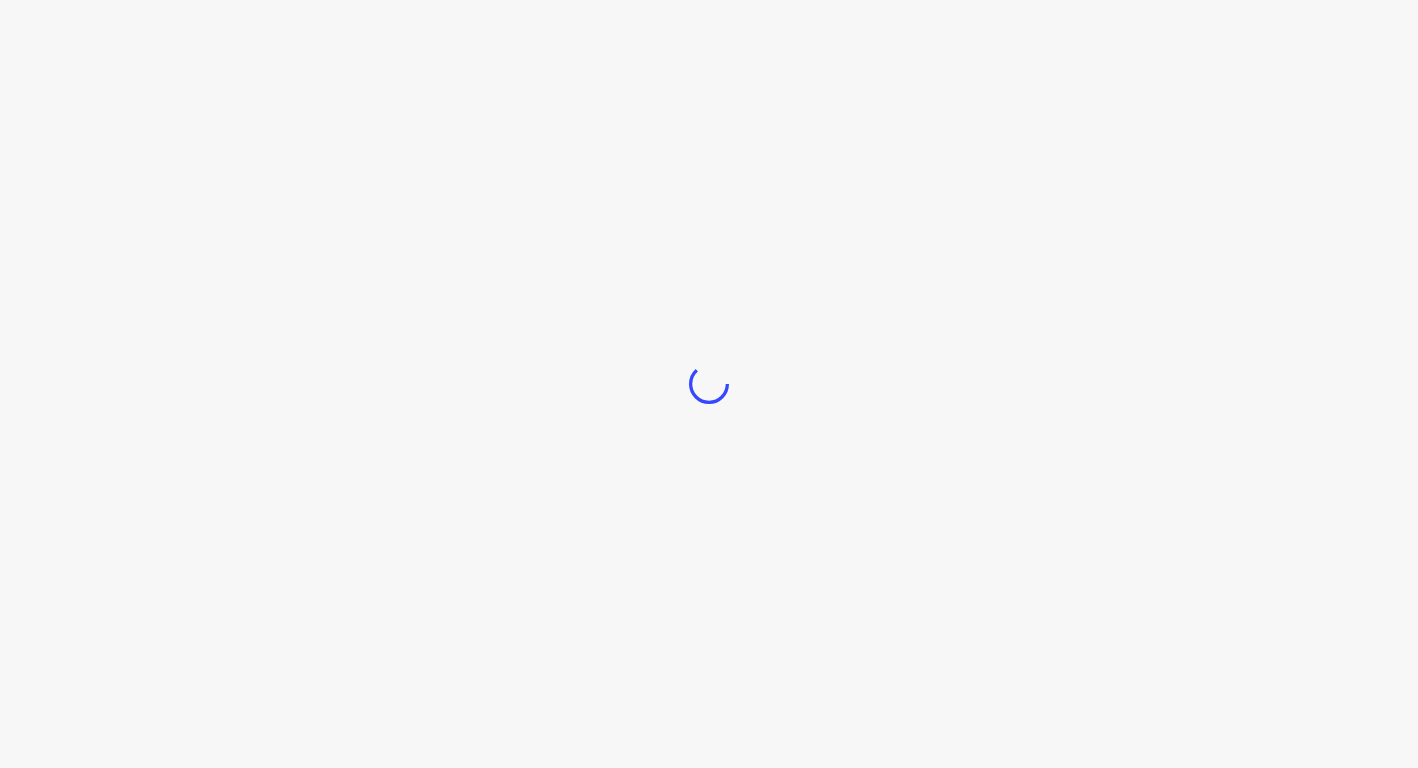 scroll, scrollTop: 0, scrollLeft: 0, axis: both 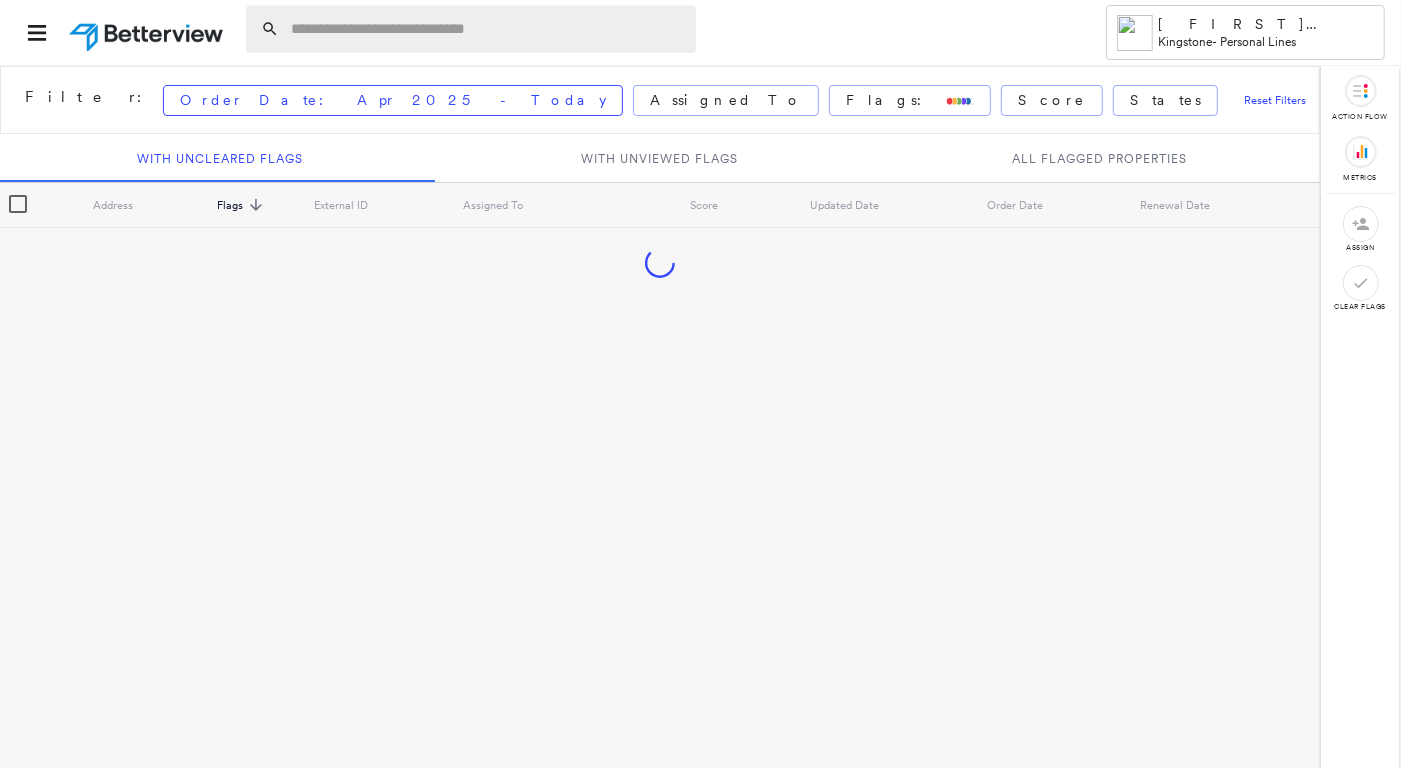 click at bounding box center [487, 29] 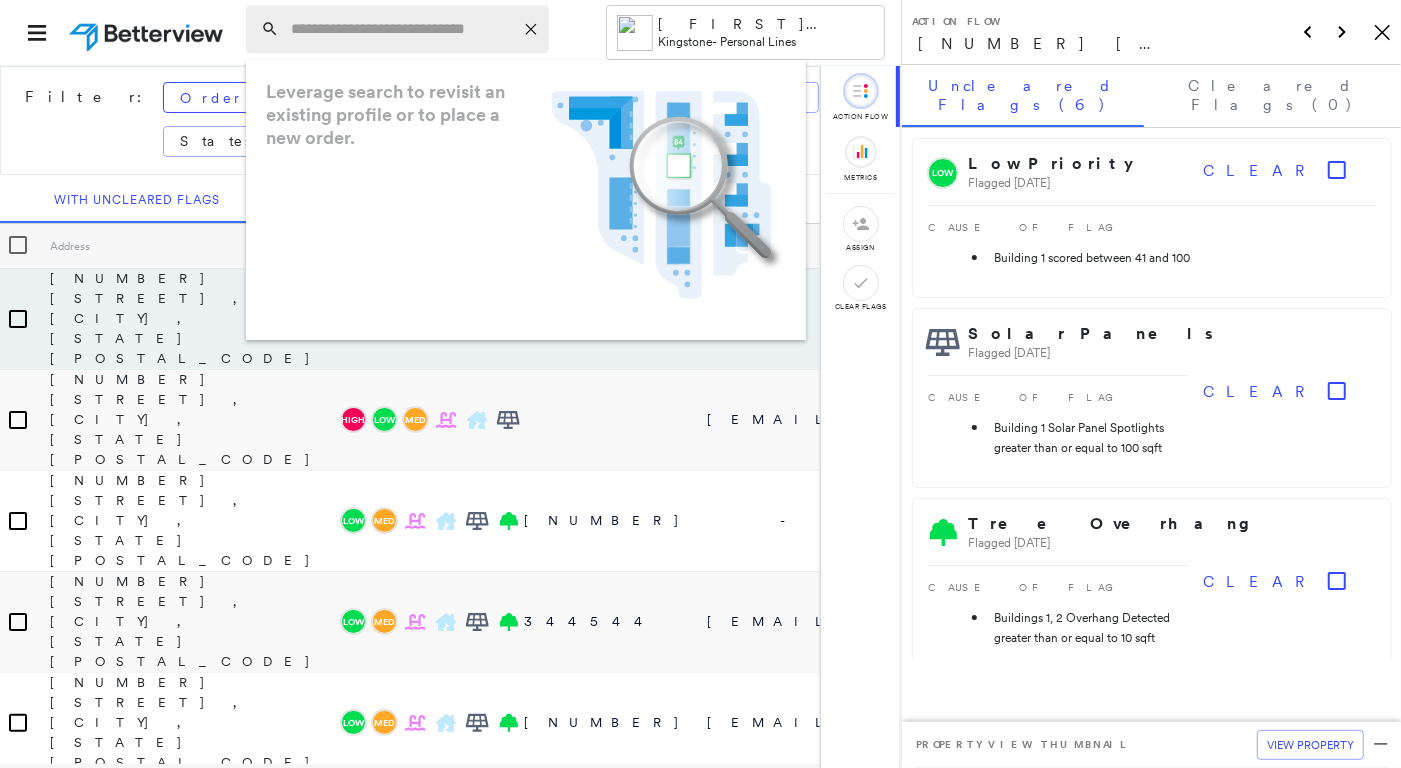 paste on "******" 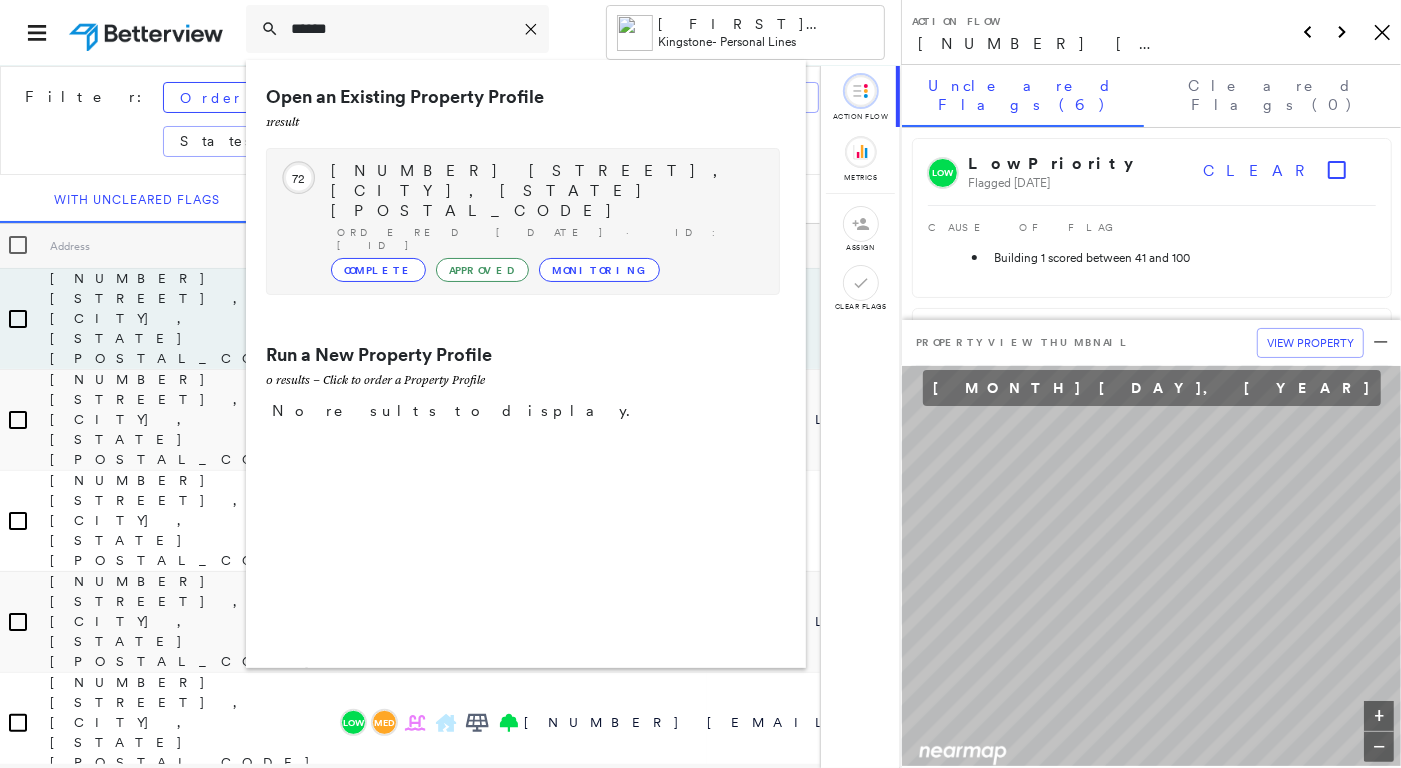 type on "******" 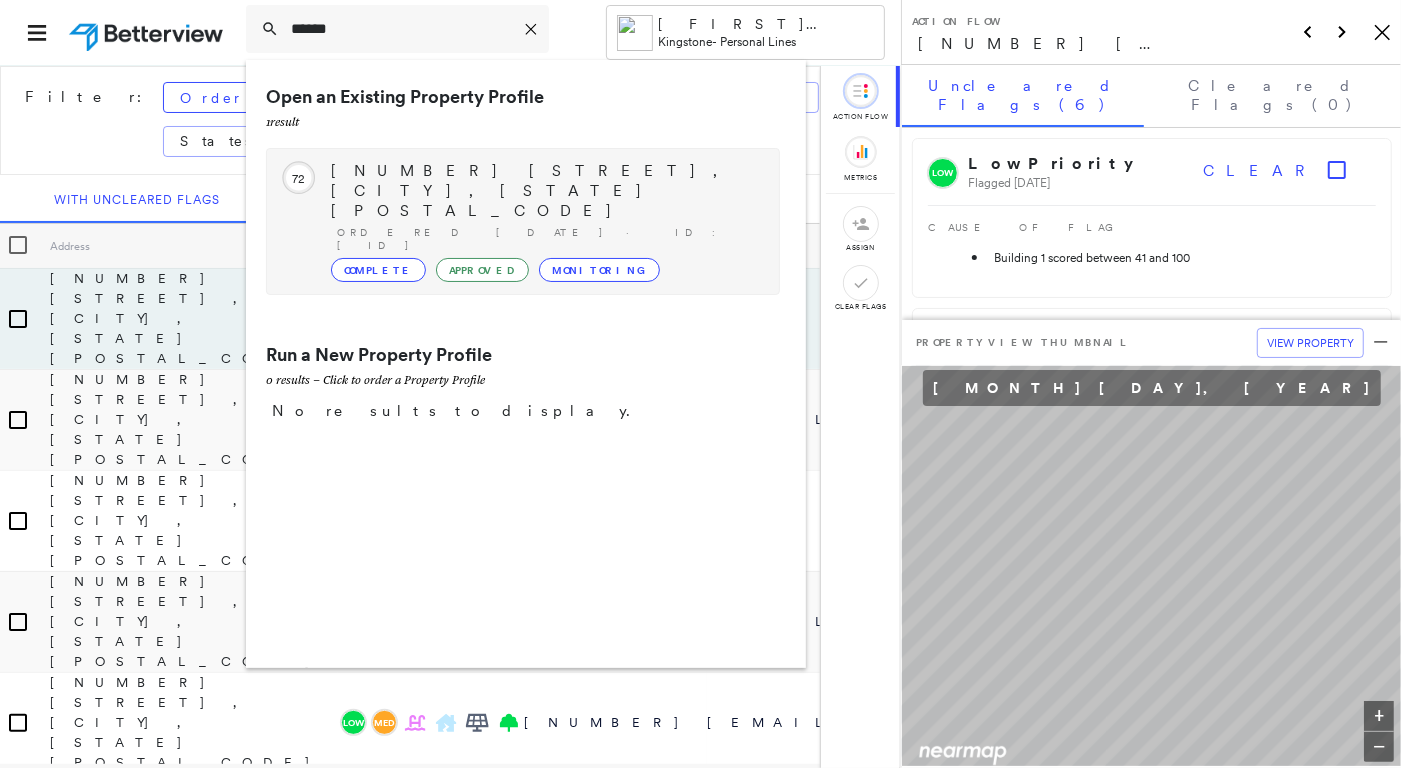 click on "[NUMBER] [STREET], [CITY], [STATE] [POSTAL_CODE] Ordered [DATE] · ID: [ID] Complete Approved Monitoring" at bounding box center (545, 221) 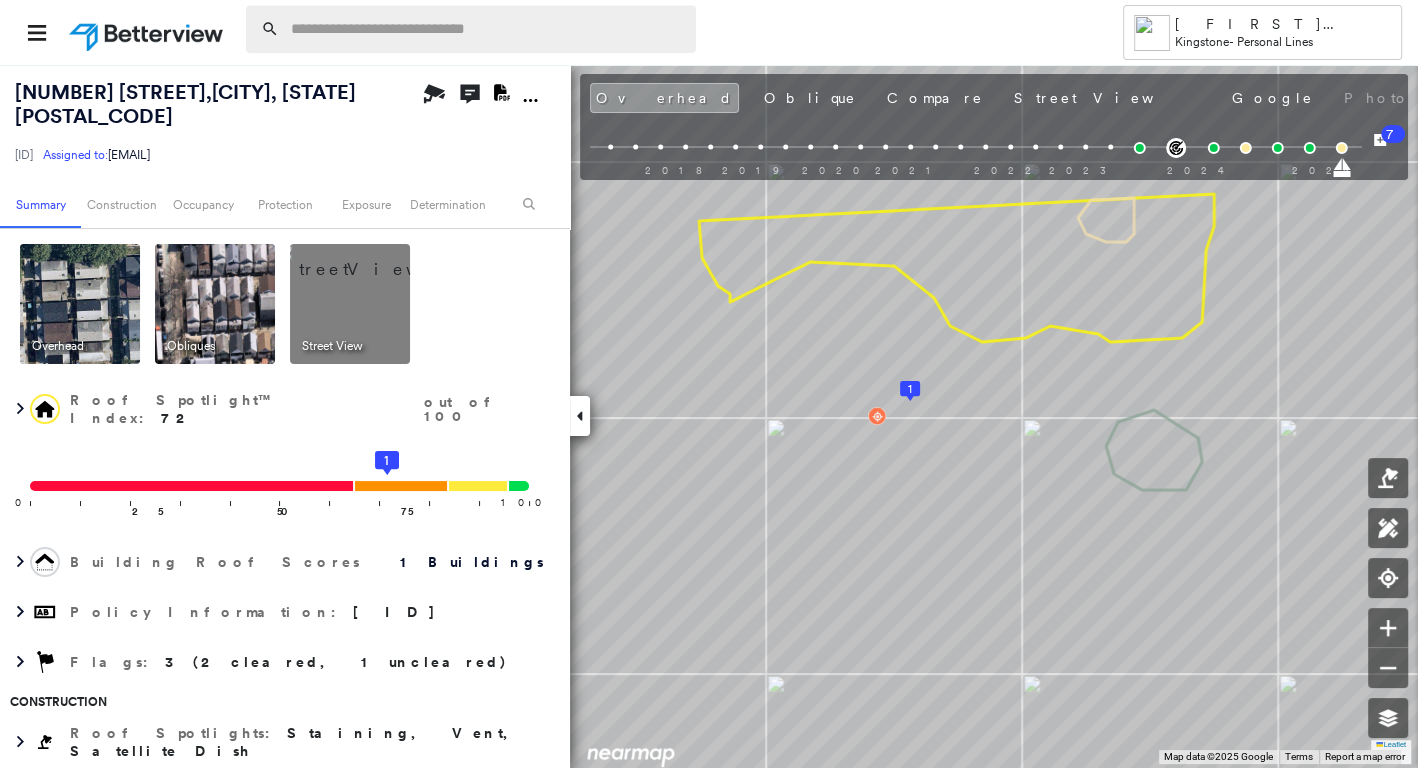 click at bounding box center (487, 29) 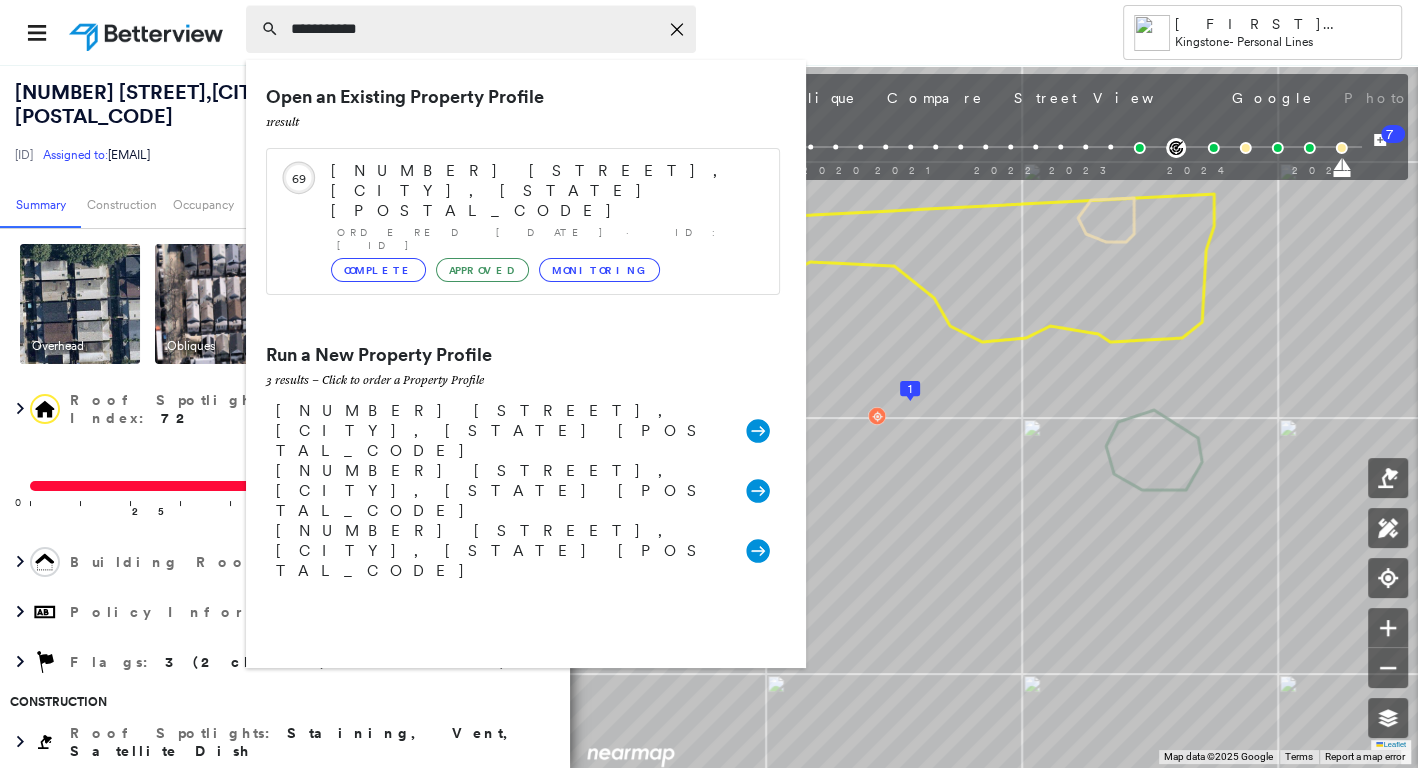 click on "**********" at bounding box center [474, 29] 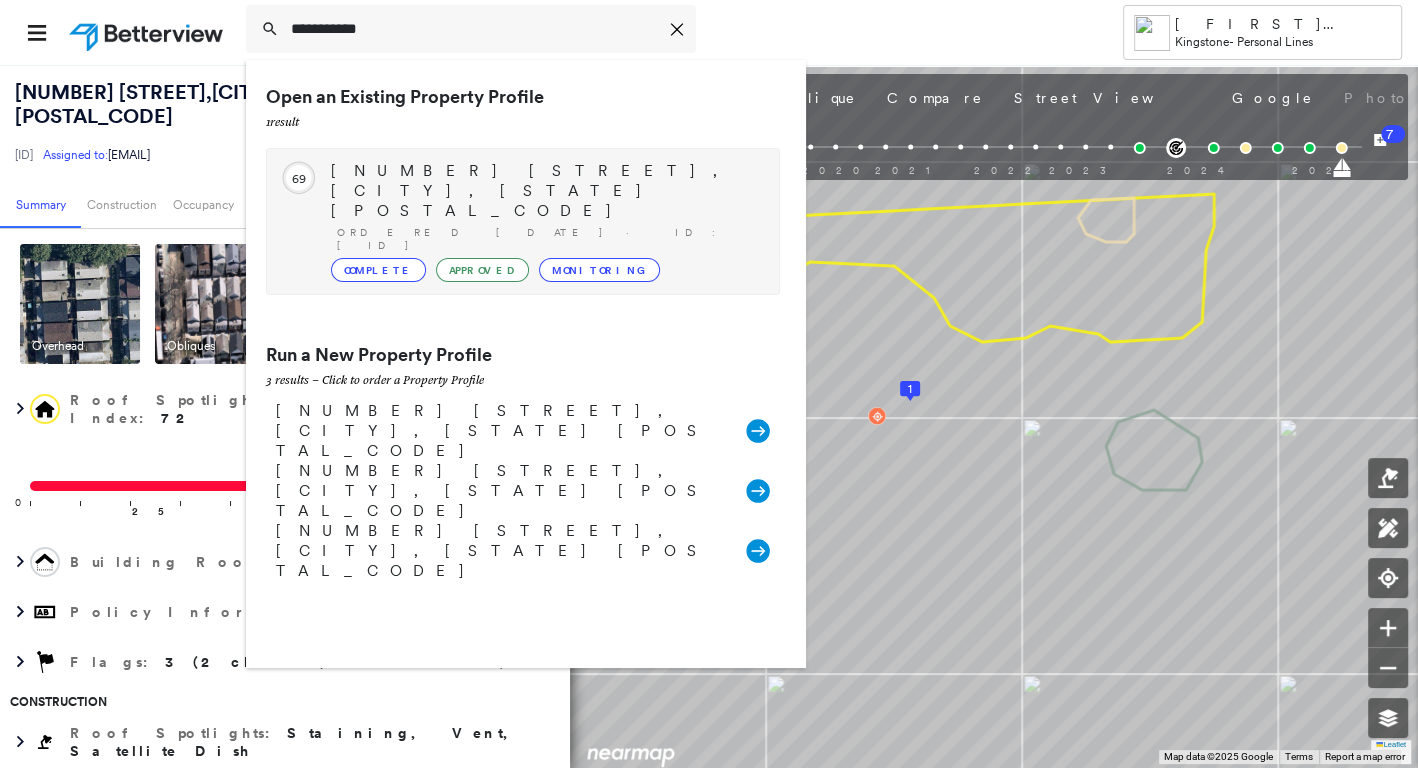 type on "**********" 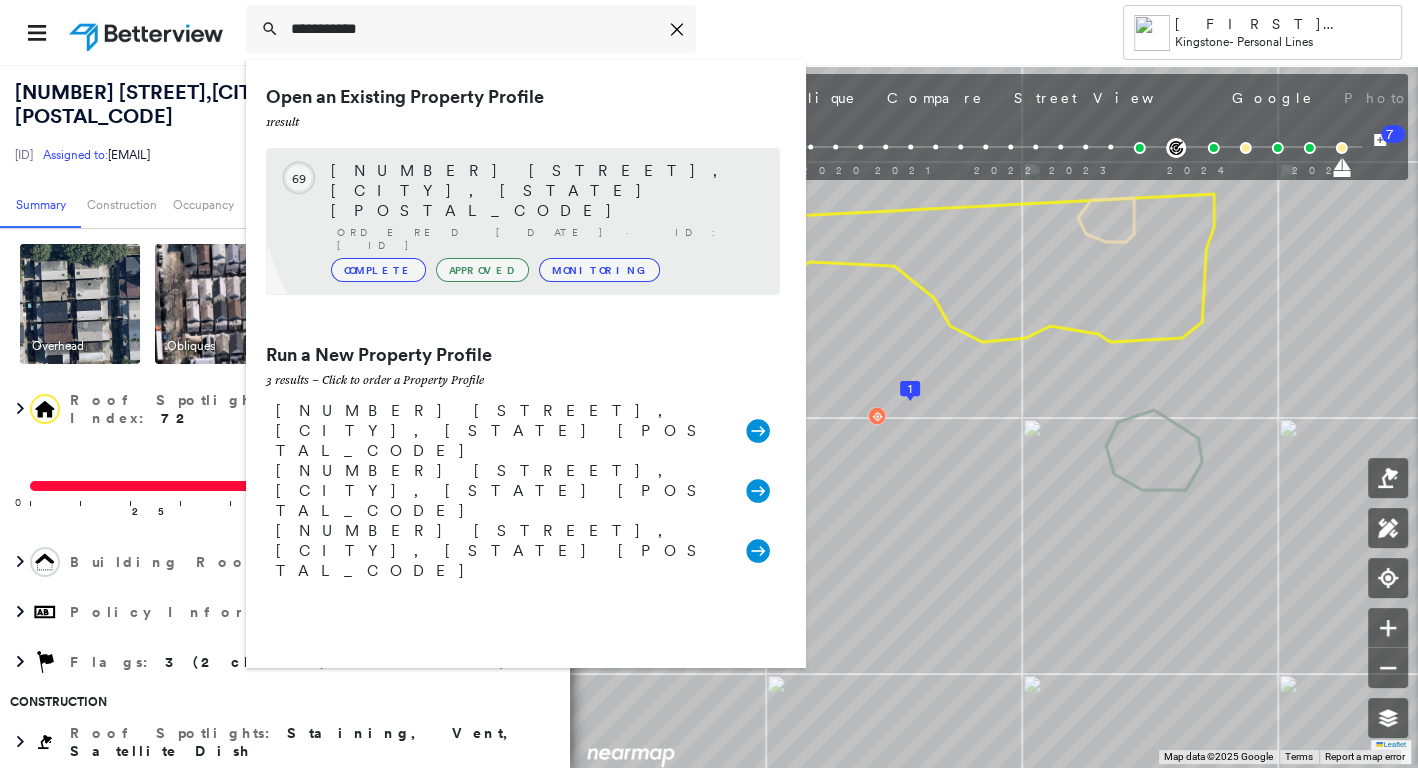 click on "[NUMBER] [STREET], [CITY], [STATE] [POSTAL_CODE]" at bounding box center [545, 191] 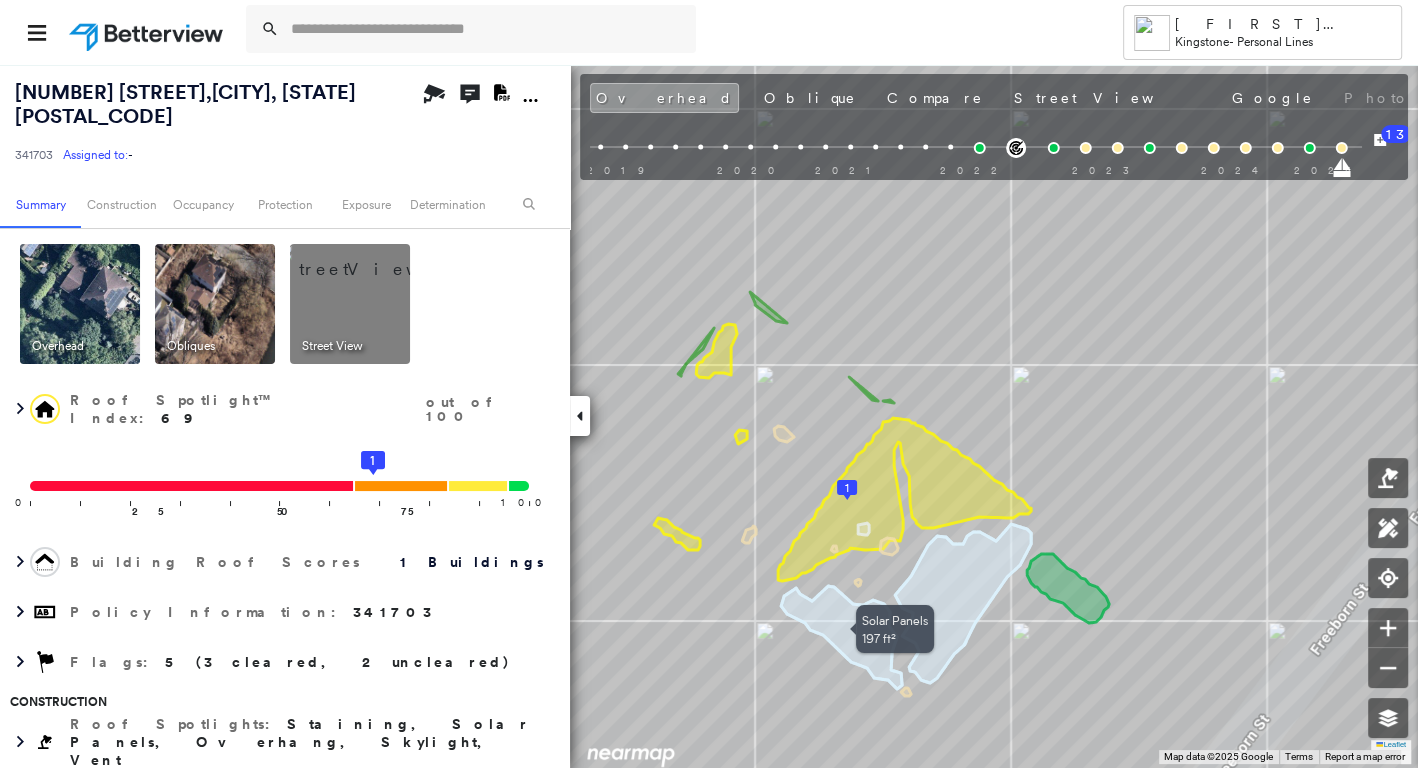 click at bounding box center [656, 32] 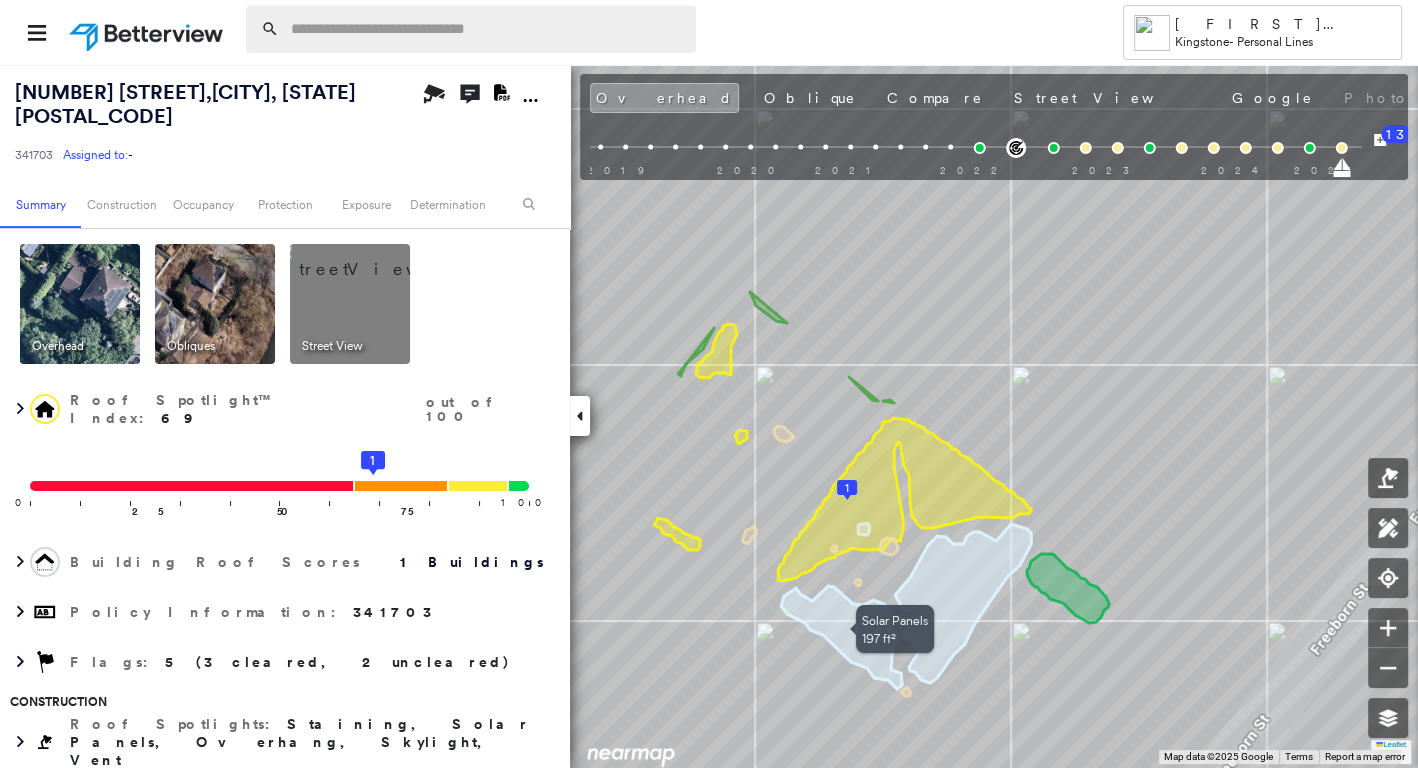 click at bounding box center (487, 29) 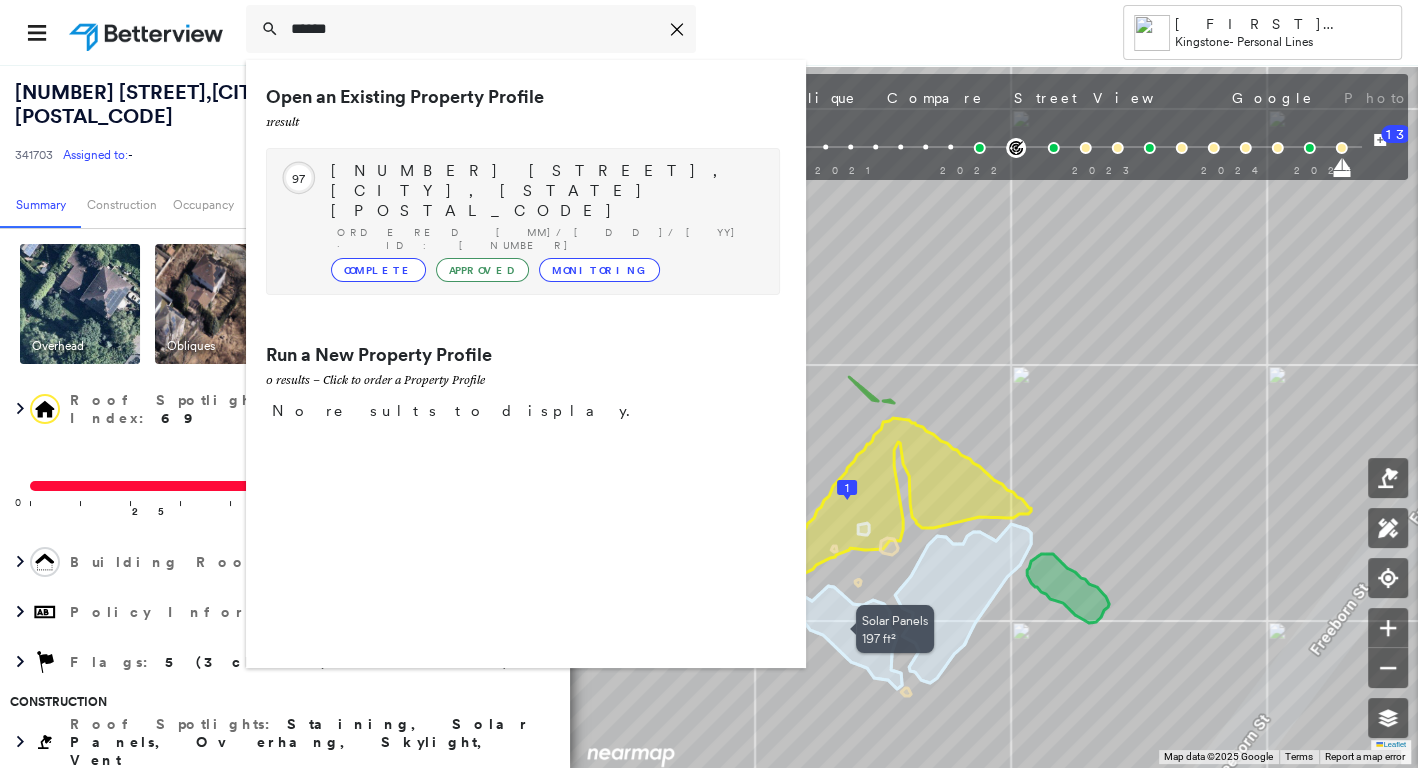 type on "******" 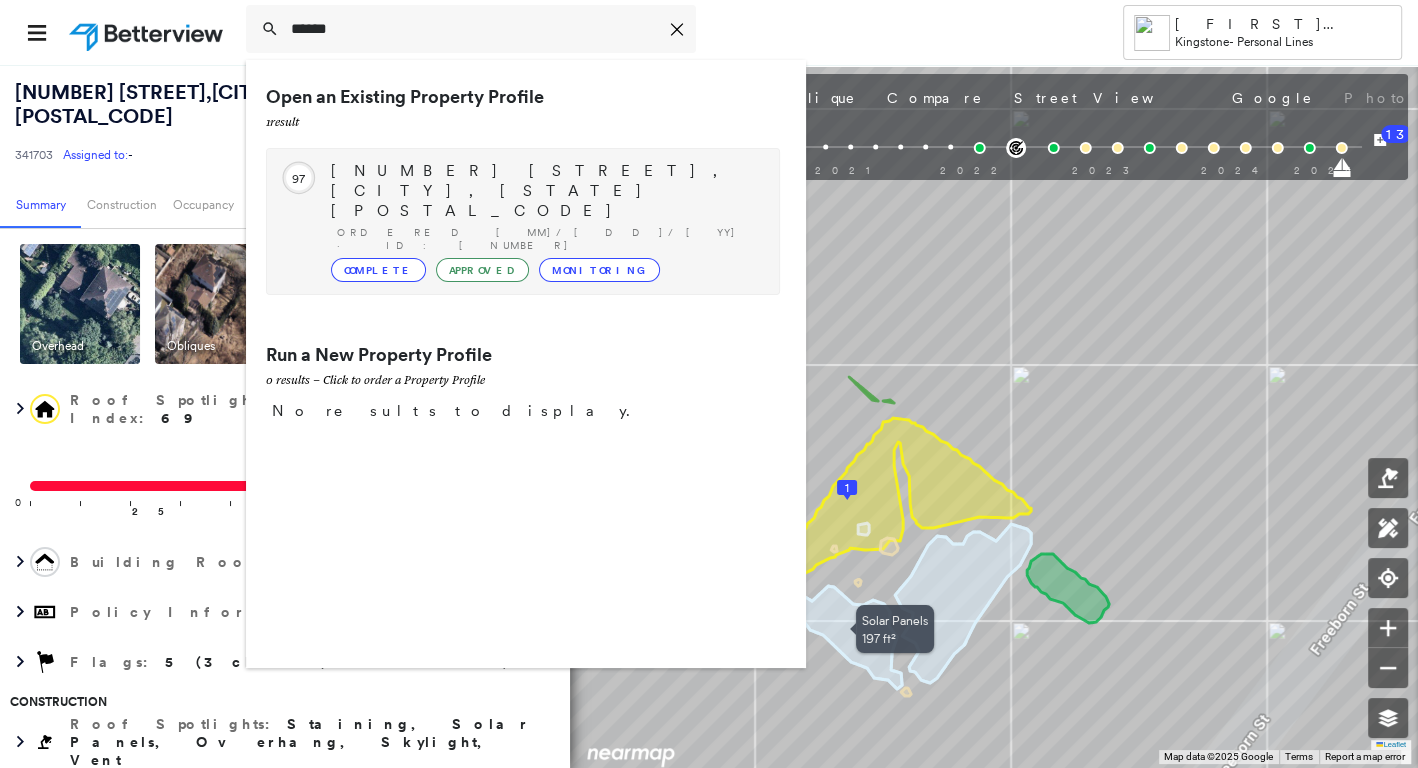 click on "[NUMBER] [STREET], [CITY], [STATE] [POSTAL_CODE]" at bounding box center (545, 191) 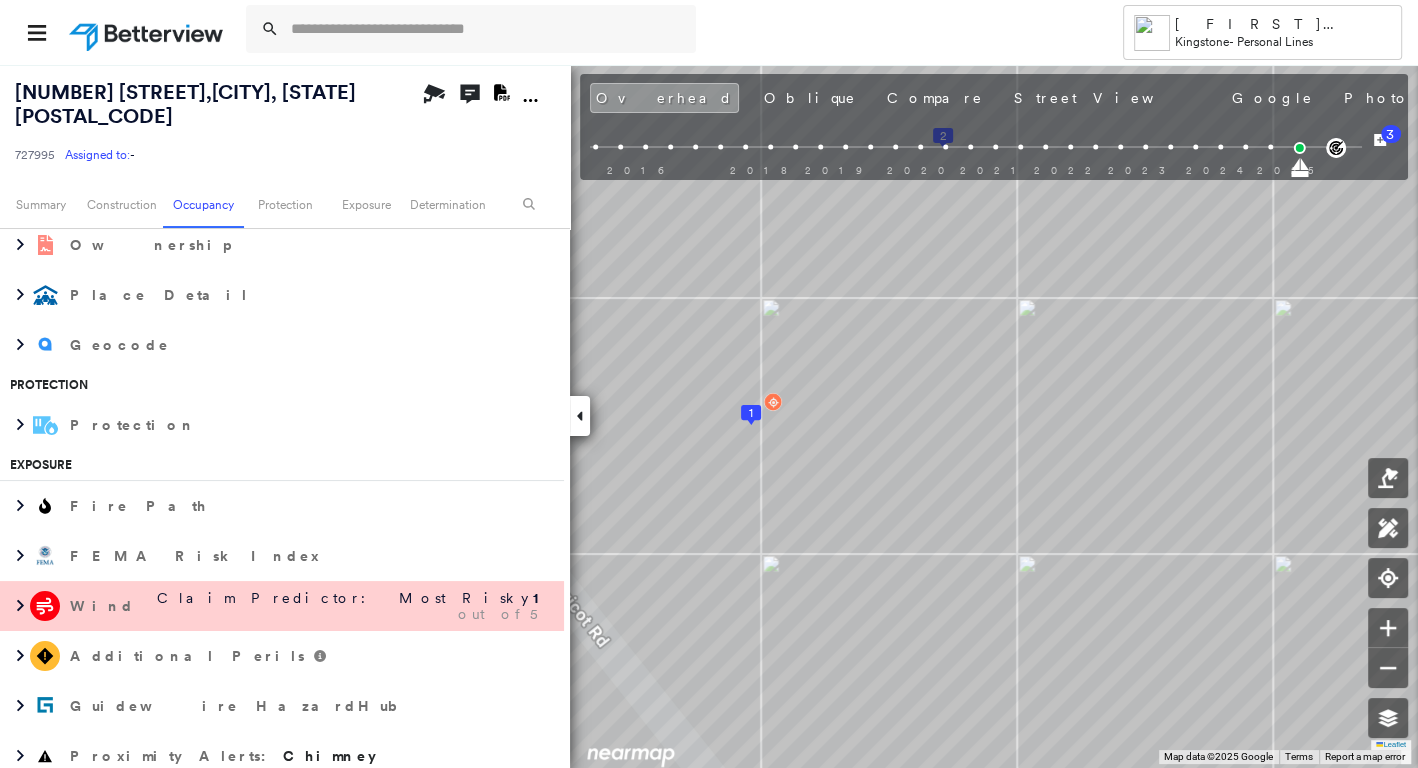 scroll, scrollTop: 555, scrollLeft: 0, axis: vertical 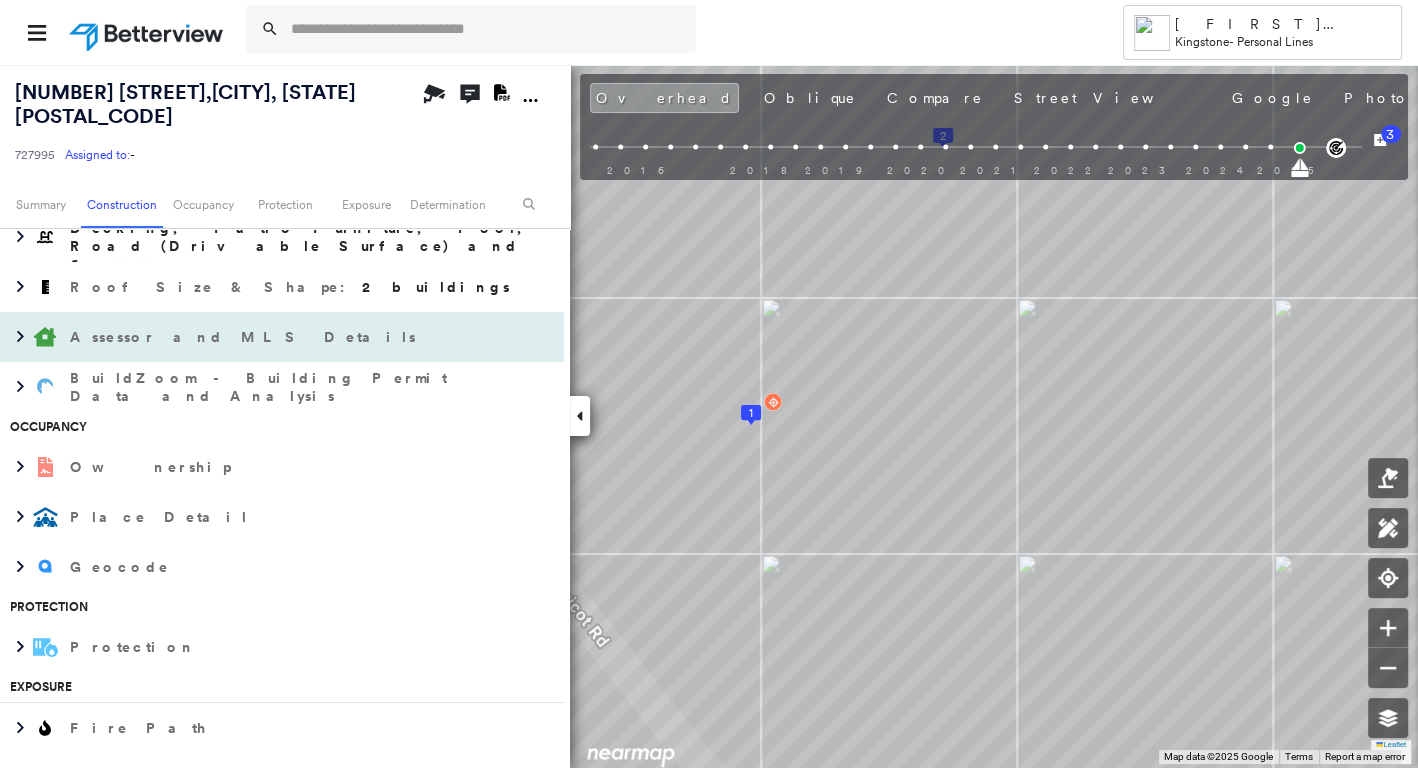 click on "Assessor and MLS Details" at bounding box center (245, 337) 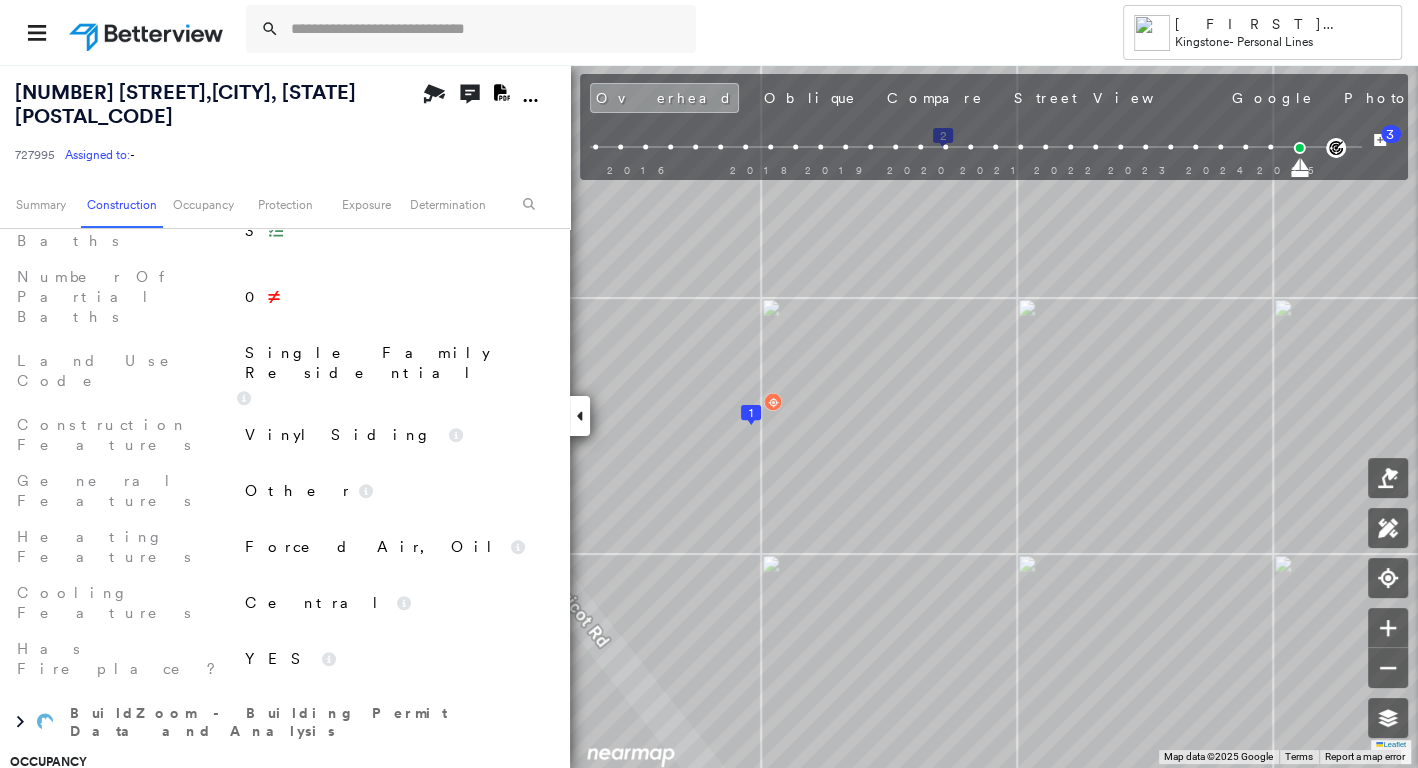 scroll, scrollTop: 1000, scrollLeft: 0, axis: vertical 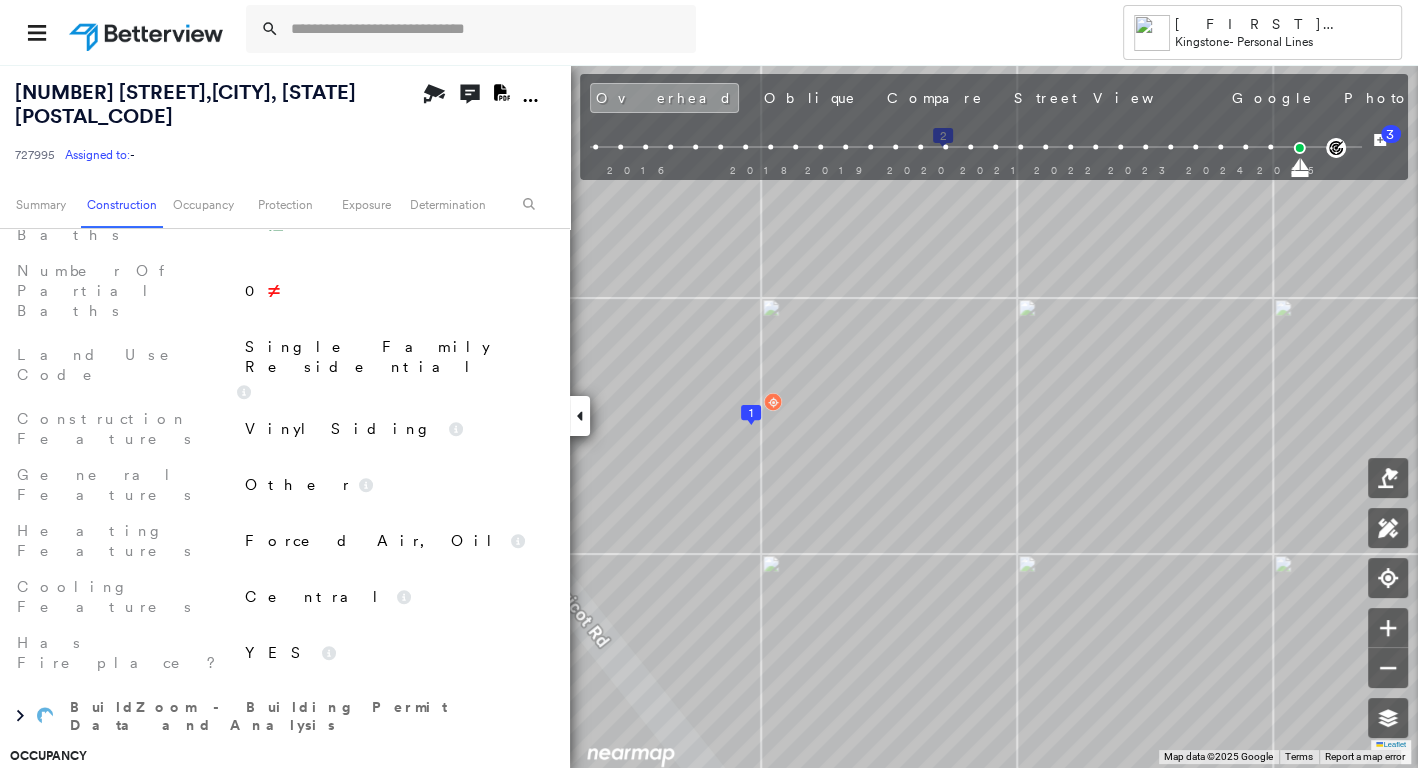 click on "Ownership" at bounding box center [262, 796] 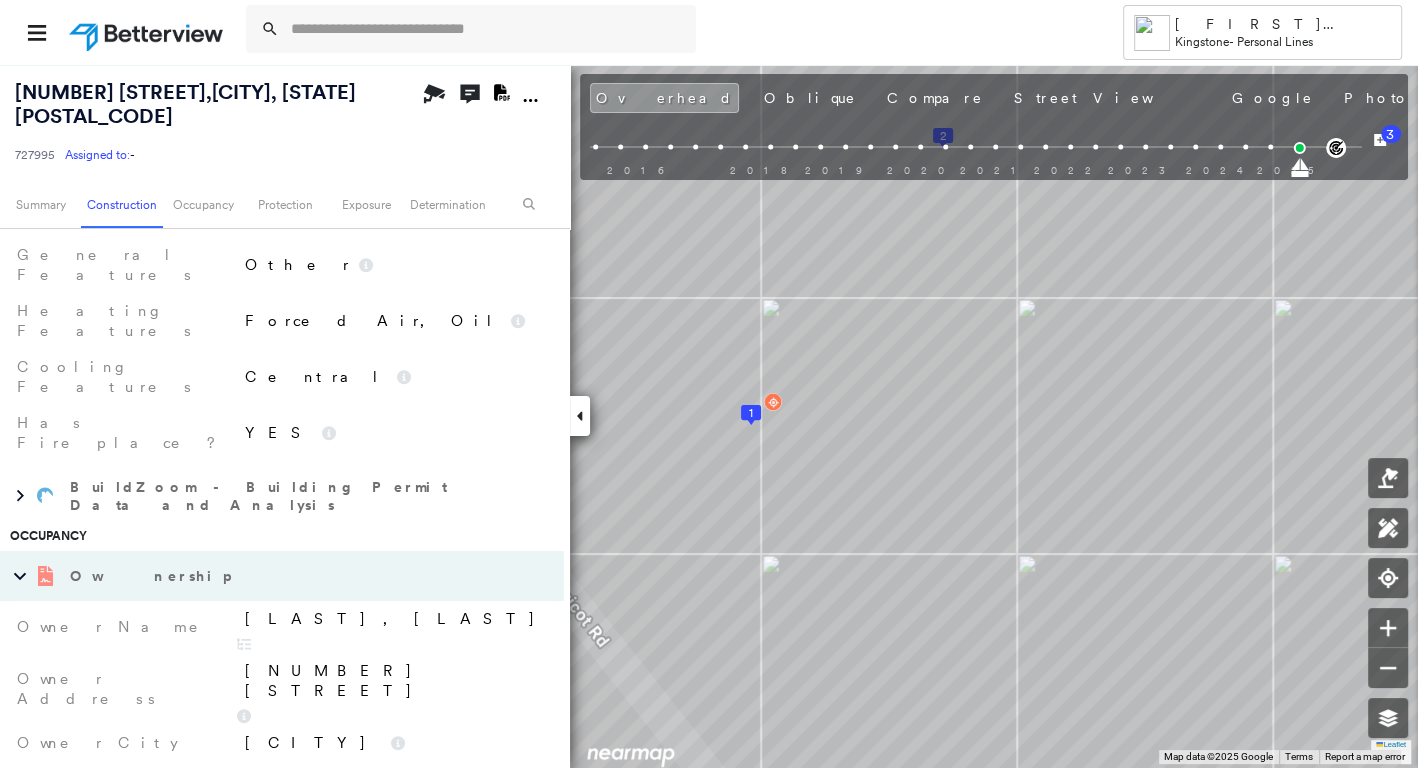 scroll, scrollTop: 1222, scrollLeft: 0, axis: vertical 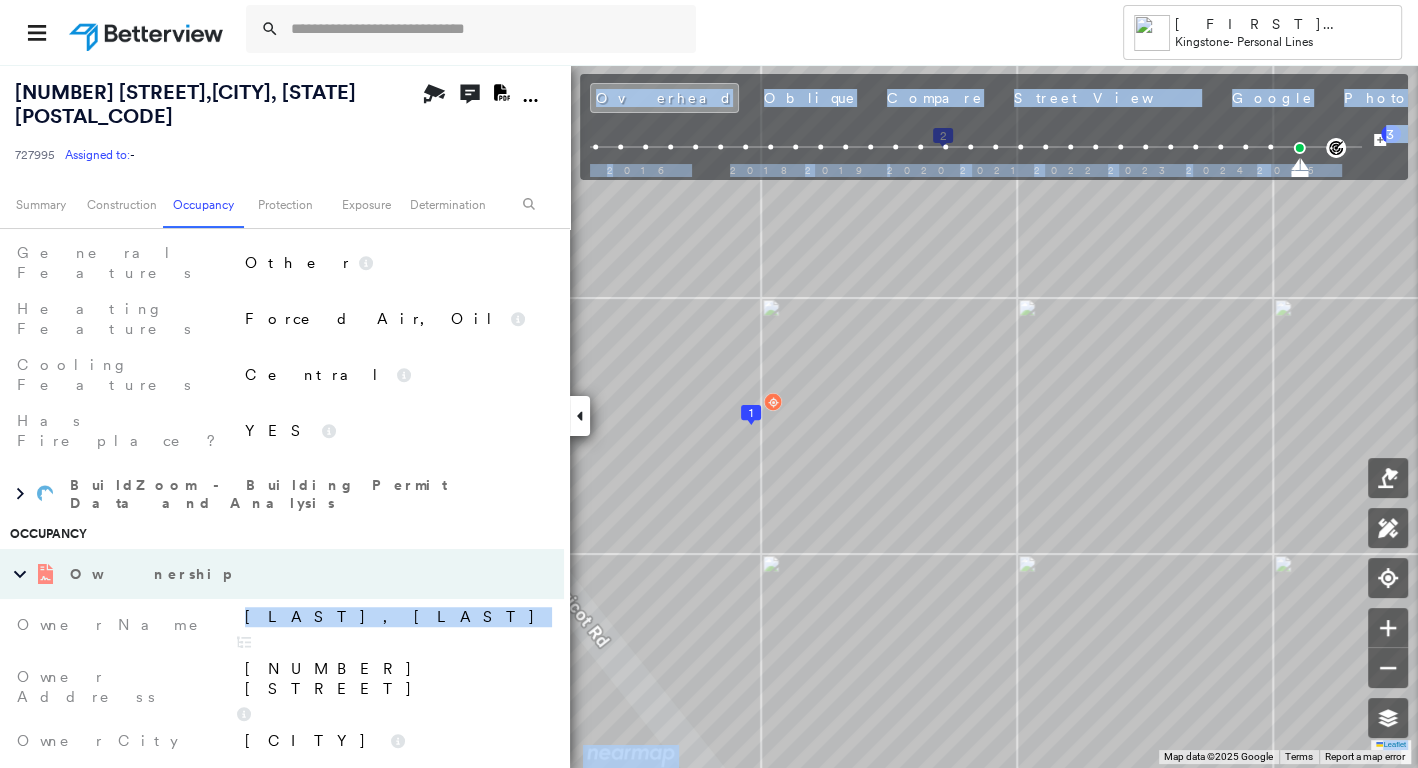 click on "Building 2 scored between 0 and 40" at bounding box center [709, 384] 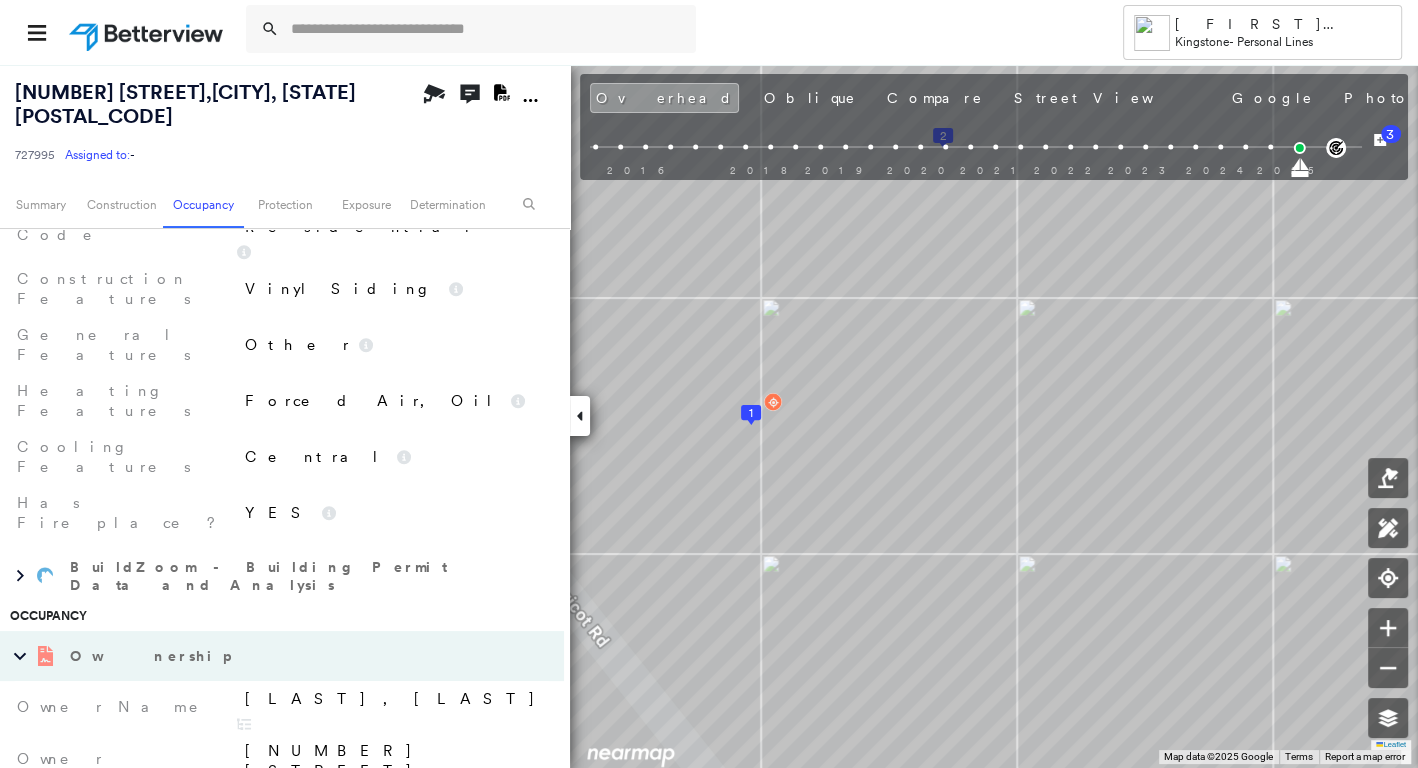 scroll, scrollTop: 1111, scrollLeft: 0, axis: vertical 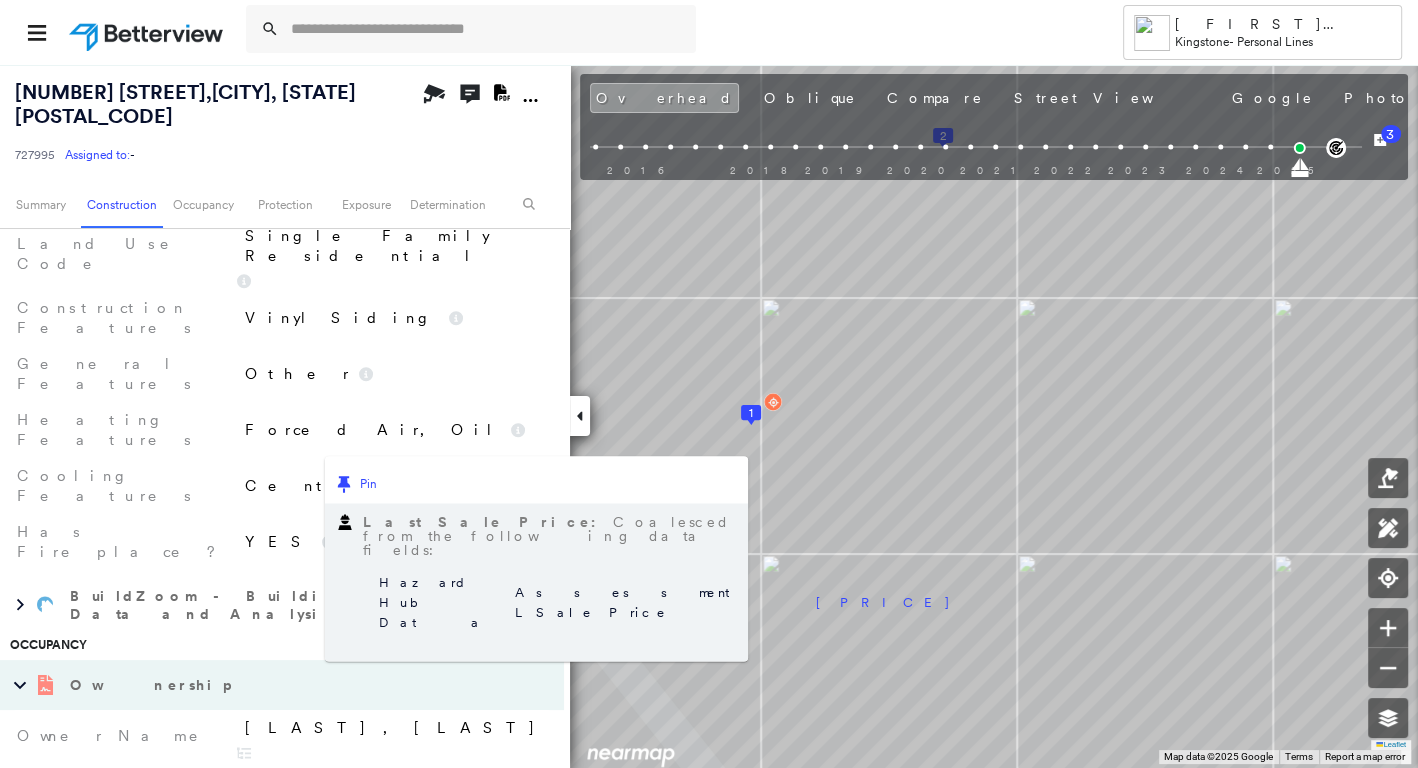 click on "Pin" at bounding box center [536, 484] 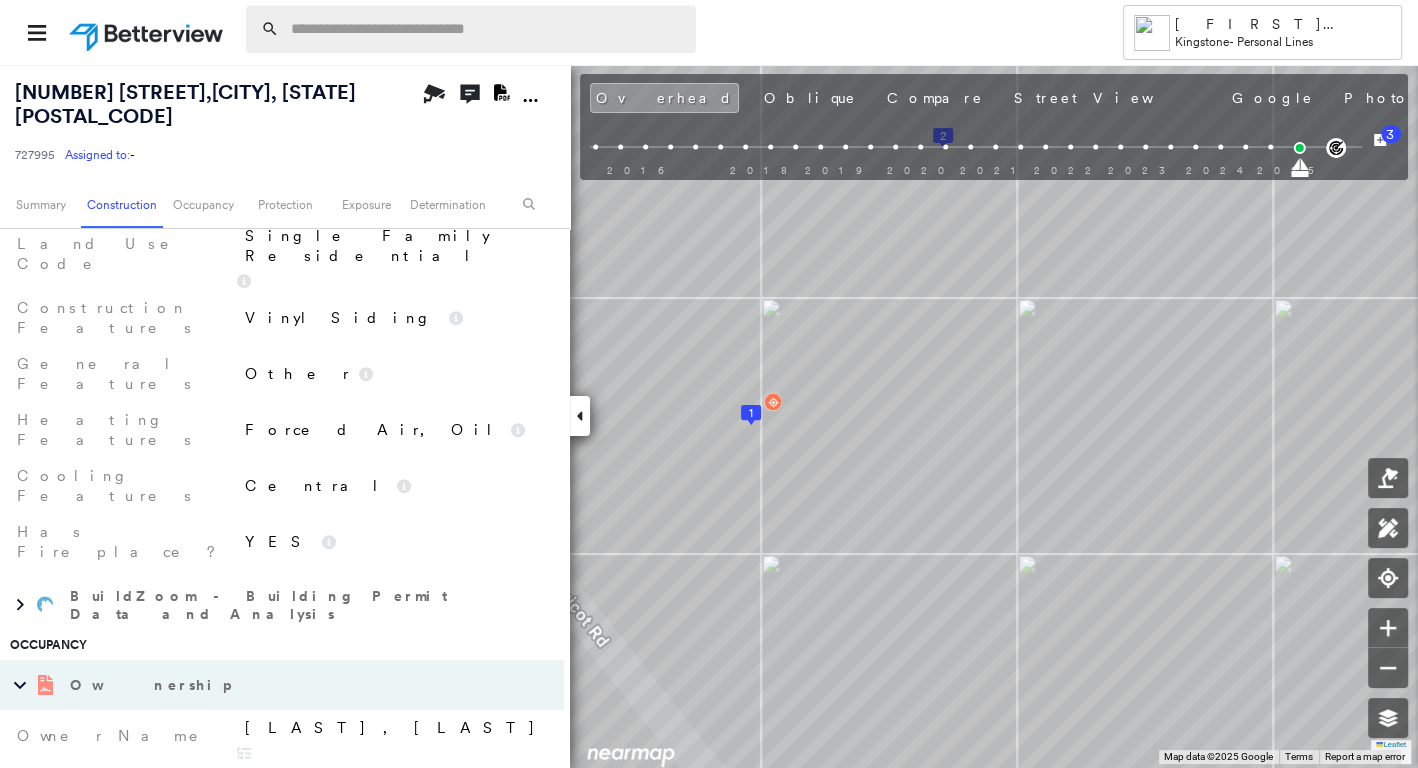 click at bounding box center [487, 29] 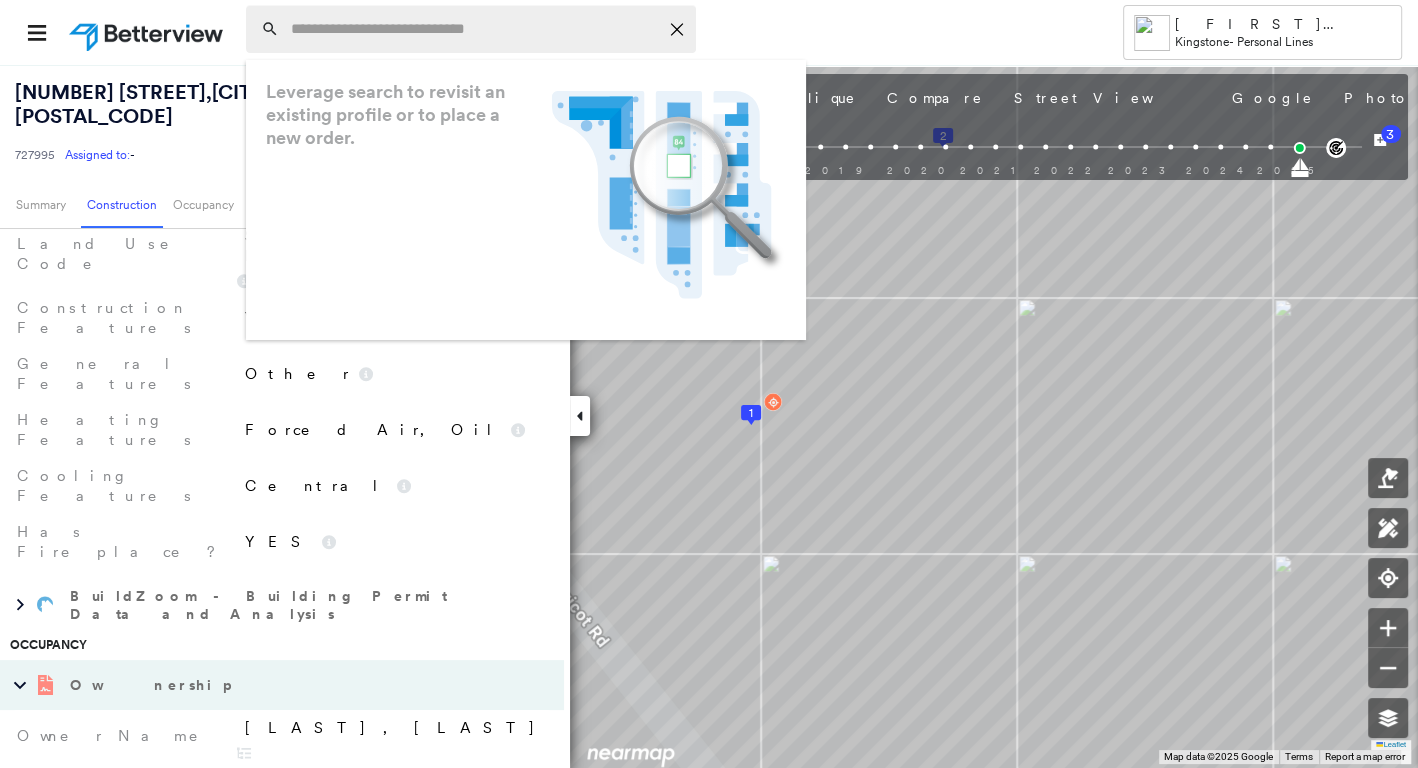 paste on "**********" 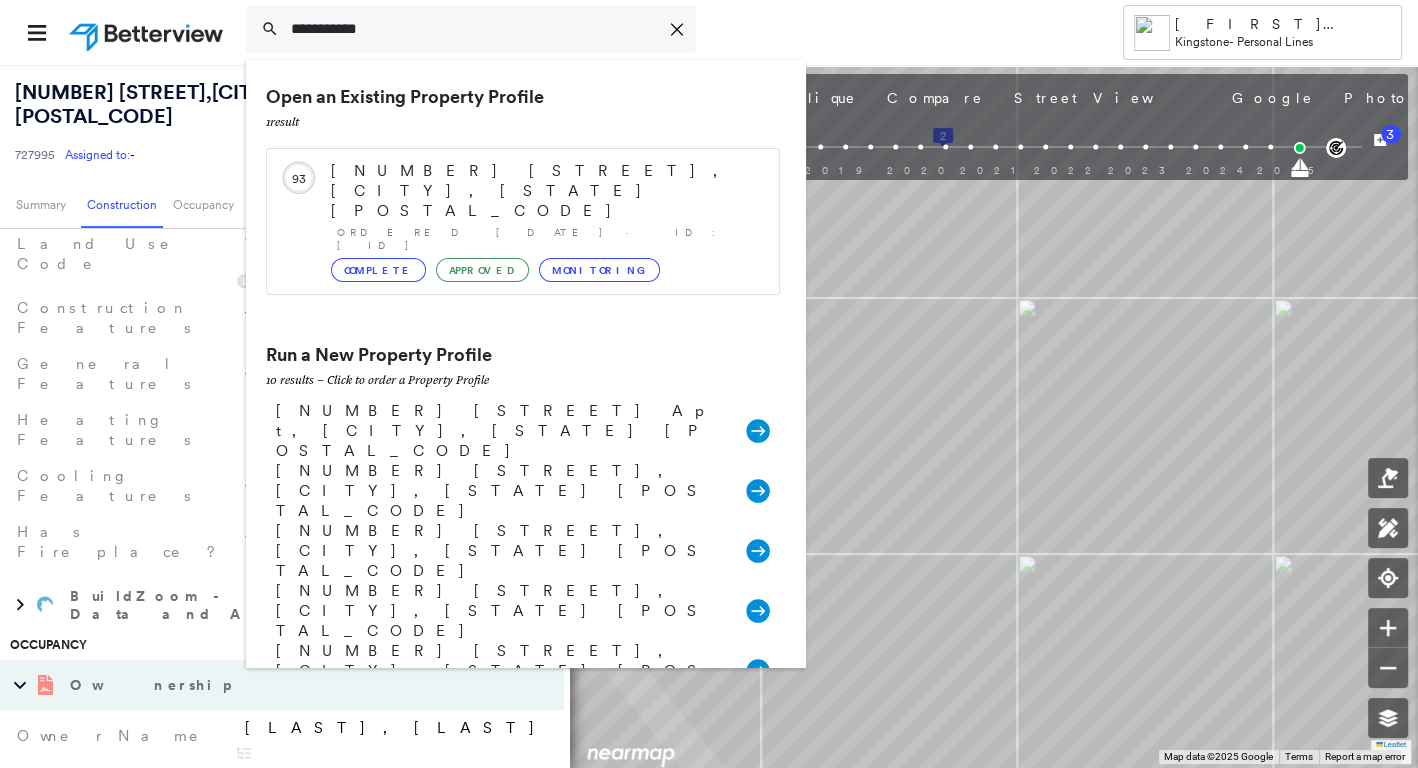 type on "**********" 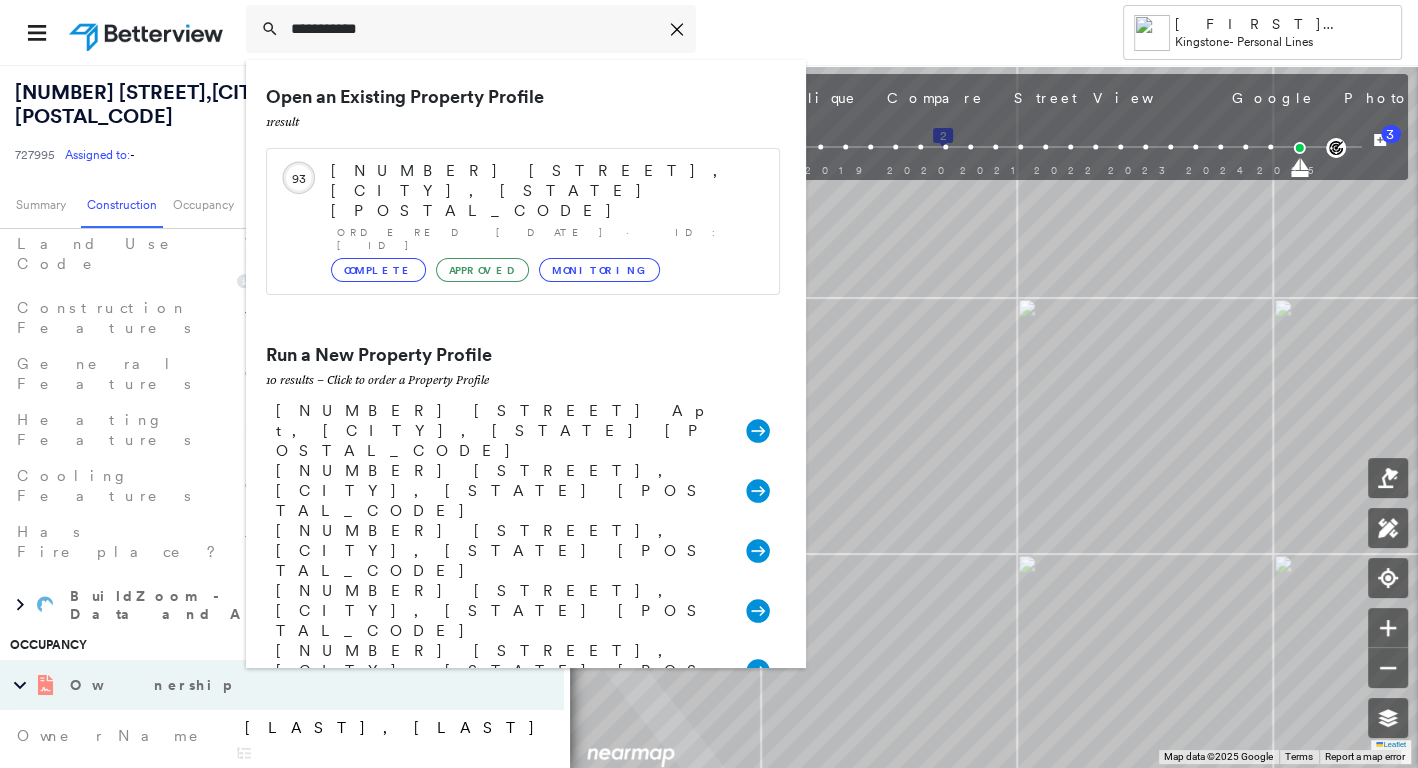click on "[NUMBER] [STREET], [CITY], [STATE] [POSTAL_CODE] Ordered [DATE] · ID: [ID] Complete Approved Monitoring" at bounding box center (523, 221) 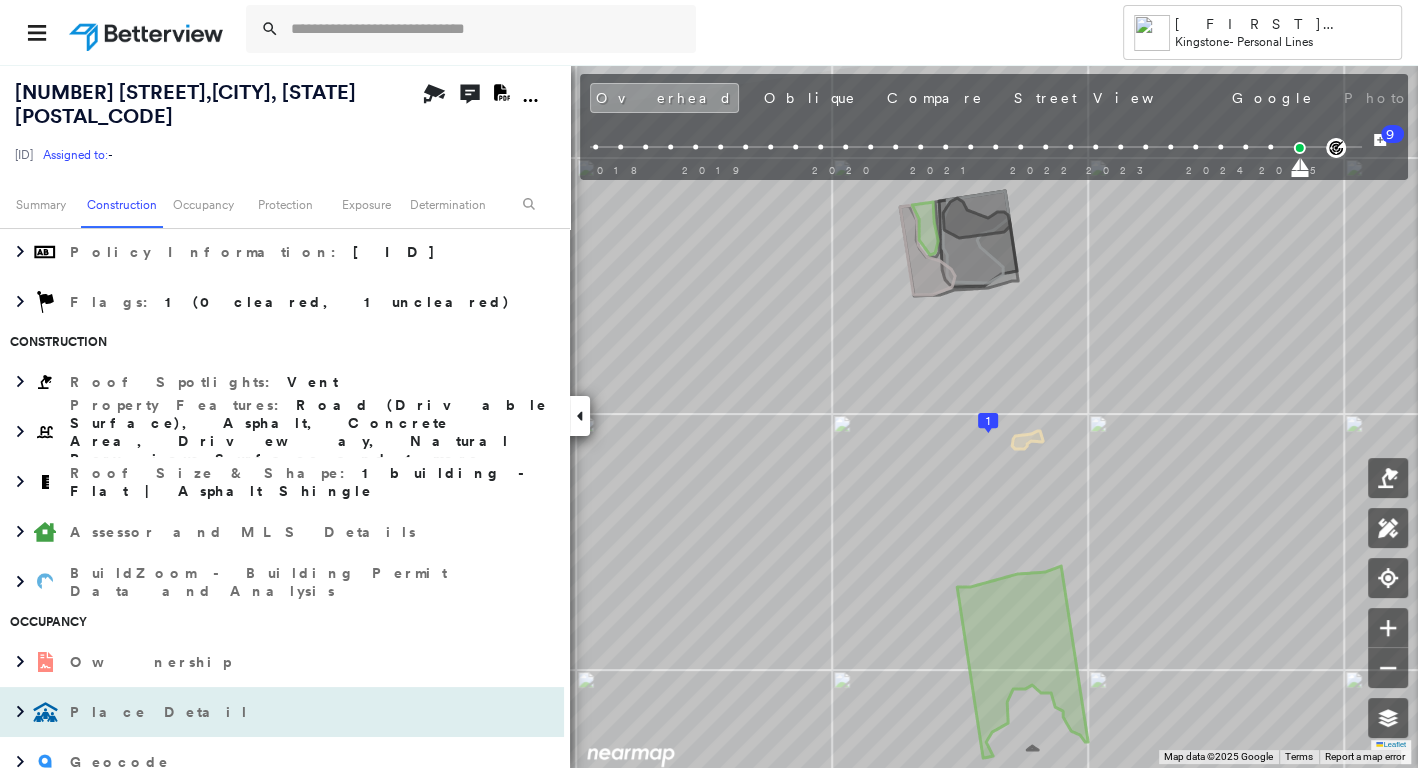 scroll, scrollTop: 333, scrollLeft: 0, axis: vertical 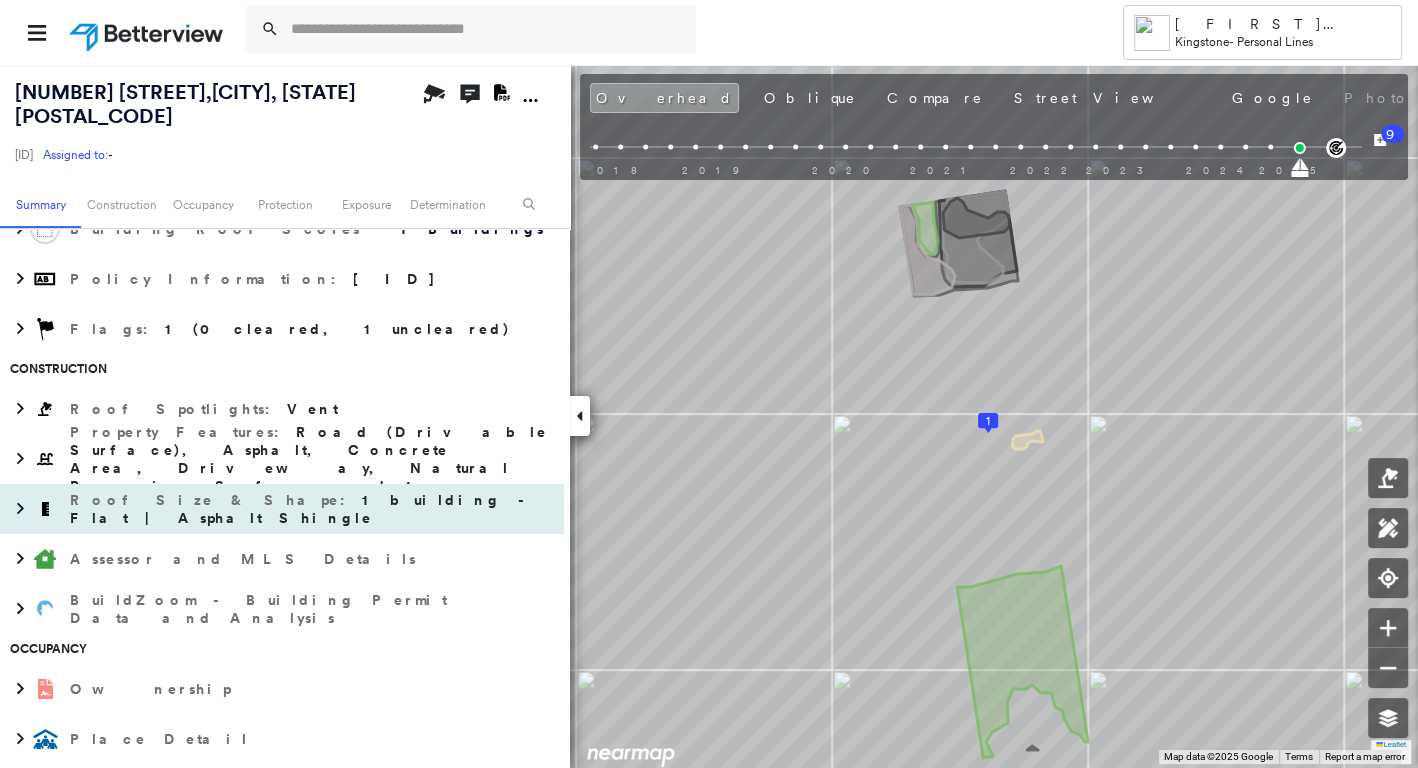 click on "Roof Size & Shape :  1 building  - Flat | Asphalt Shingle" at bounding box center (282, 509) 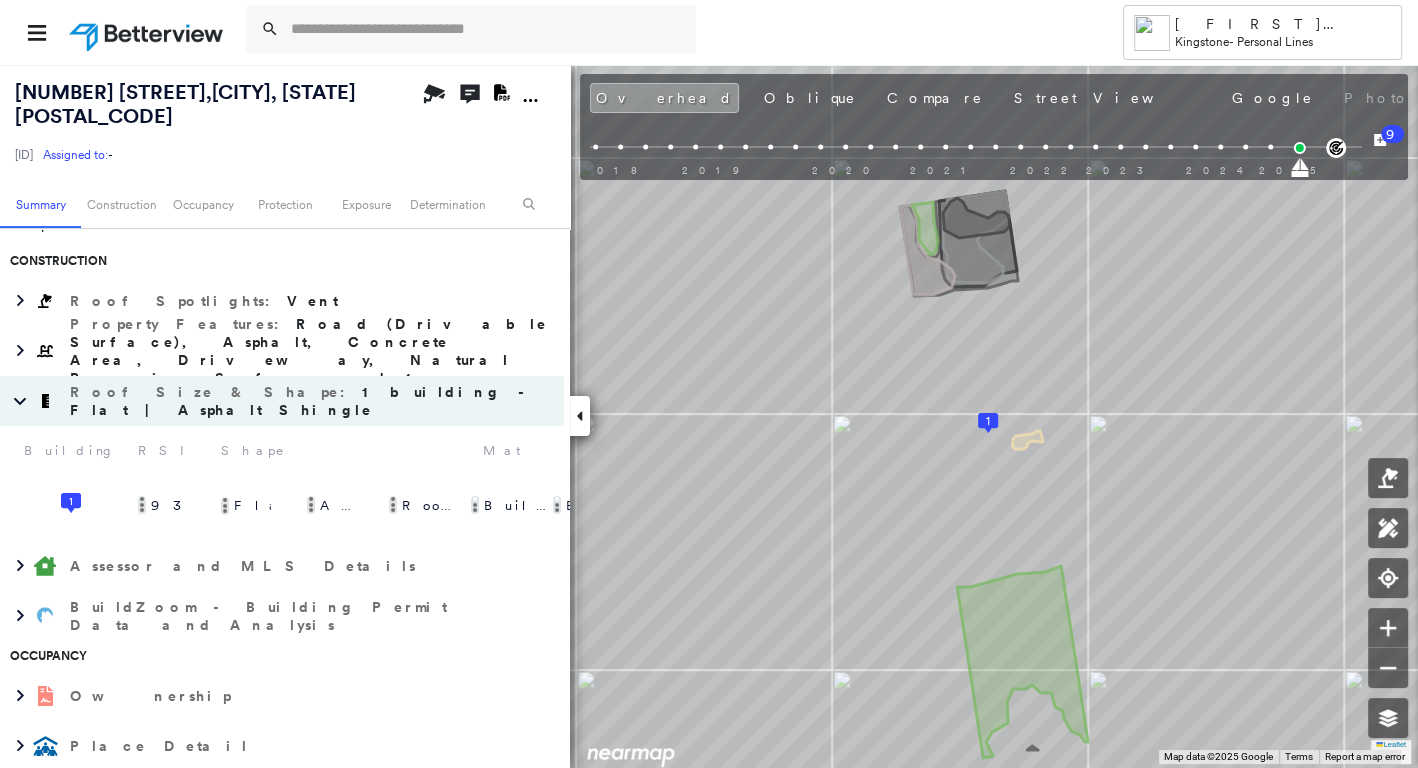 scroll, scrollTop: 555, scrollLeft: 0, axis: vertical 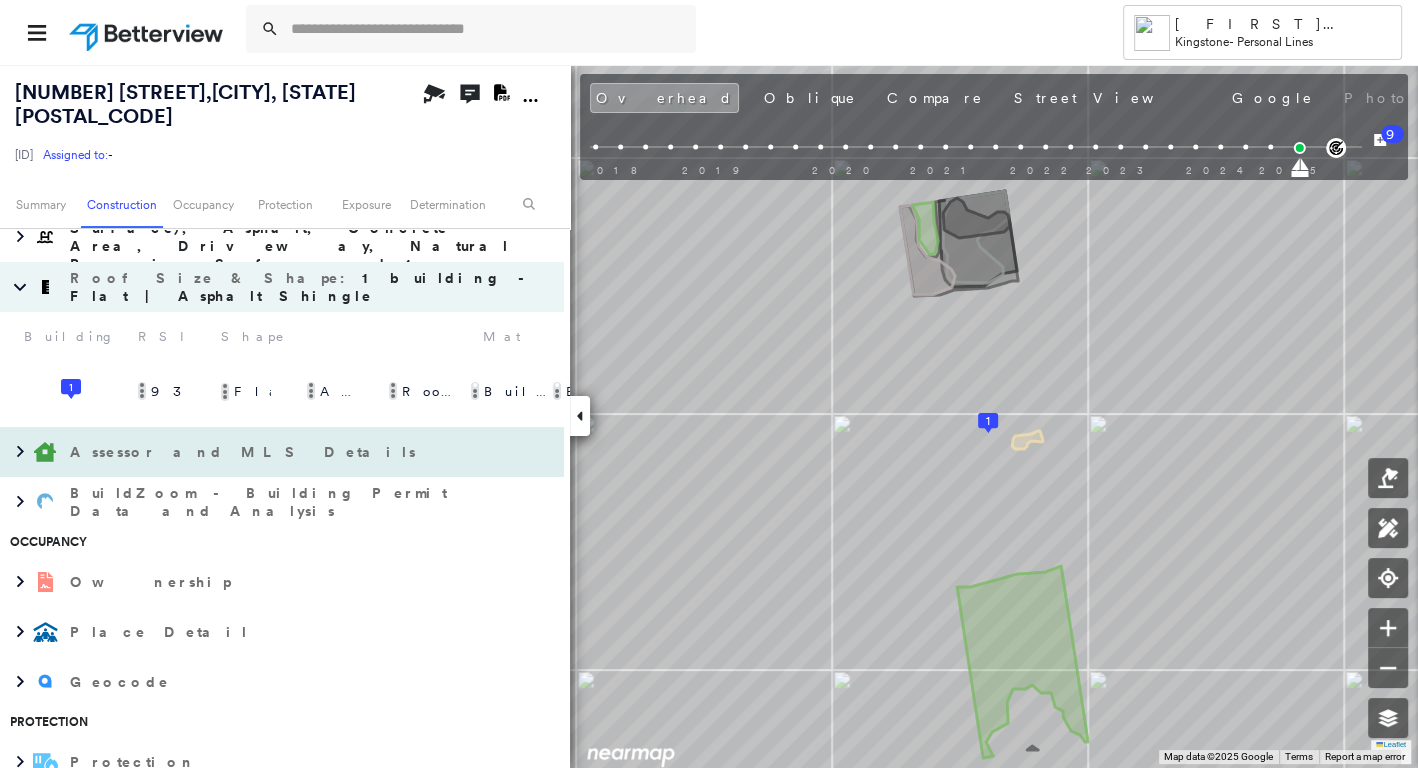 click on "Assessor and MLS Details" at bounding box center [245, 452] 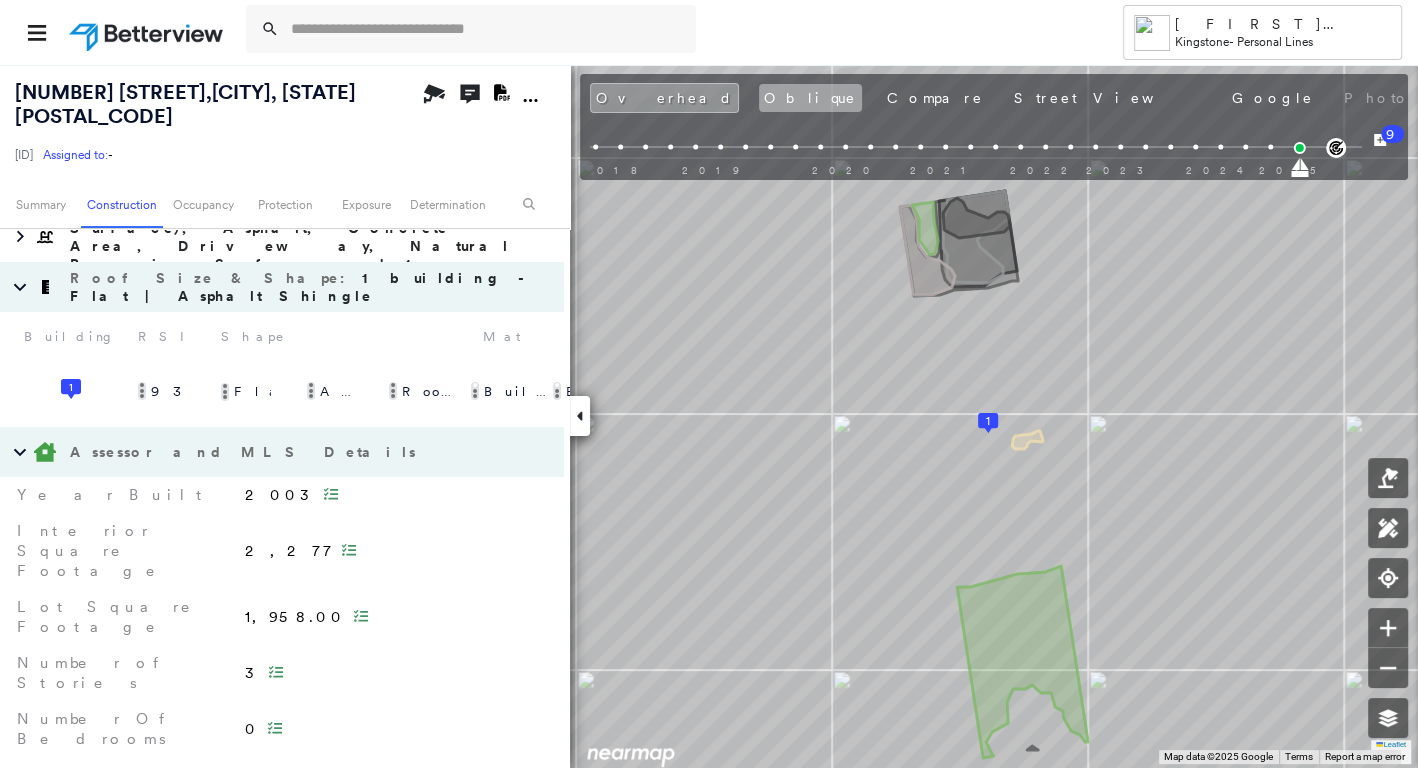 click on "Oblique" at bounding box center [810, 98] 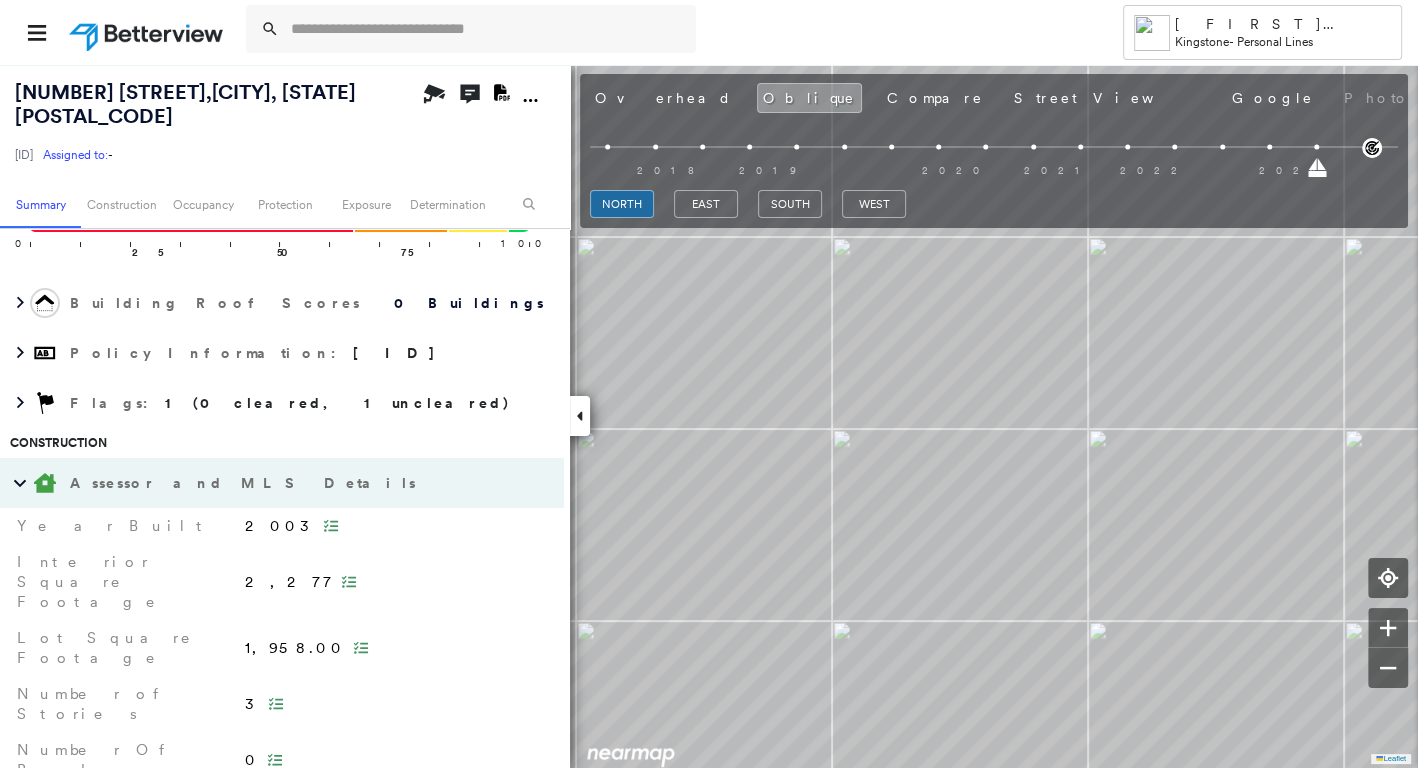 scroll, scrollTop: 272, scrollLeft: 0, axis: vertical 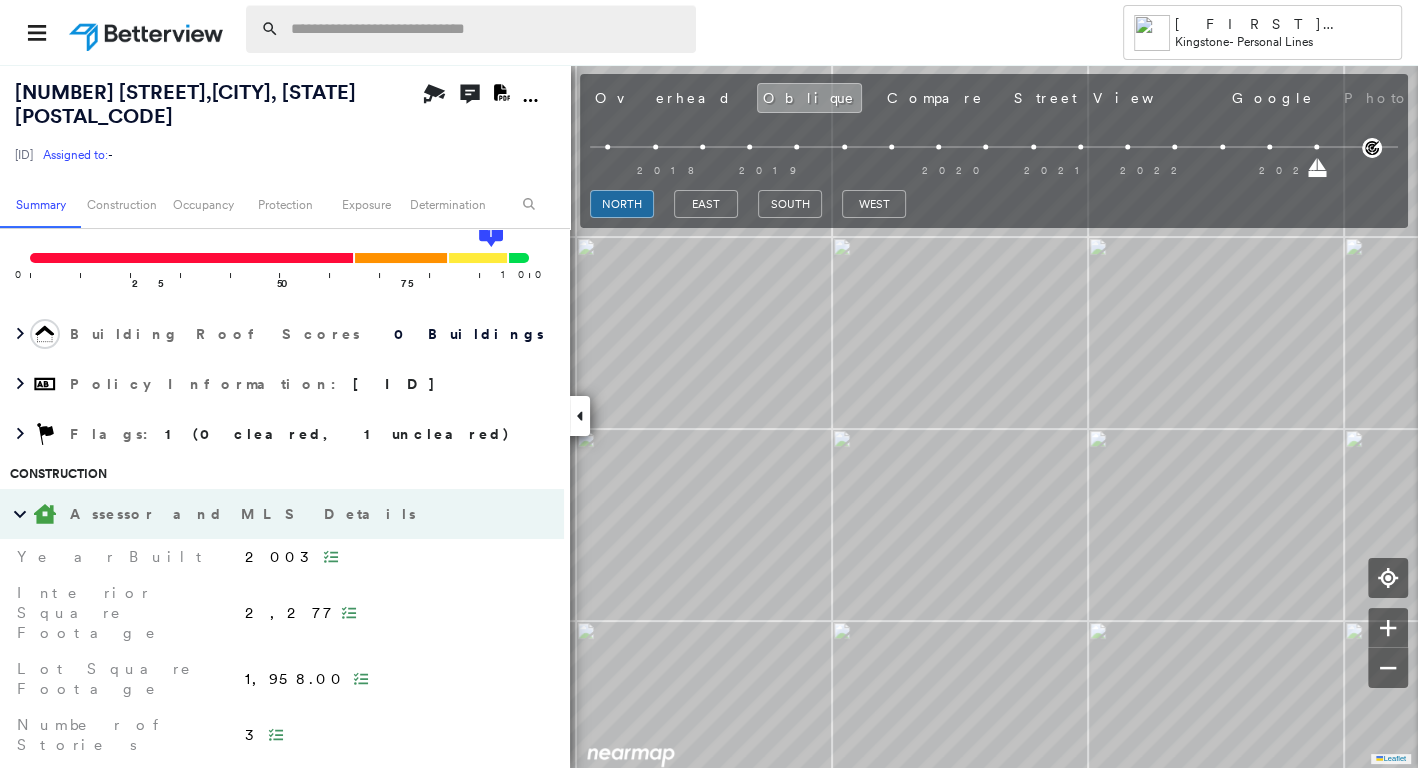 click at bounding box center (487, 29) 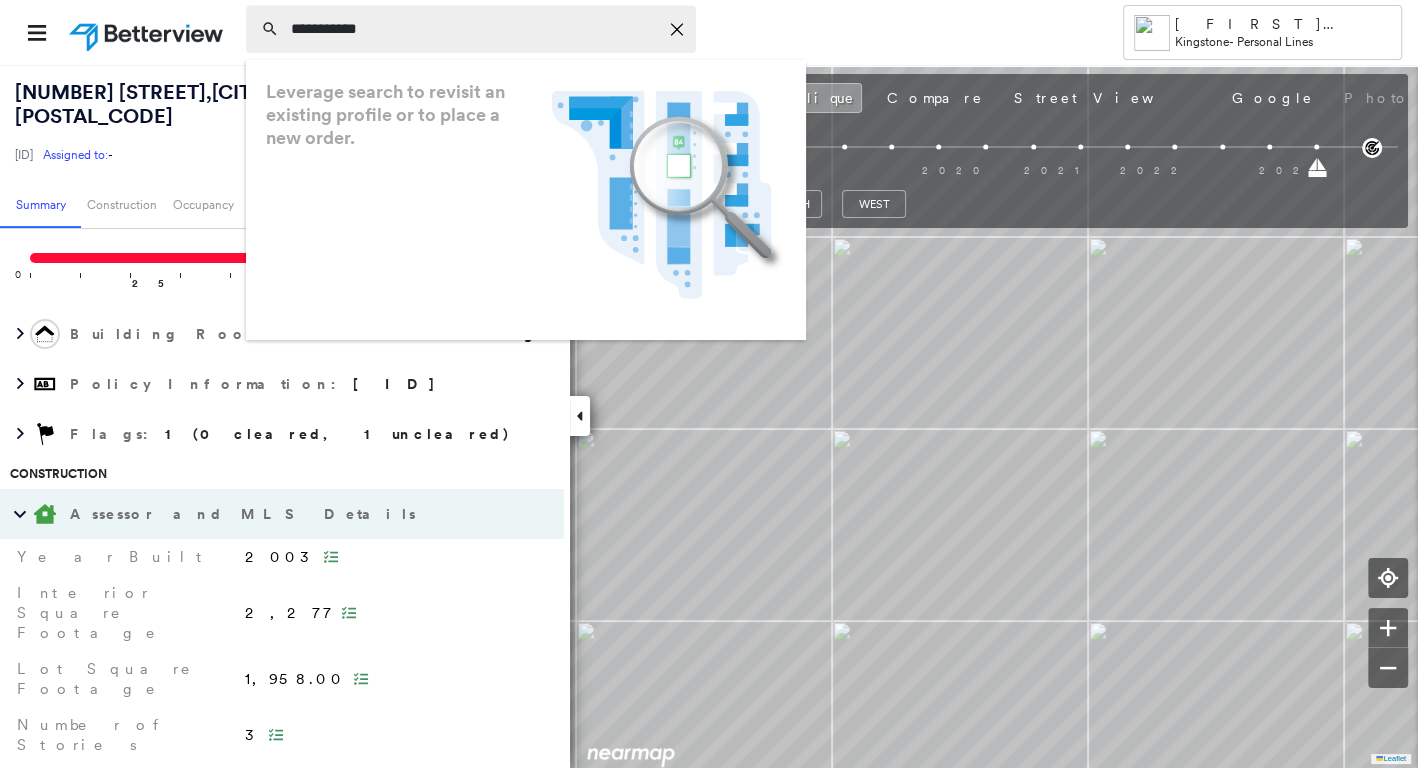 click on "**********" at bounding box center [474, 29] 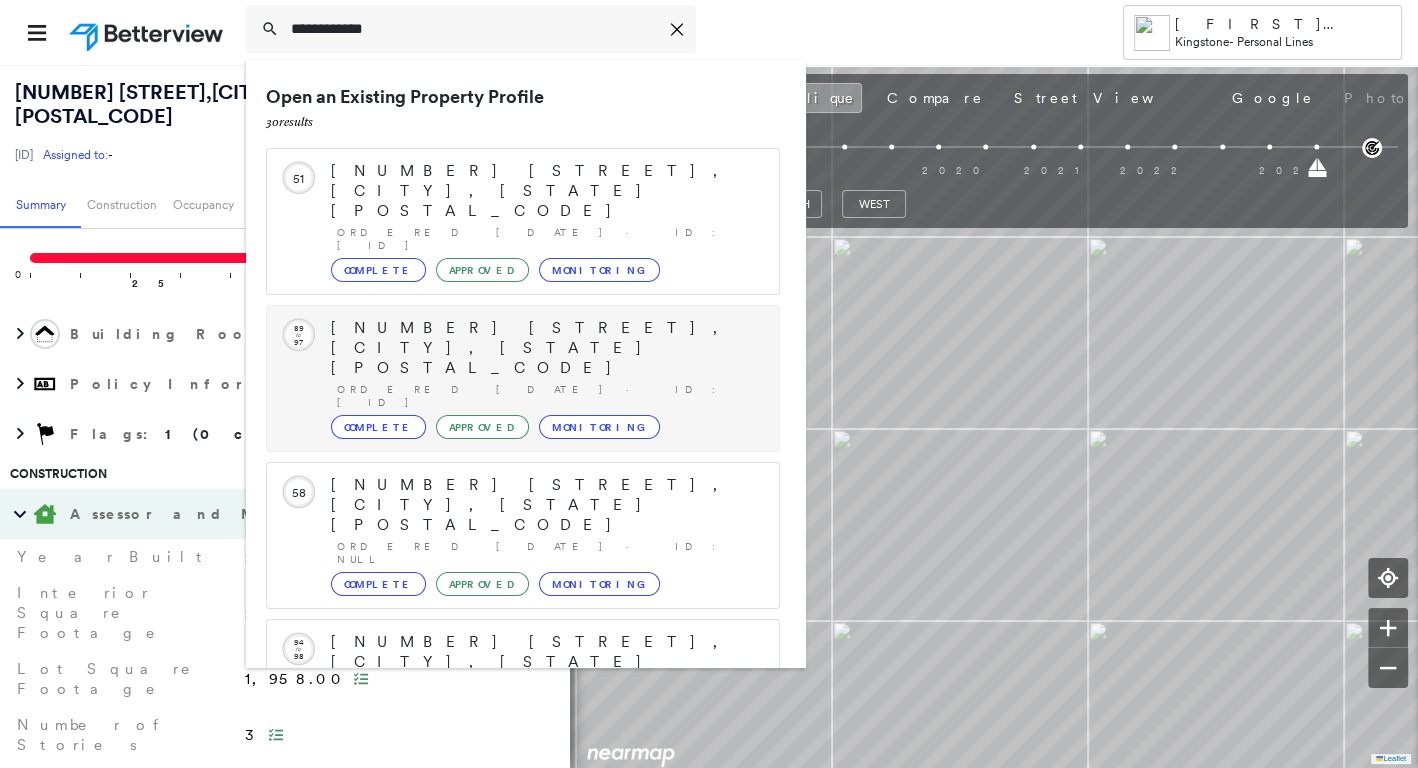 type on "**********" 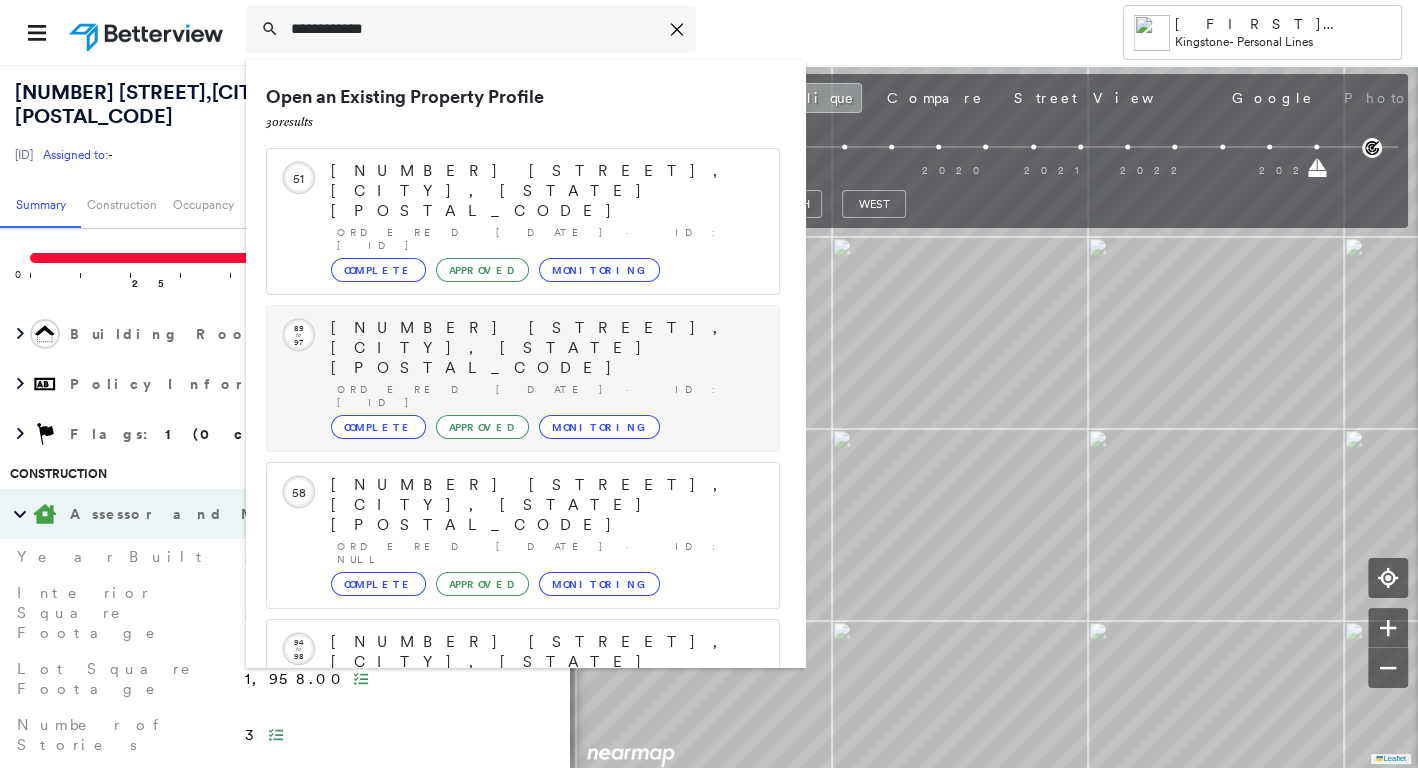 click on "Ordered [DATE] · ID: [ID]" at bounding box center [548, 396] 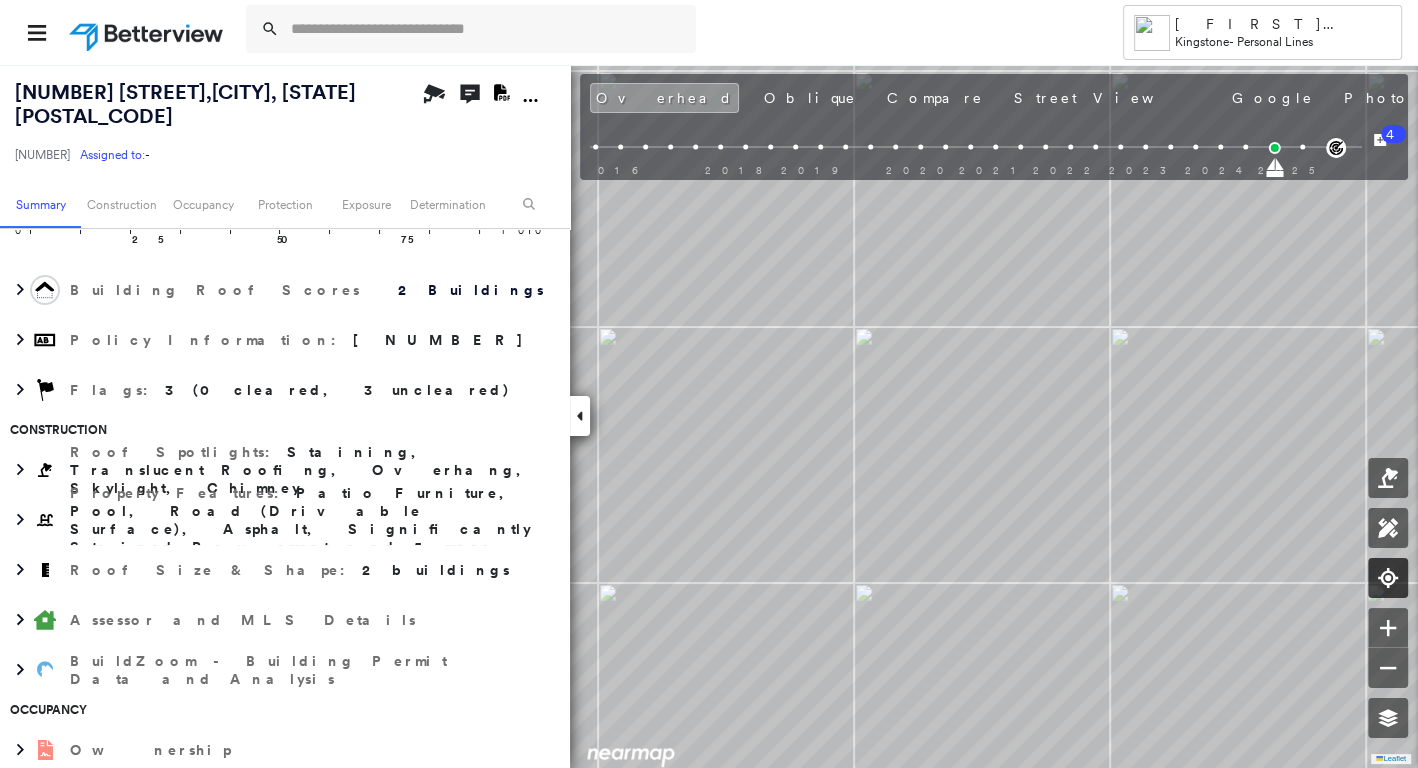 click at bounding box center (1388, 578) 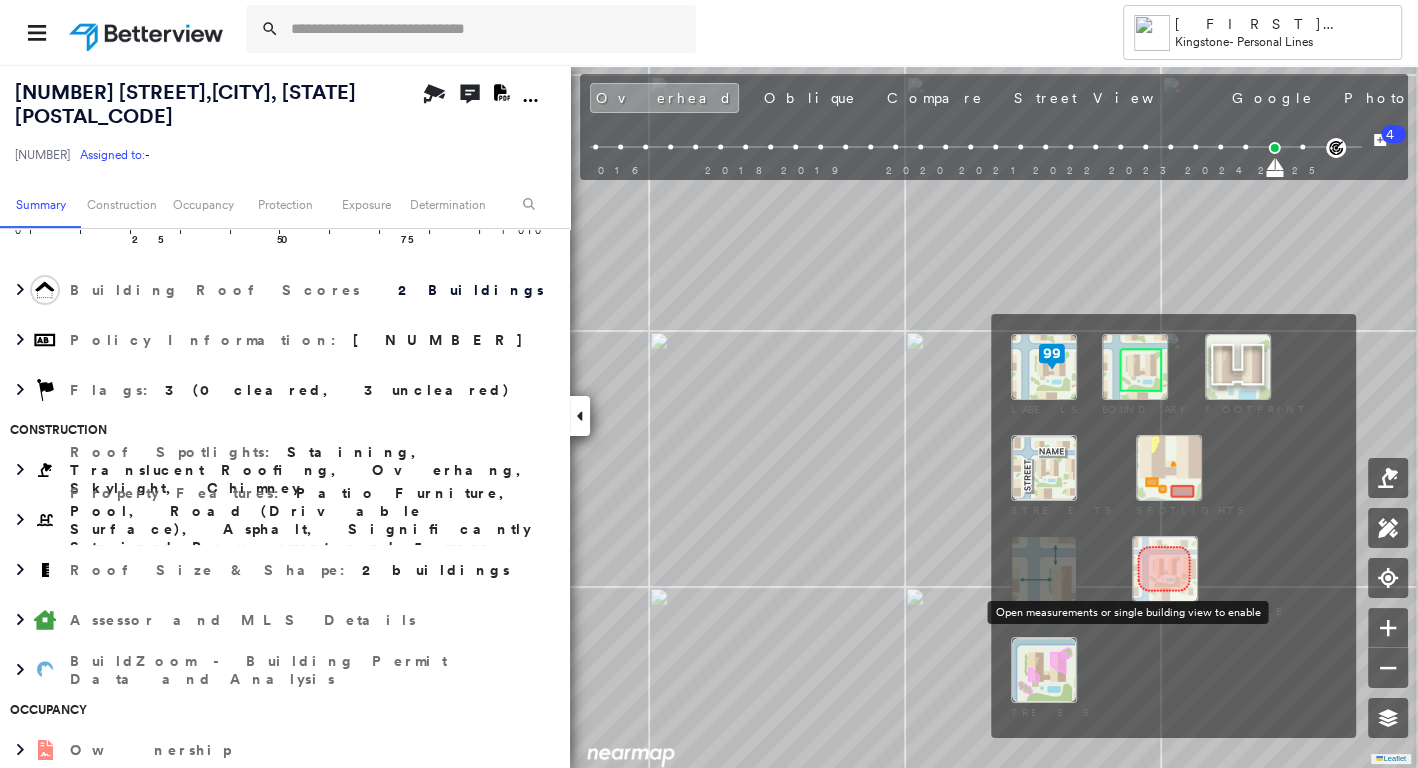click at bounding box center [1135, 367] 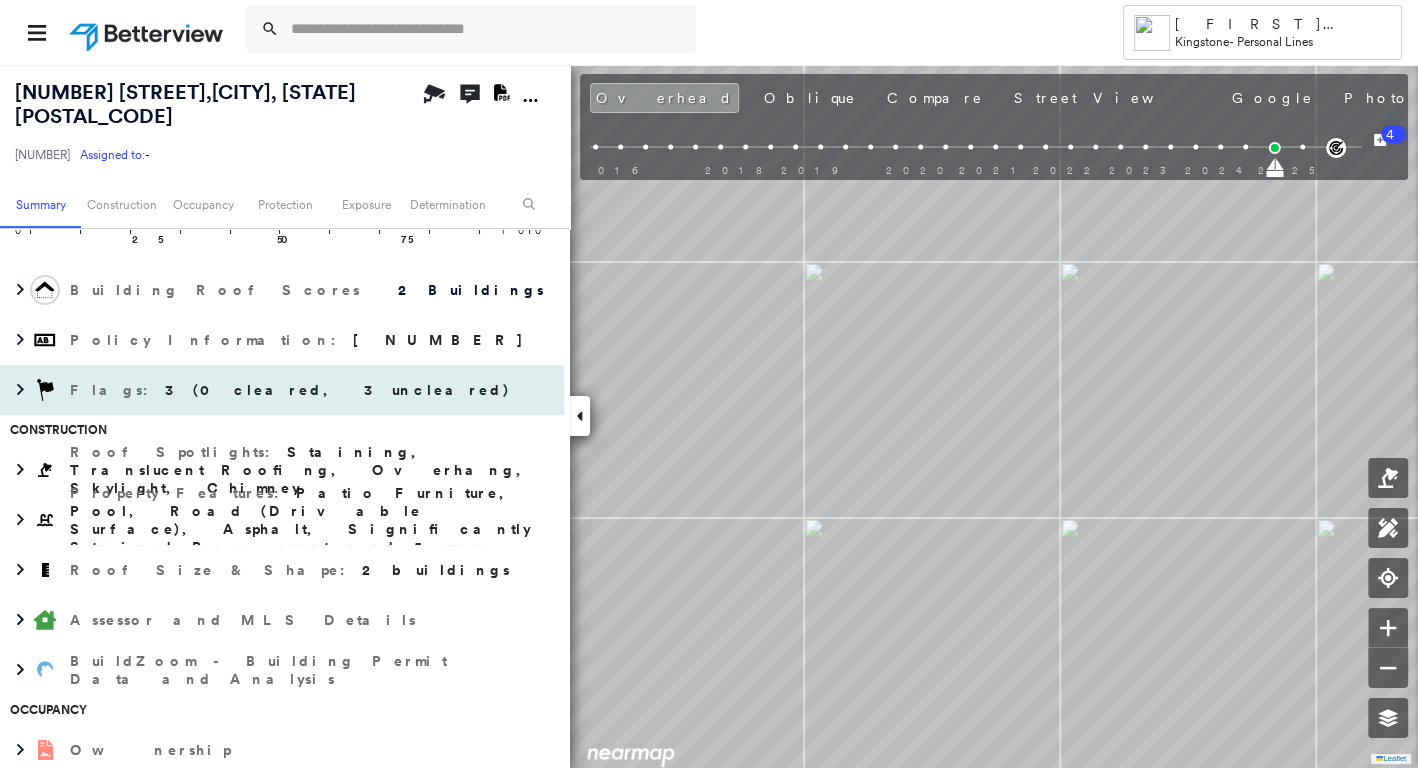 scroll, scrollTop: 605, scrollLeft: 0, axis: vertical 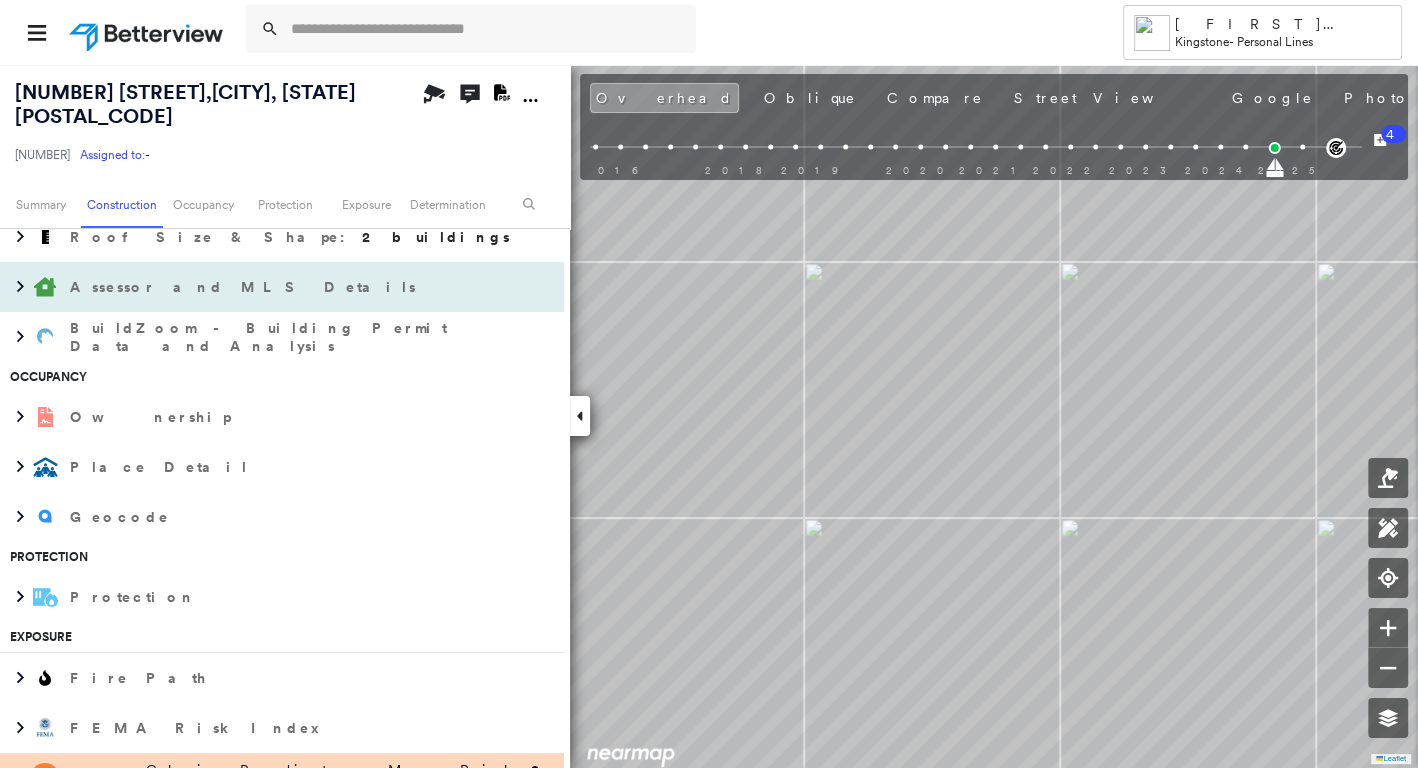 click on "Assessor and MLS Details" at bounding box center [262, 287] 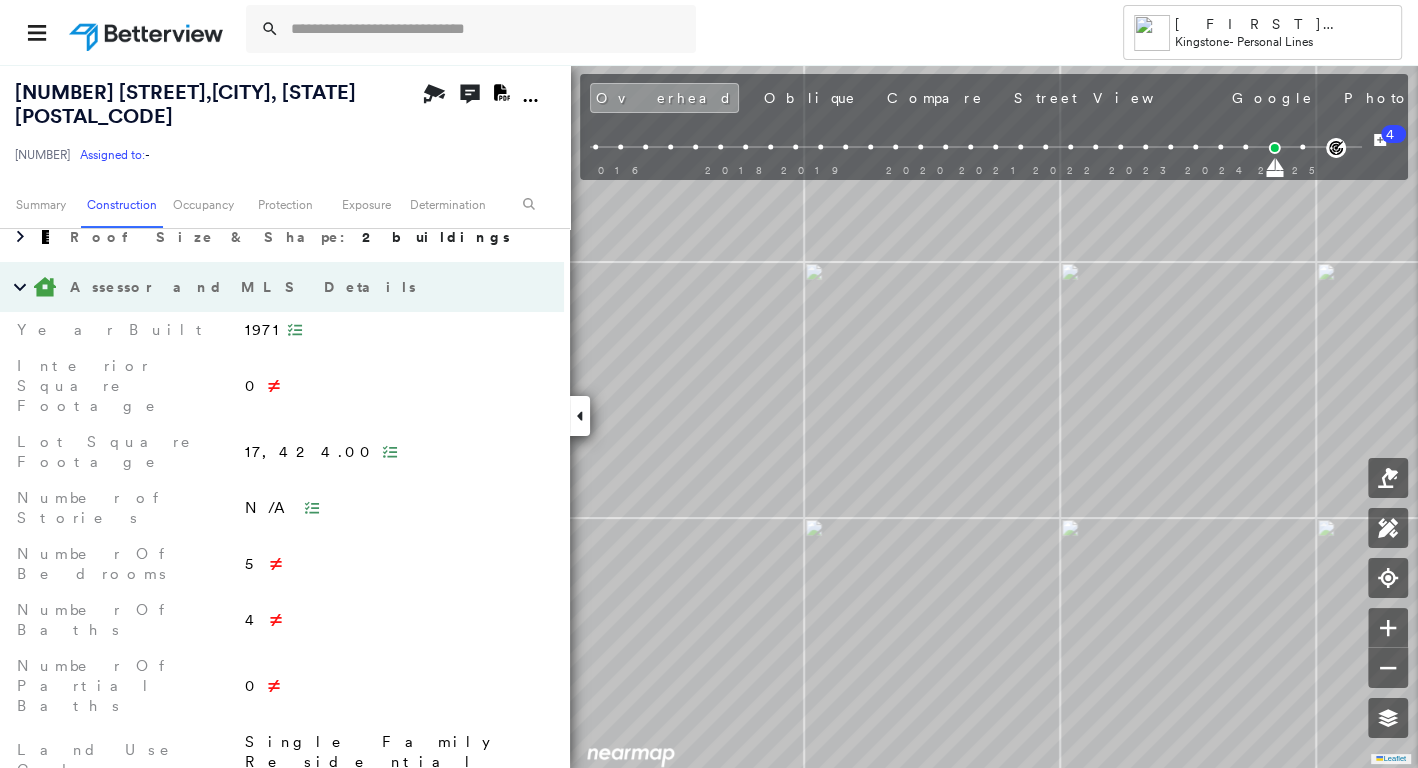 scroll, scrollTop: 939, scrollLeft: 0, axis: vertical 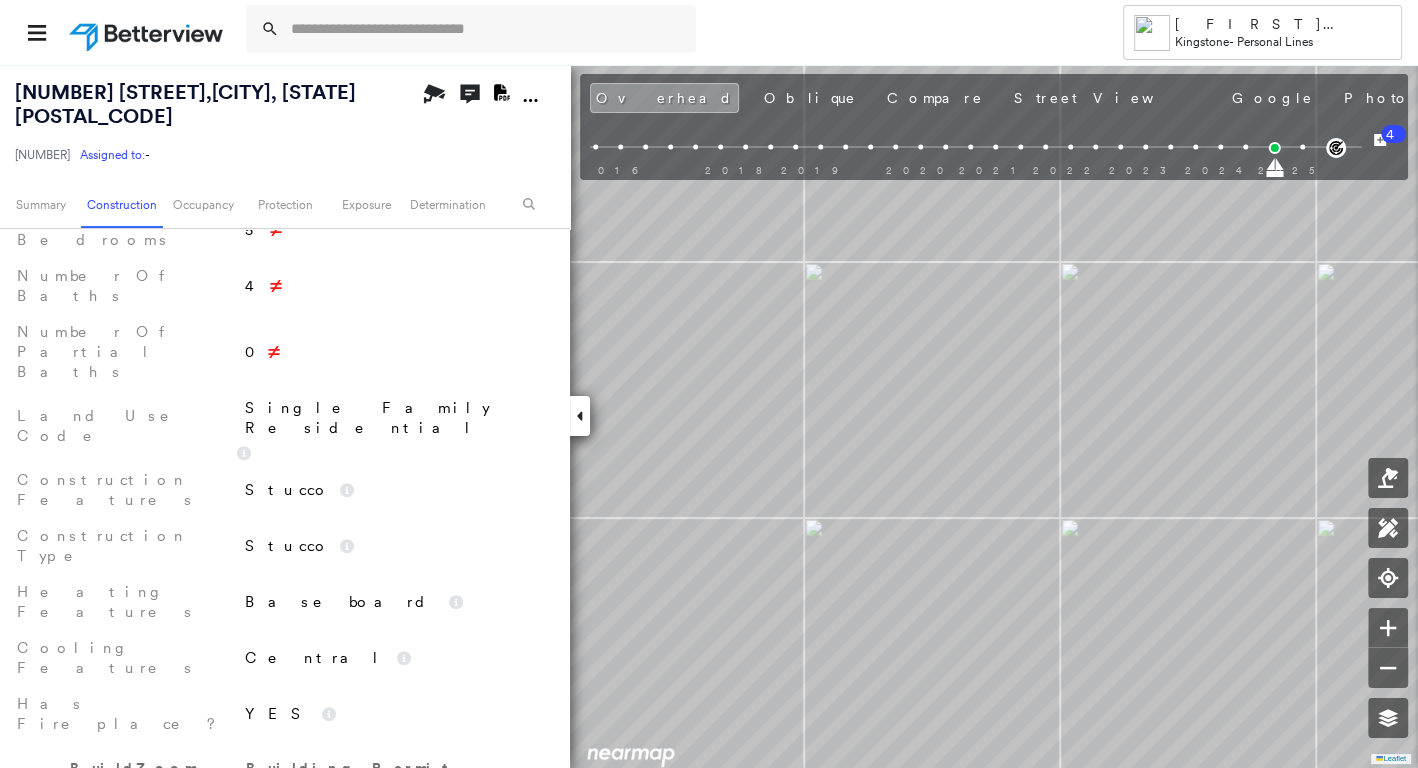 click on "Ownership" at bounding box center (152, 857) 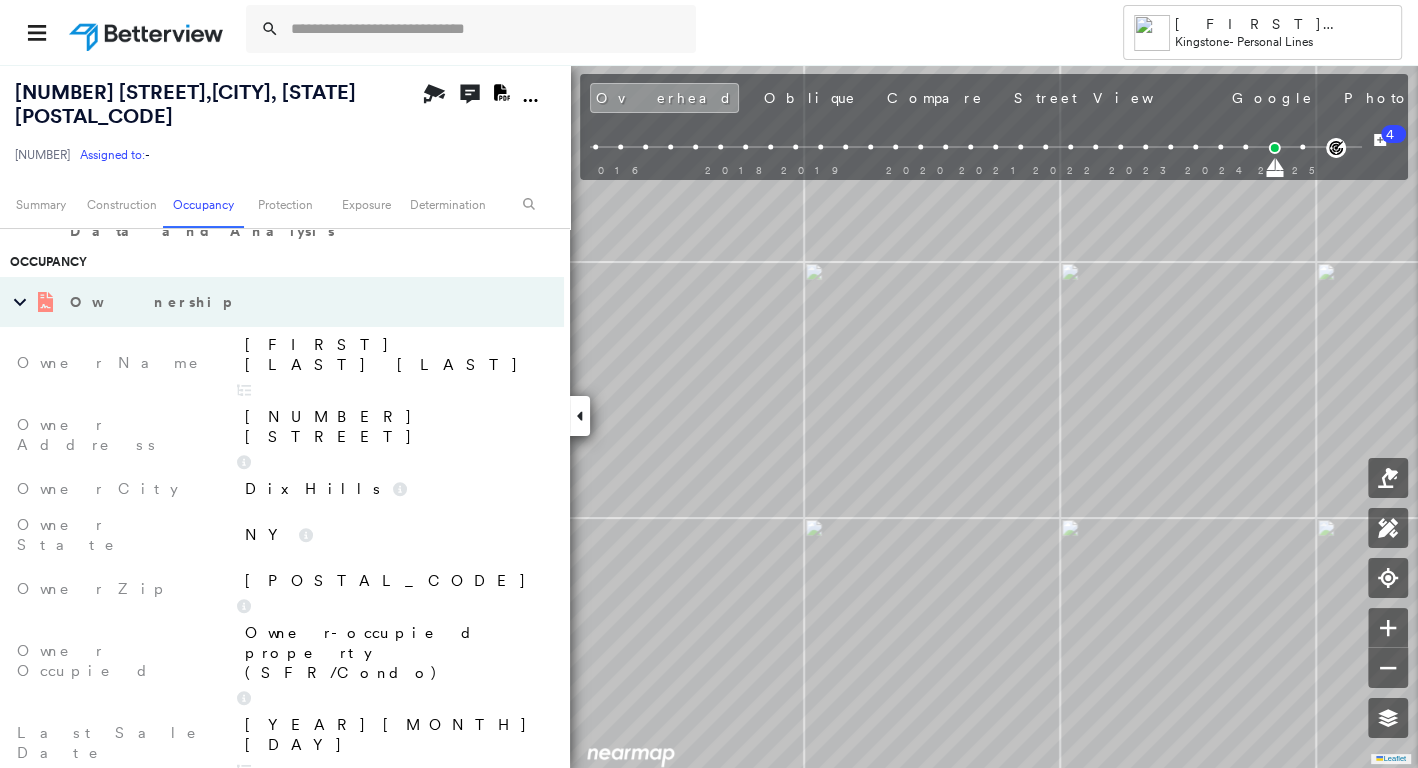 scroll, scrollTop: 1383, scrollLeft: 0, axis: vertical 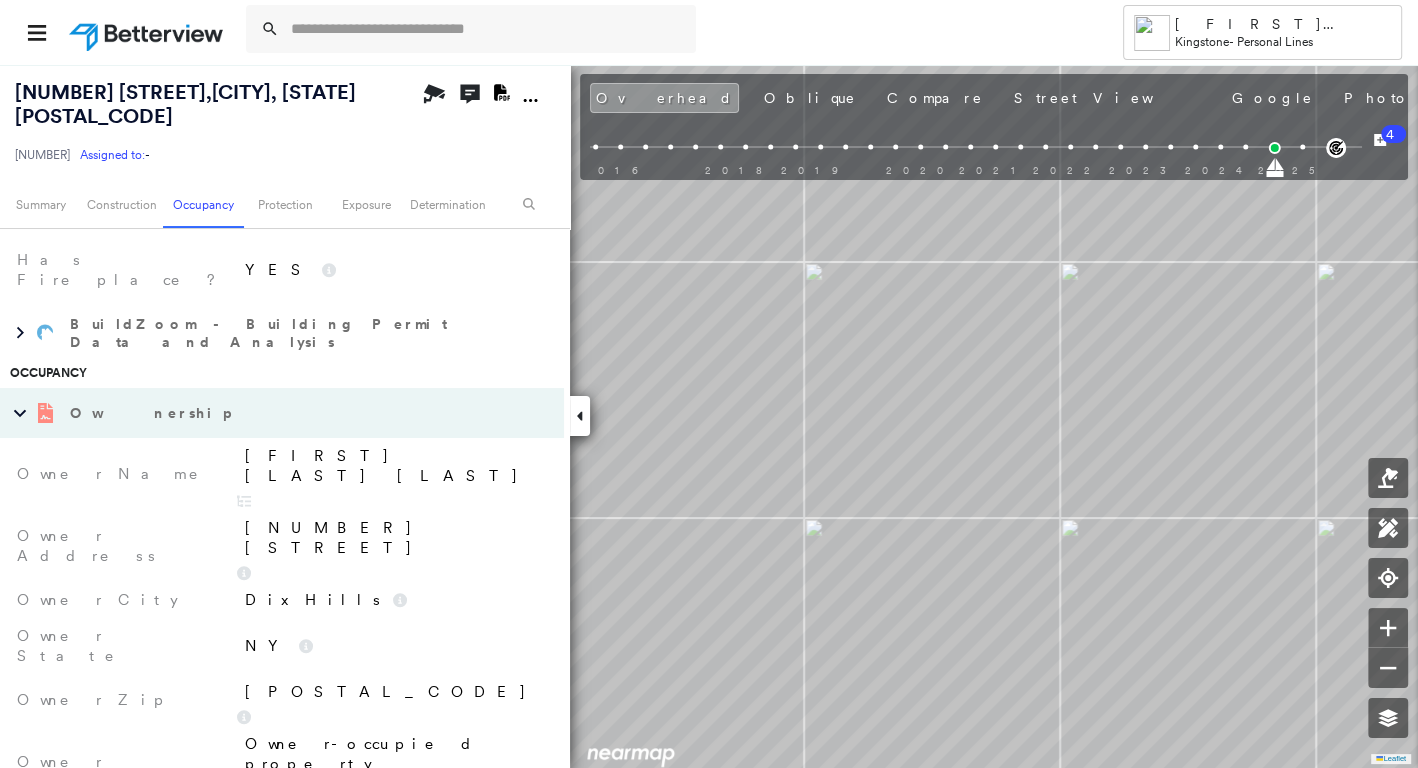 click on "Place Detail" at bounding box center [161, 981] 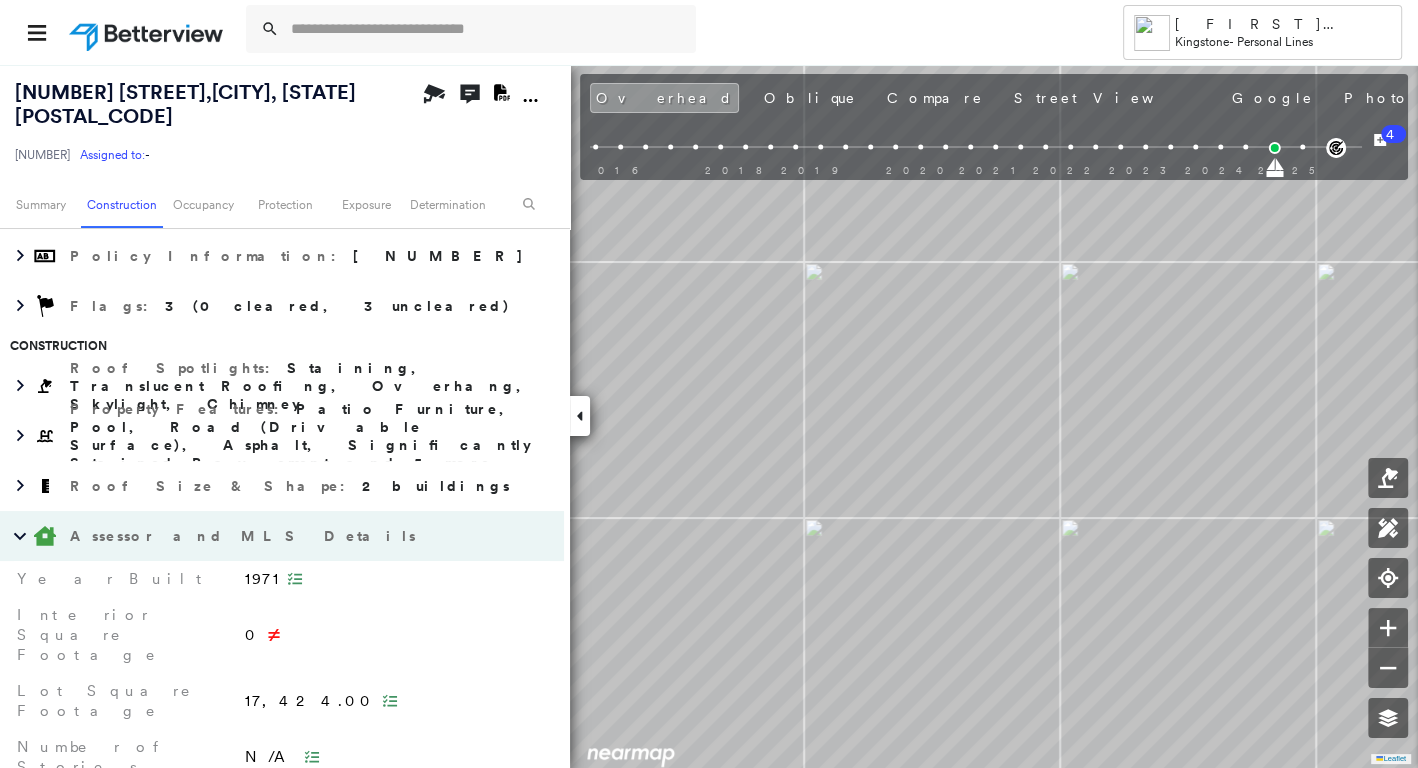 scroll, scrollTop: 272, scrollLeft: 0, axis: vertical 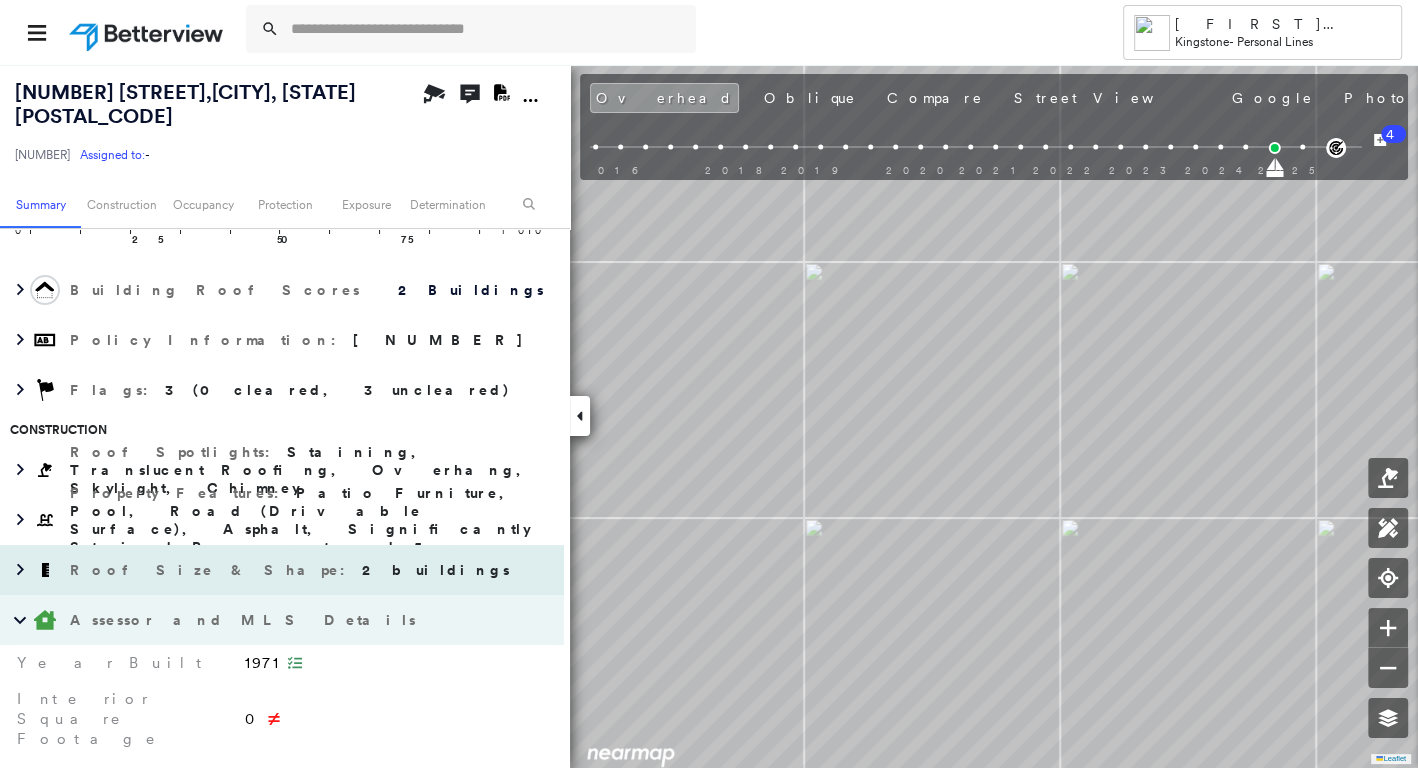 click on "Roof Size & Shape :  2 buildings" at bounding box center [292, 570] 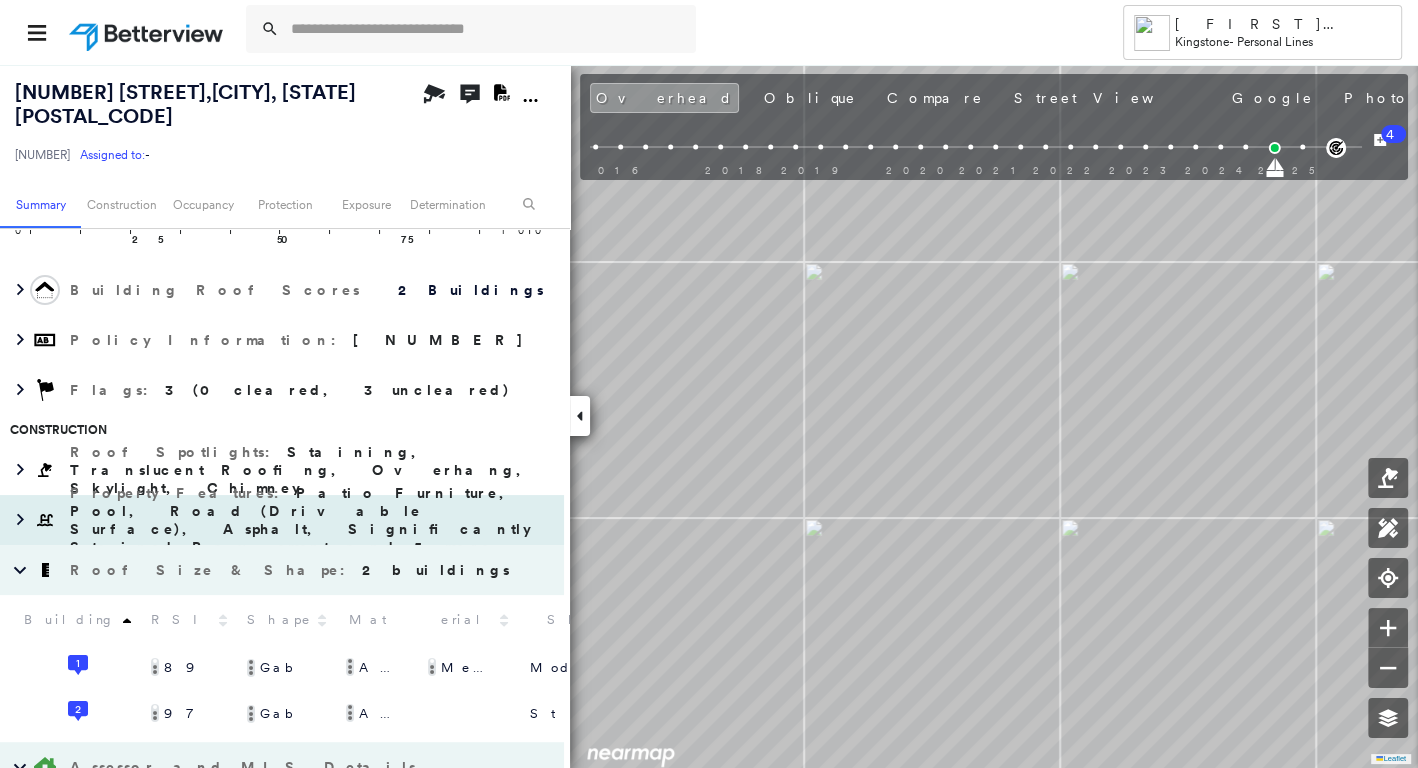 click on "Patio Furniture, Pool, Road (Drivable Surface), Asphalt, Significantly Stained Pavement and 5 more" at bounding box center [300, 520] 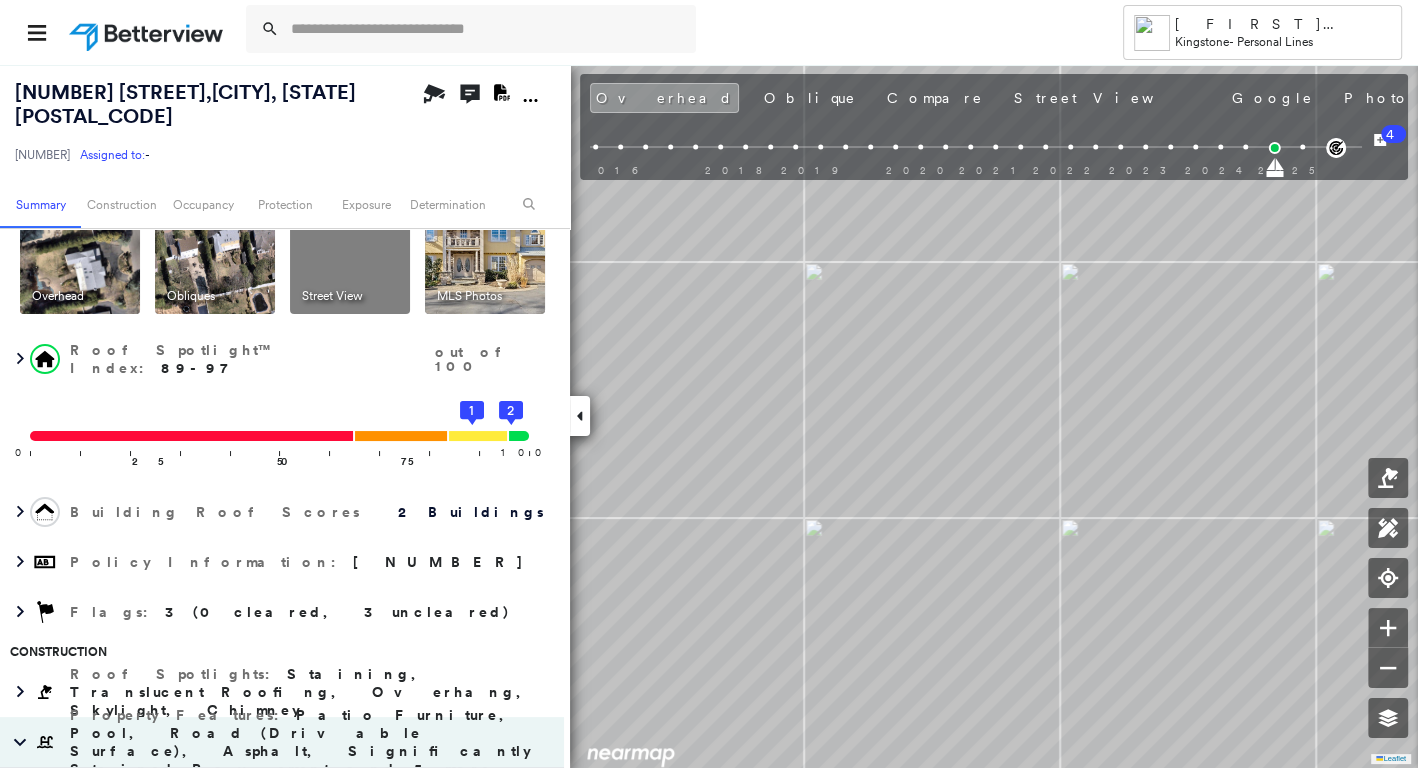 scroll, scrollTop: 0, scrollLeft: 0, axis: both 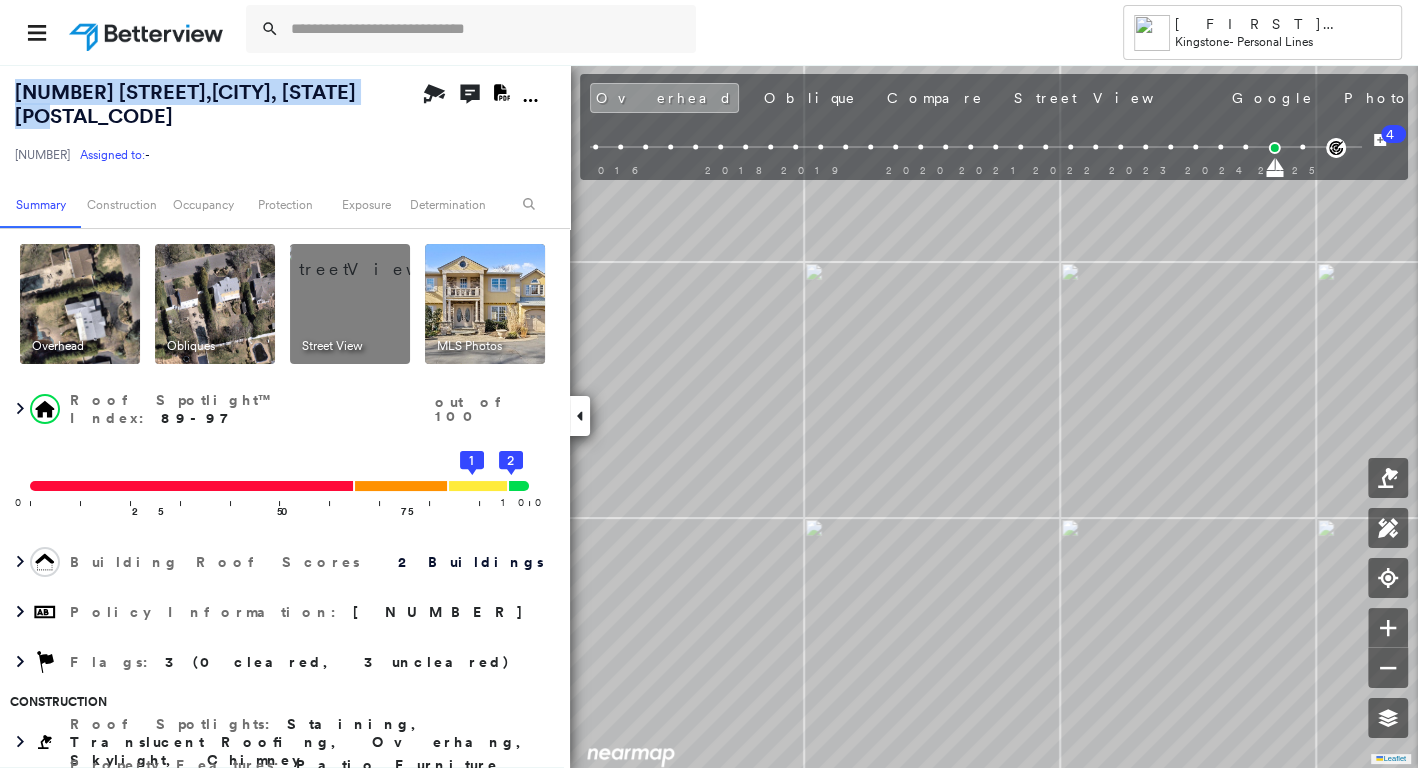 drag, startPoint x: 380, startPoint y: 83, endPoint x: -92, endPoint y: 85, distance: 472.00424 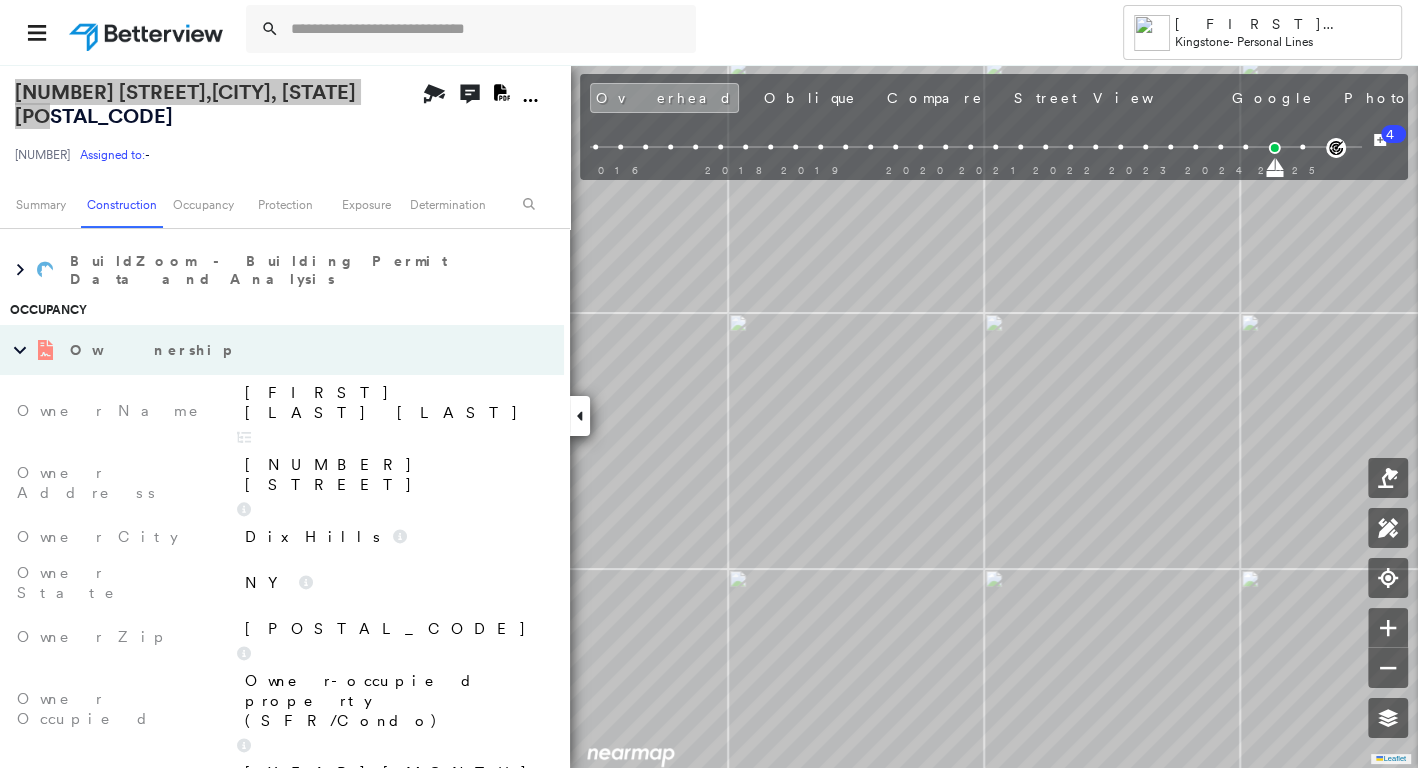 scroll, scrollTop: 2111, scrollLeft: 0, axis: vertical 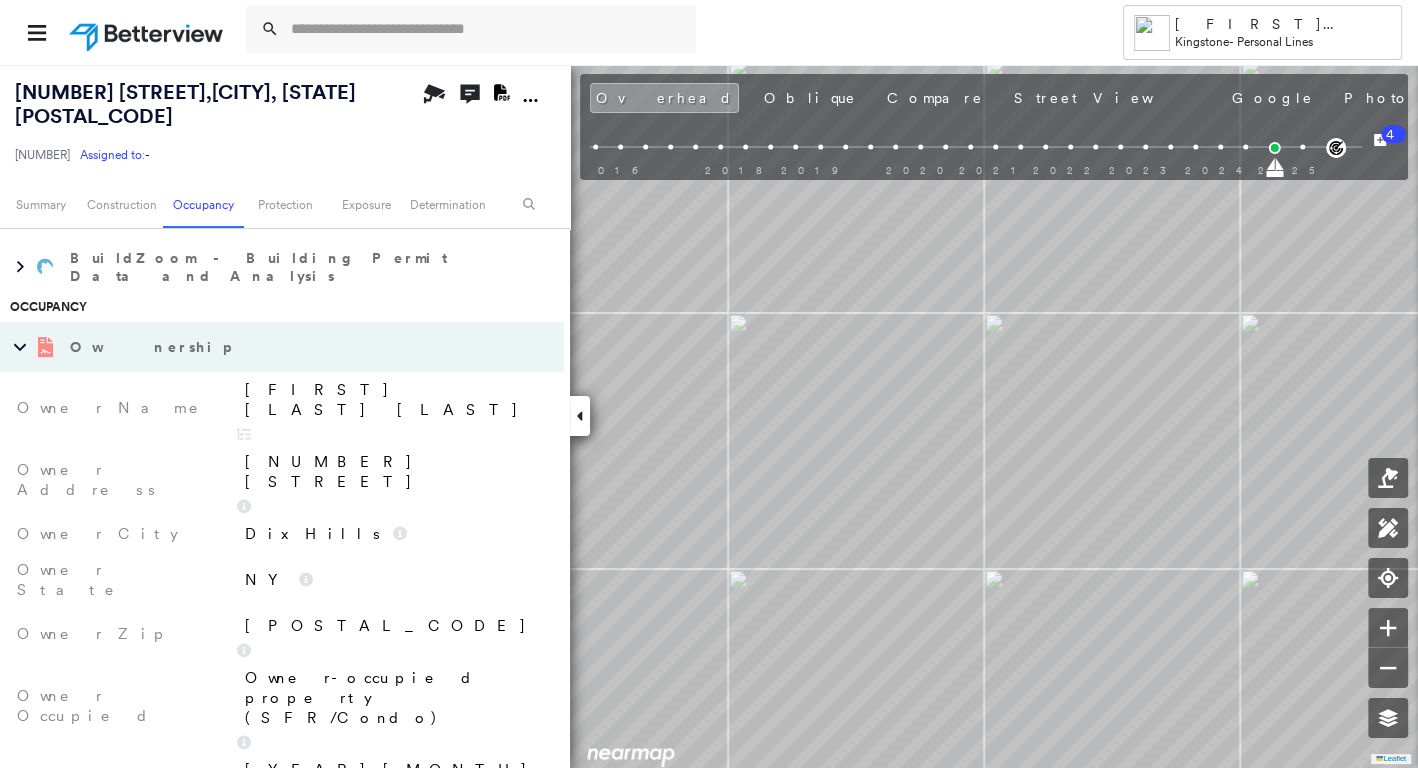 click on "[NUMBER] [STREET] [STATE] [POSTAL_CODE] [NUMBER] Assigned to:  - Assigned to:  - [NUMBER] Assigned to:  - Open Comments Download PDF" at bounding box center (285, 122) 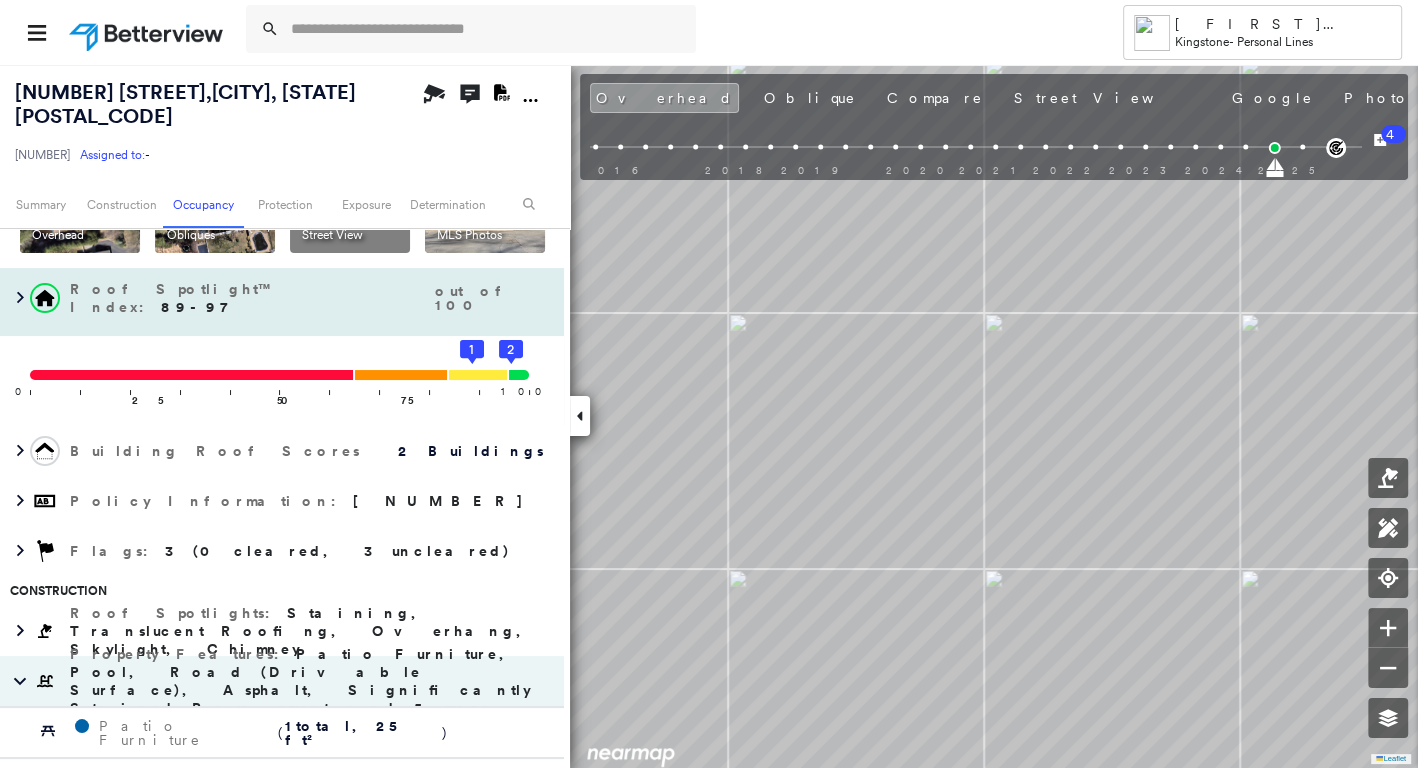 scroll, scrollTop: 0, scrollLeft: 0, axis: both 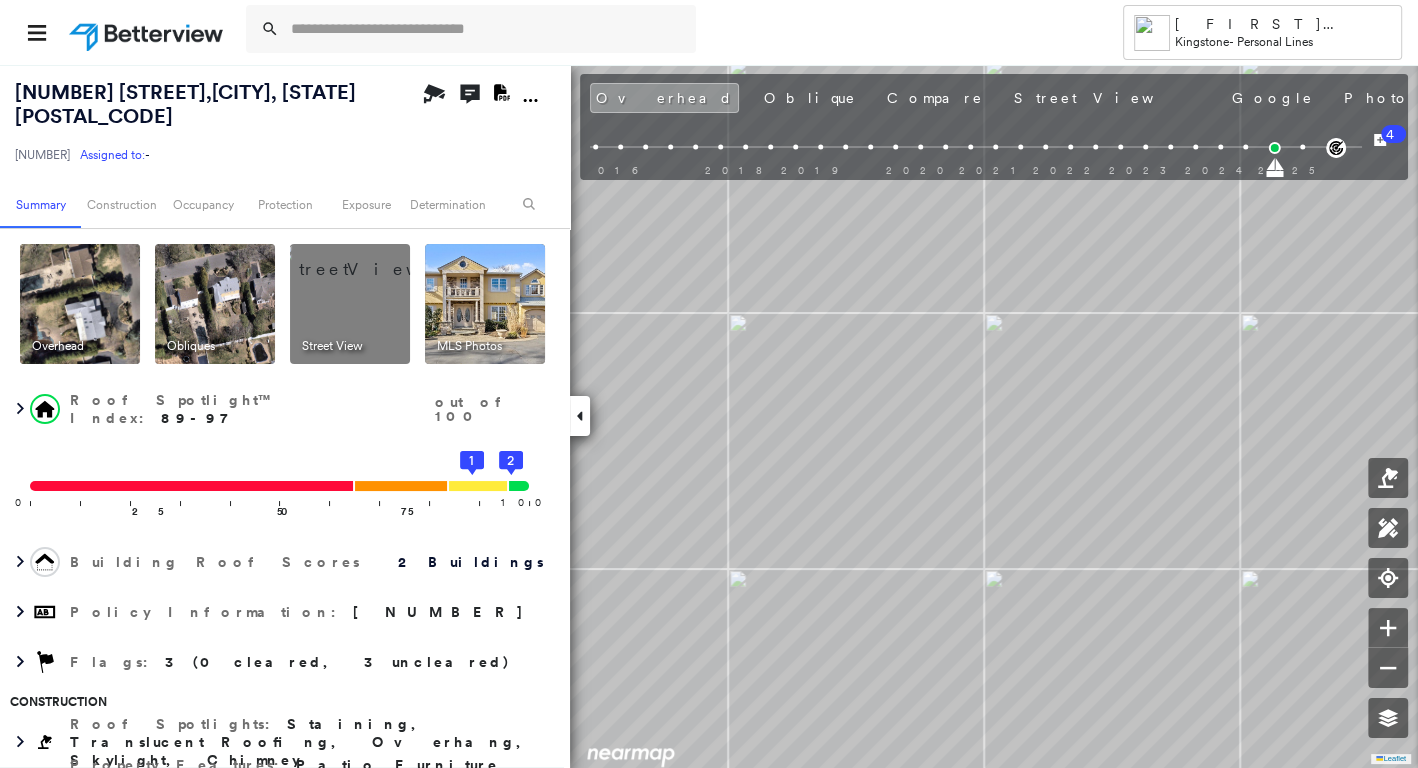 click at bounding box center [485, 304] 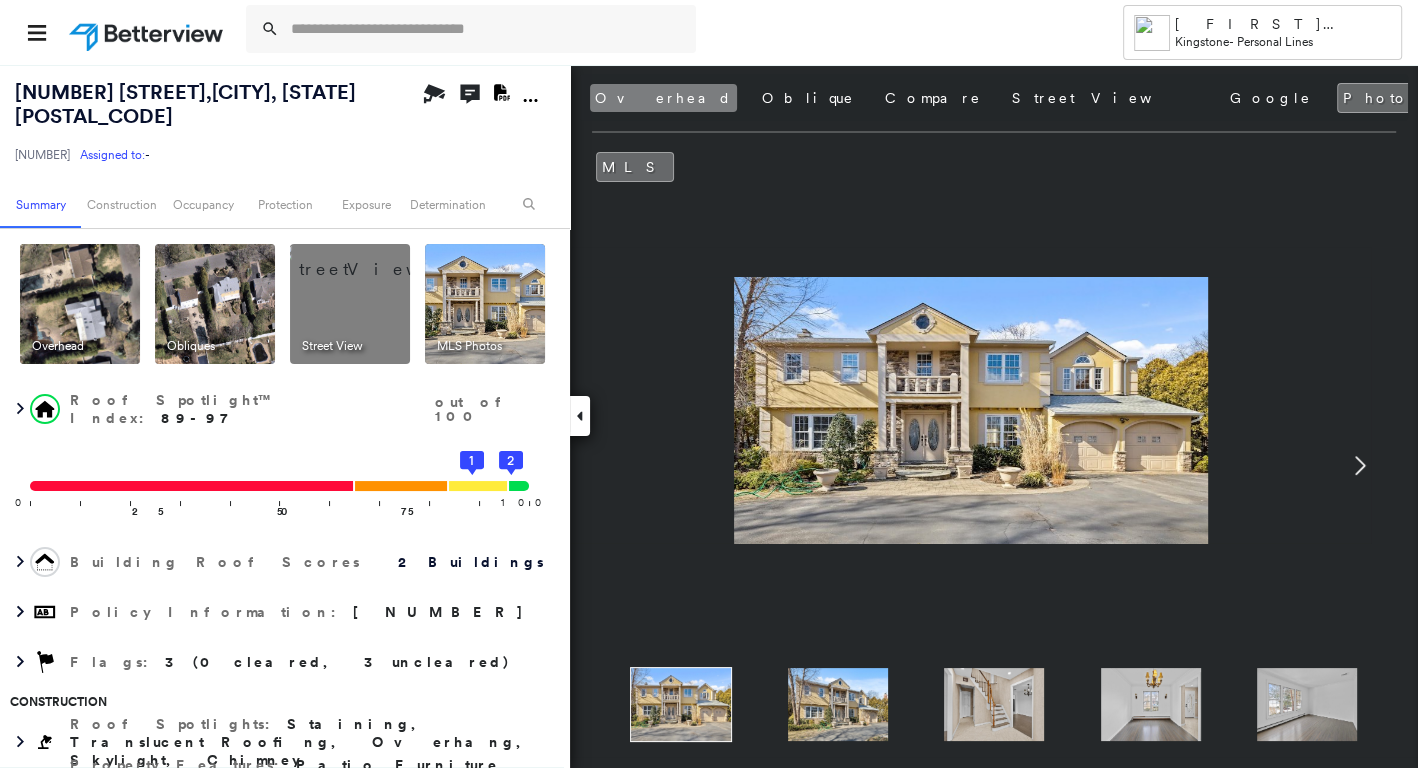 click on "Overhead" at bounding box center (663, 98) 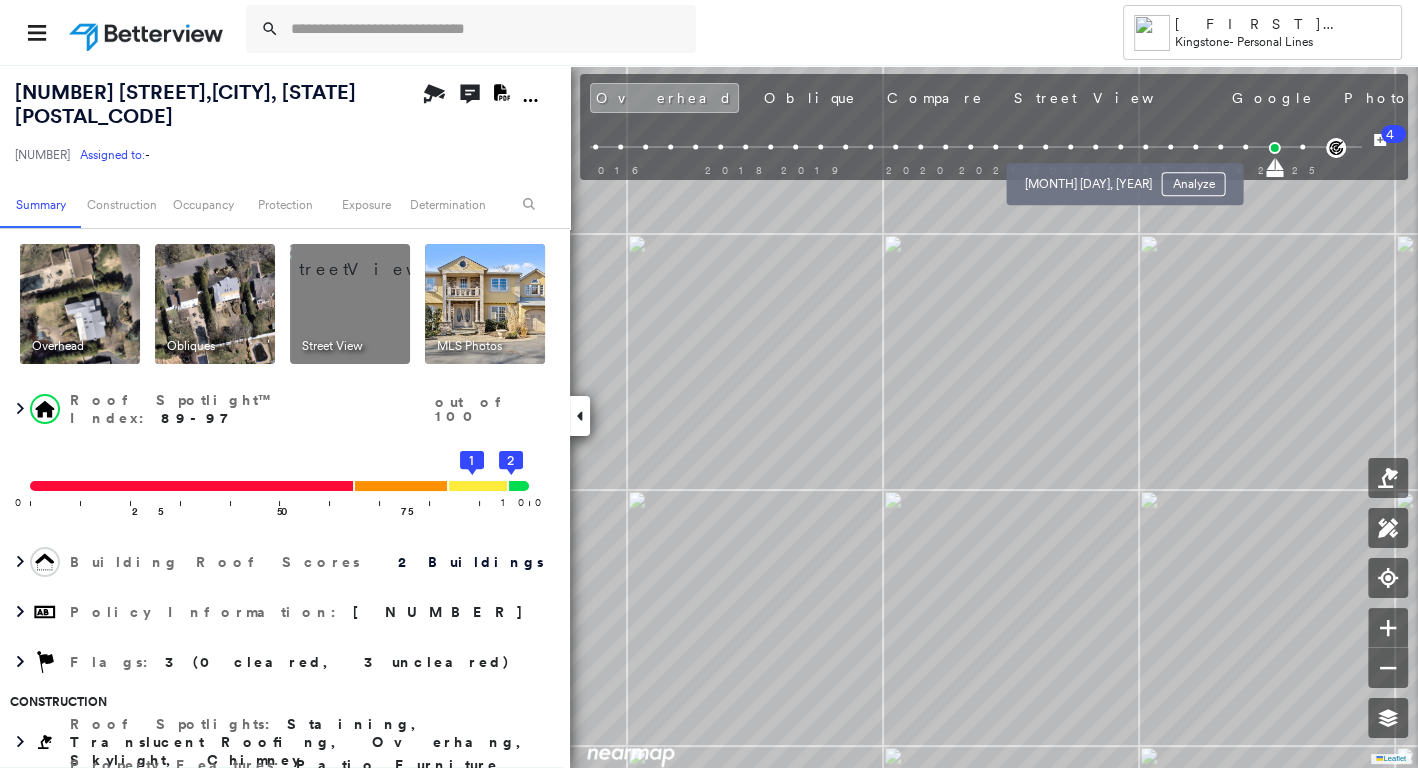 click on "[MONTH] [DAY], [YEAR] Analyze" at bounding box center (1124, 178) 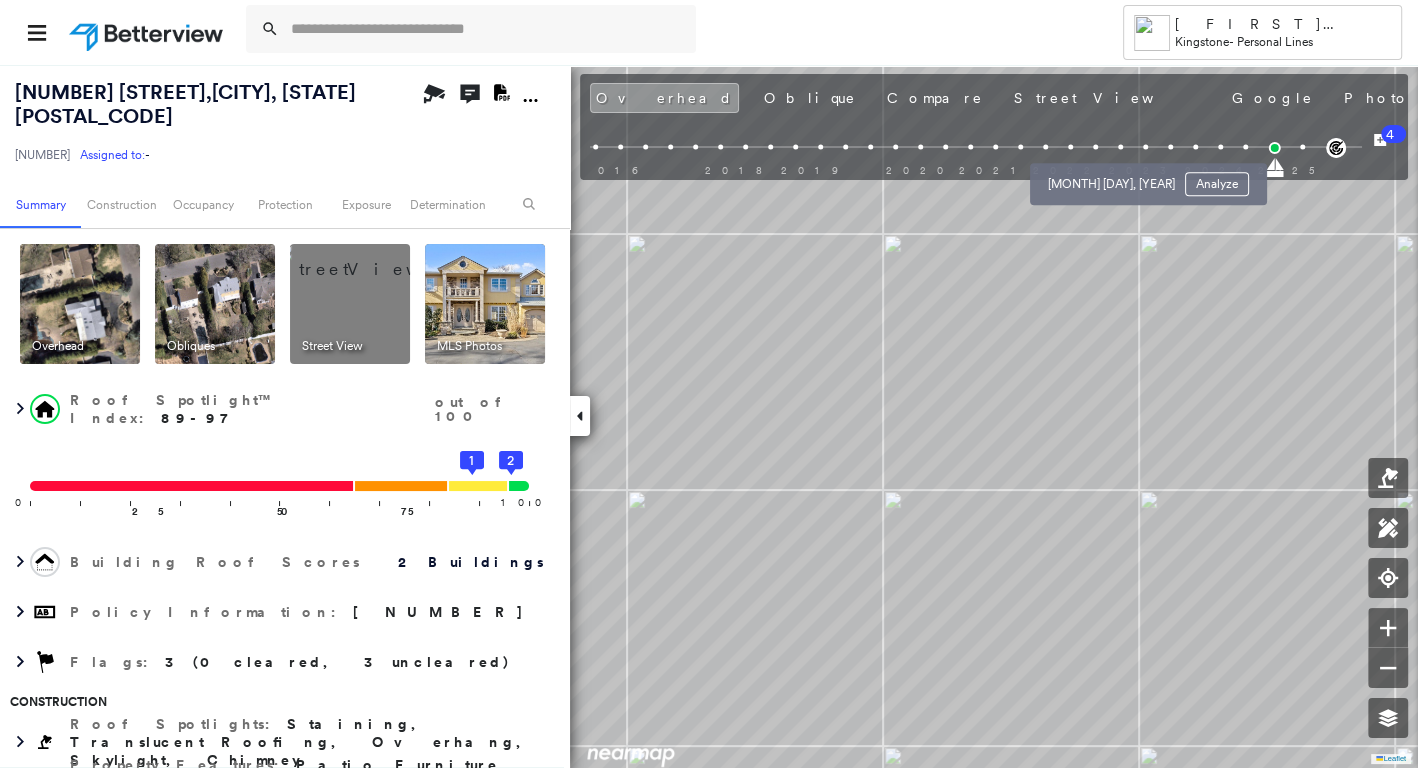 click at bounding box center [1120, 147] 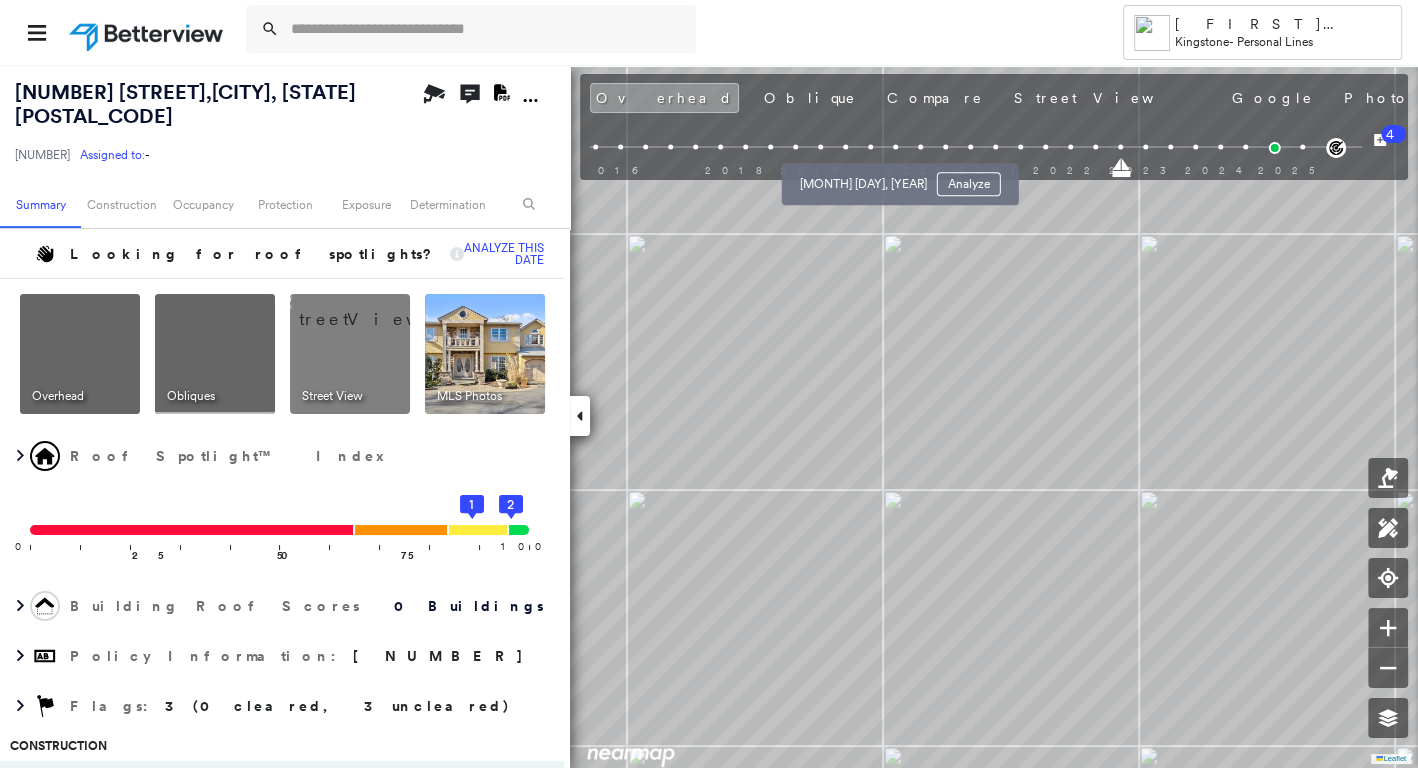 click on "[MONTH] [DAY], [YEAR] Analyze" at bounding box center [900, 178] 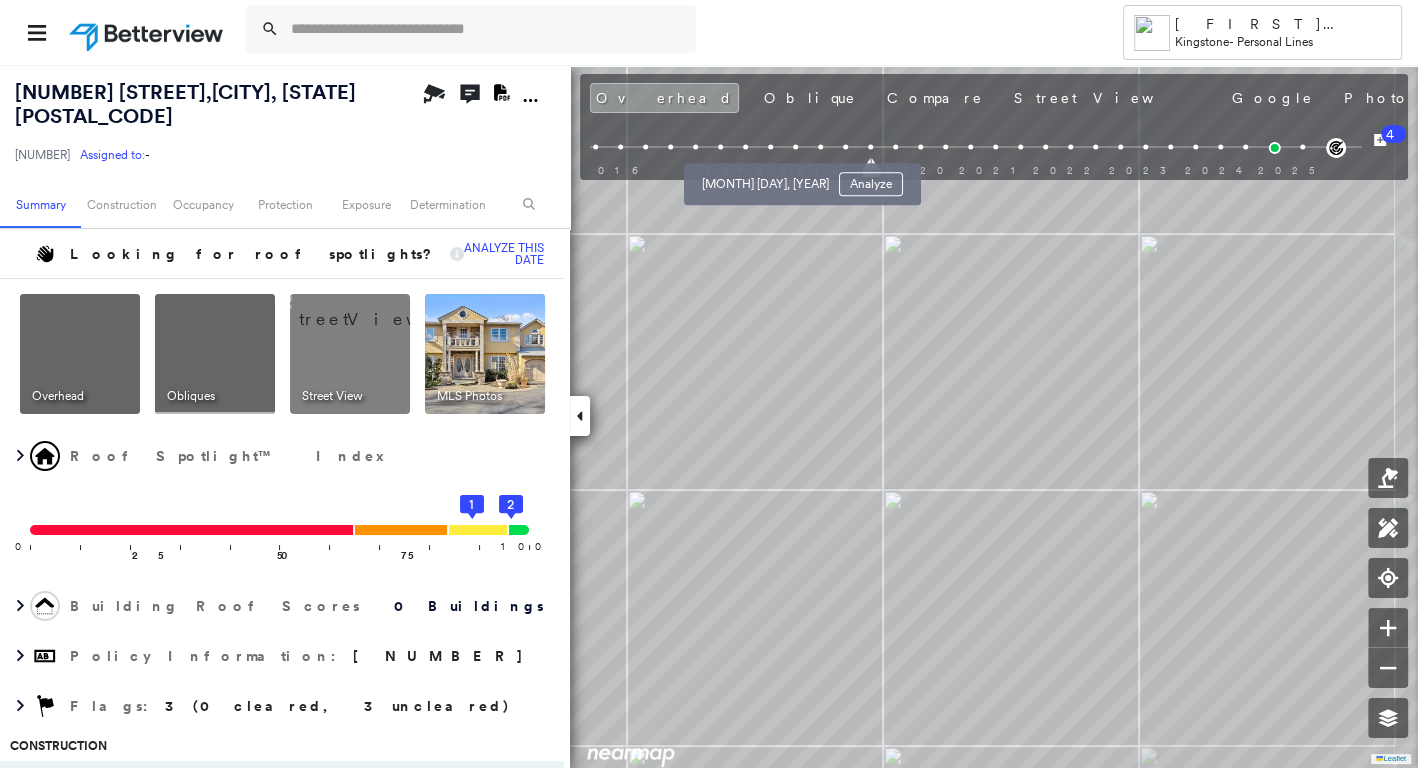 click at bounding box center (770, 147) 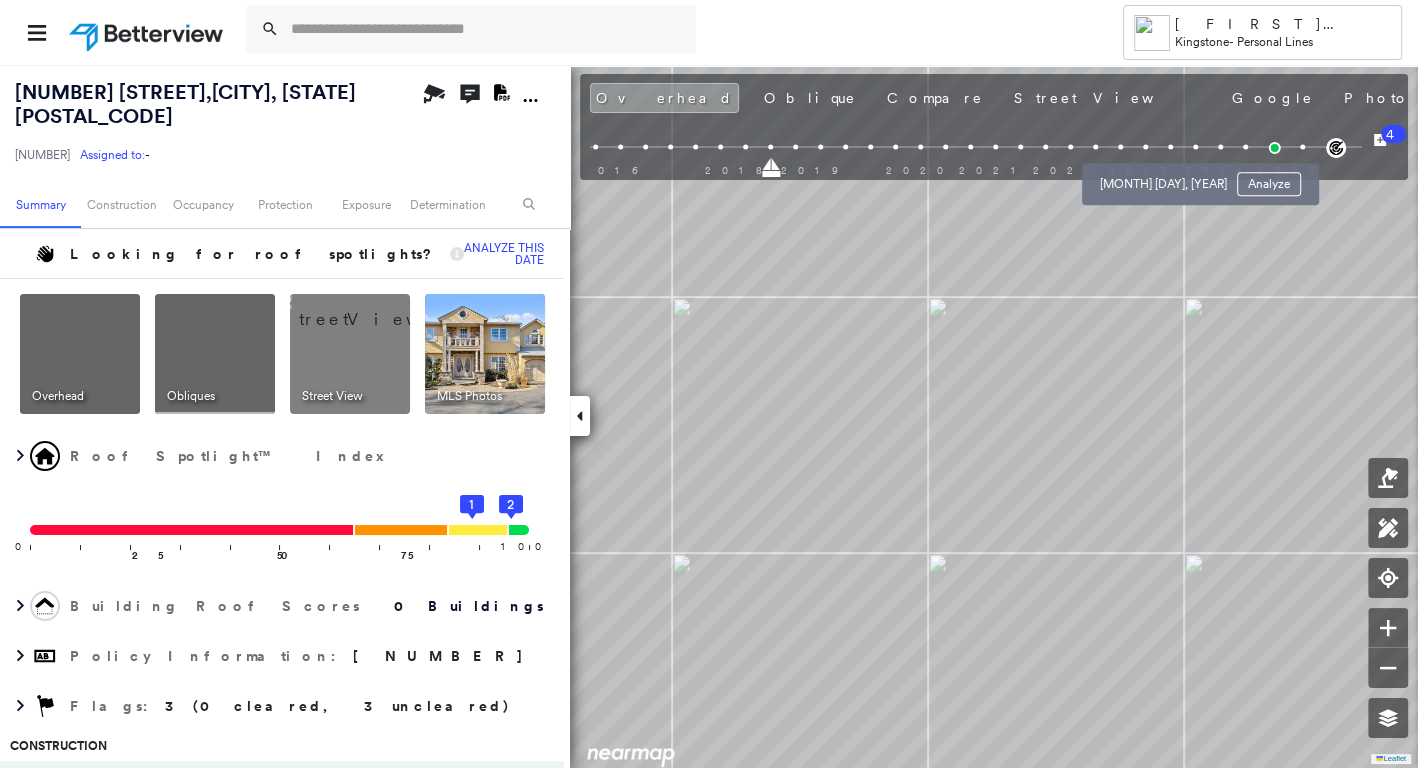 click at bounding box center [1170, 147] 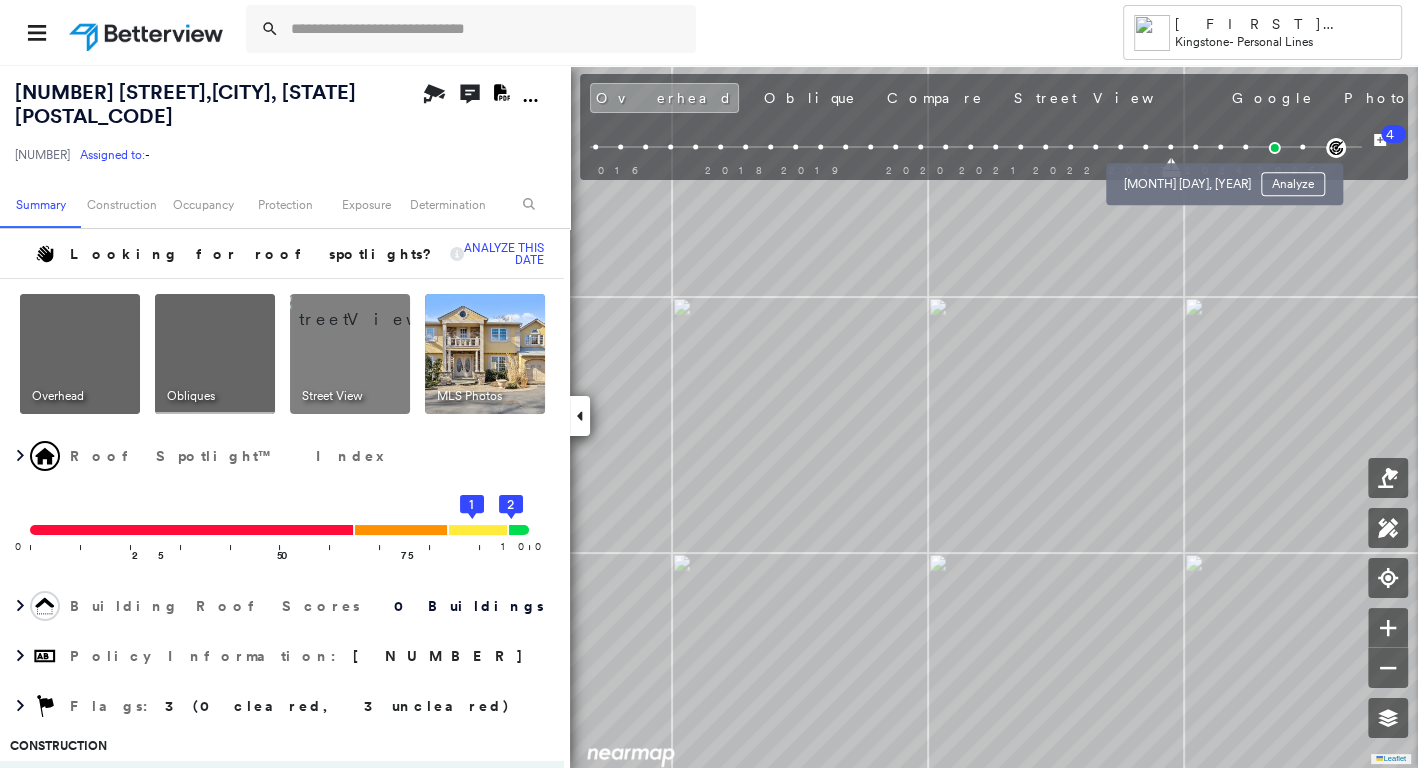 click at bounding box center (1195, 147) 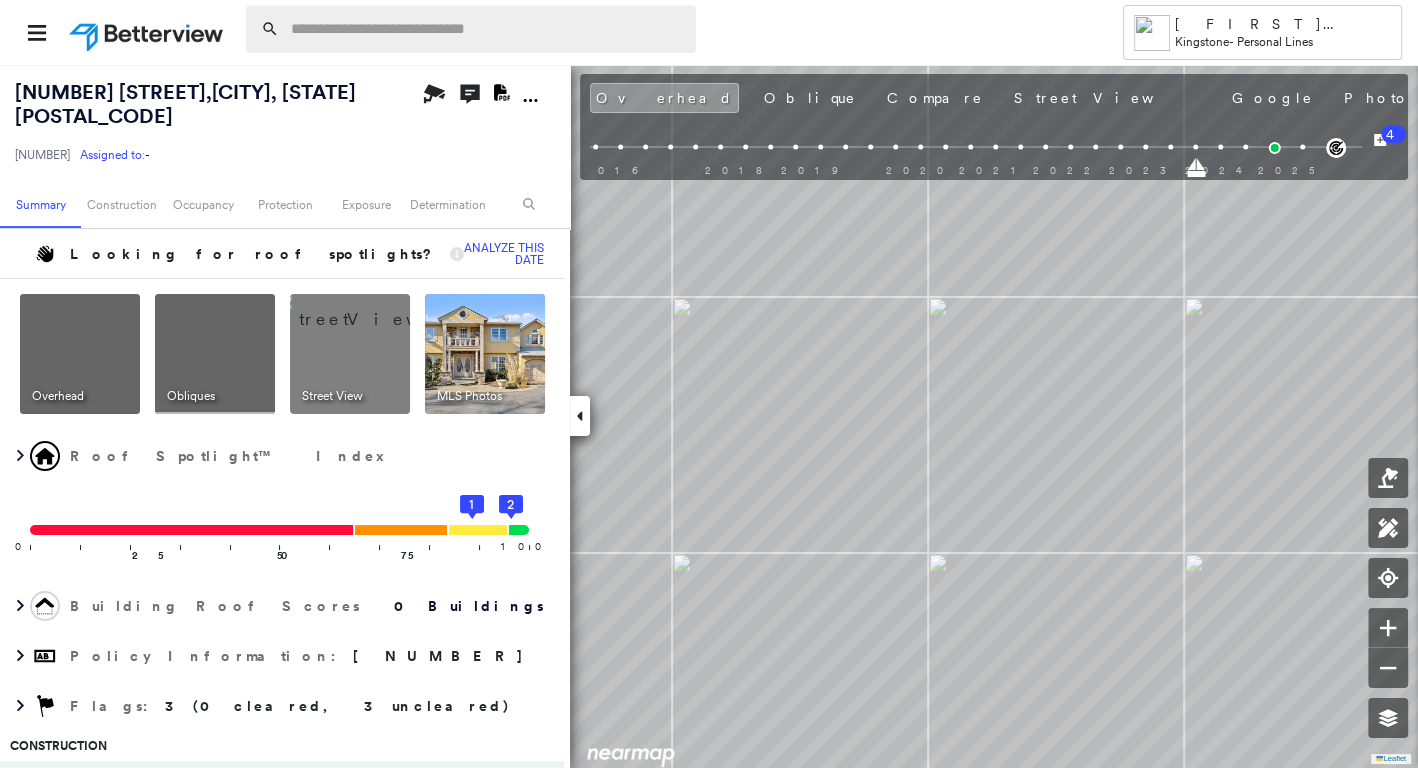 click at bounding box center [487, 29] 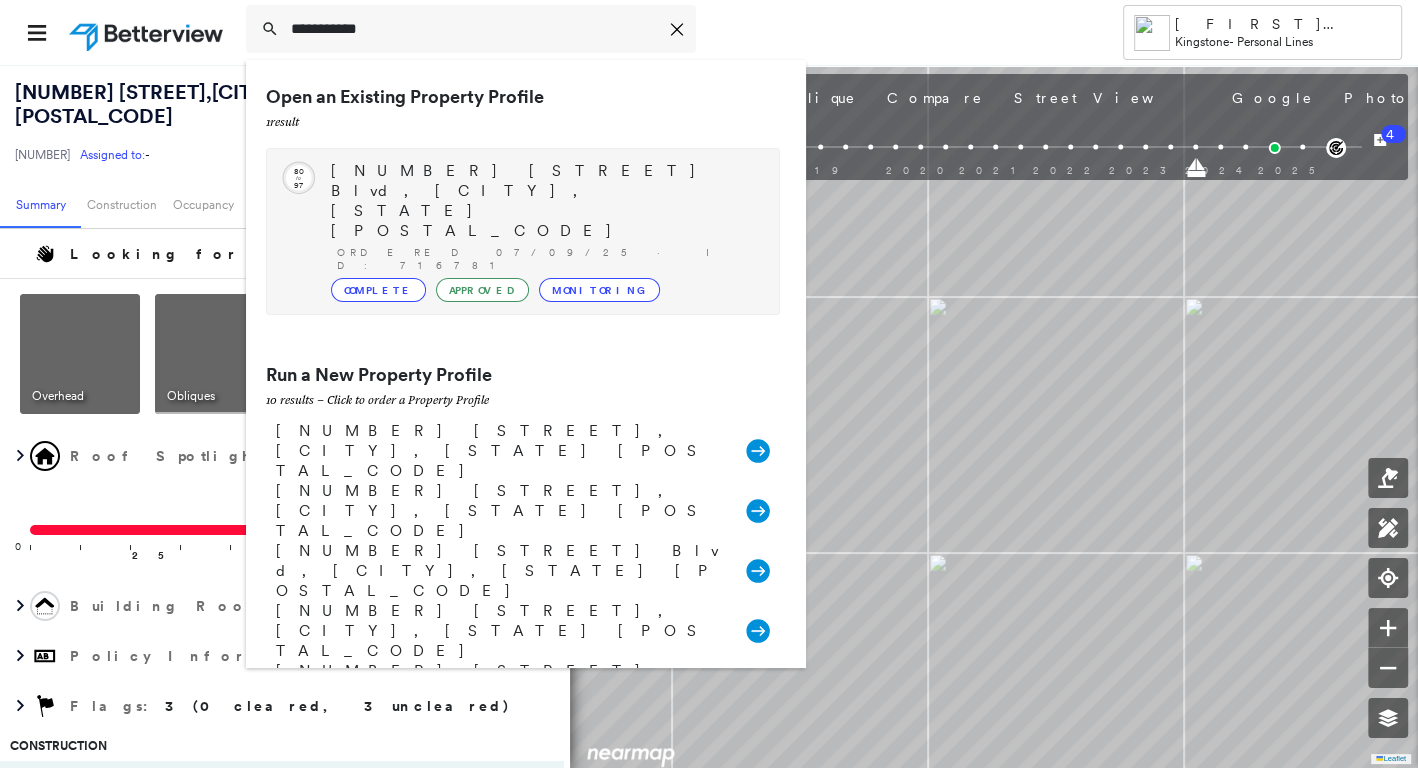 type on "**********" 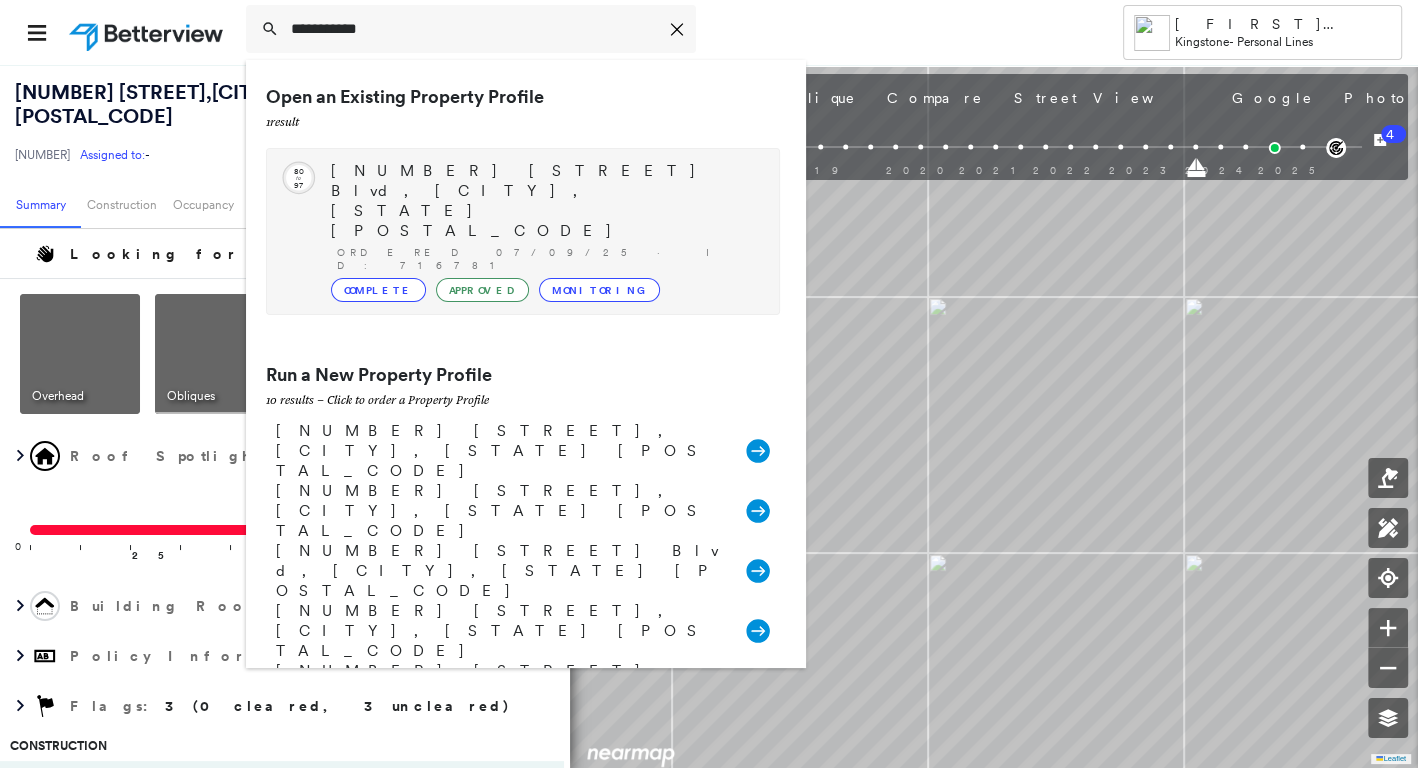 click on "[NUMBER] [STREET] Blvd, [CITY], [STATE] [POSTAL_CODE]" at bounding box center [545, 201] 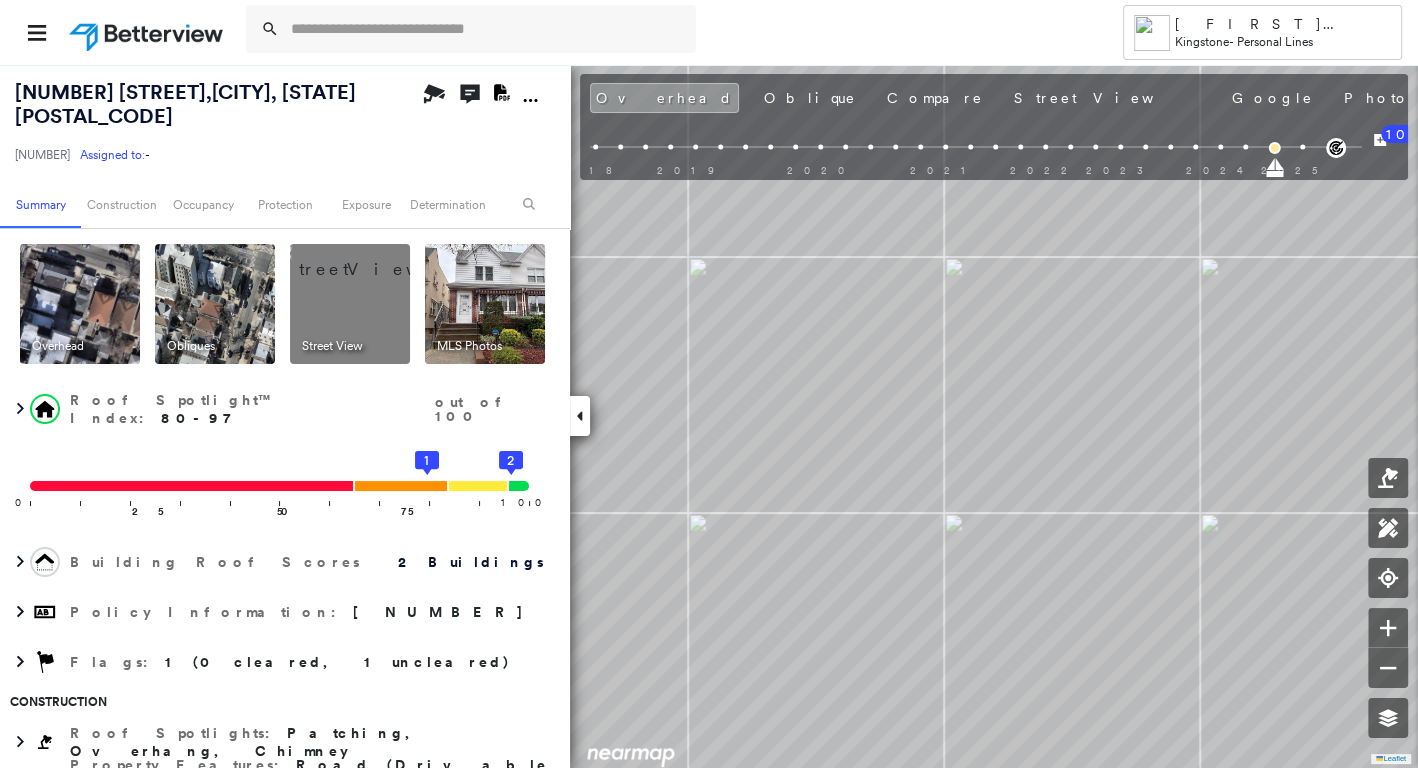 click at bounding box center [485, 304] 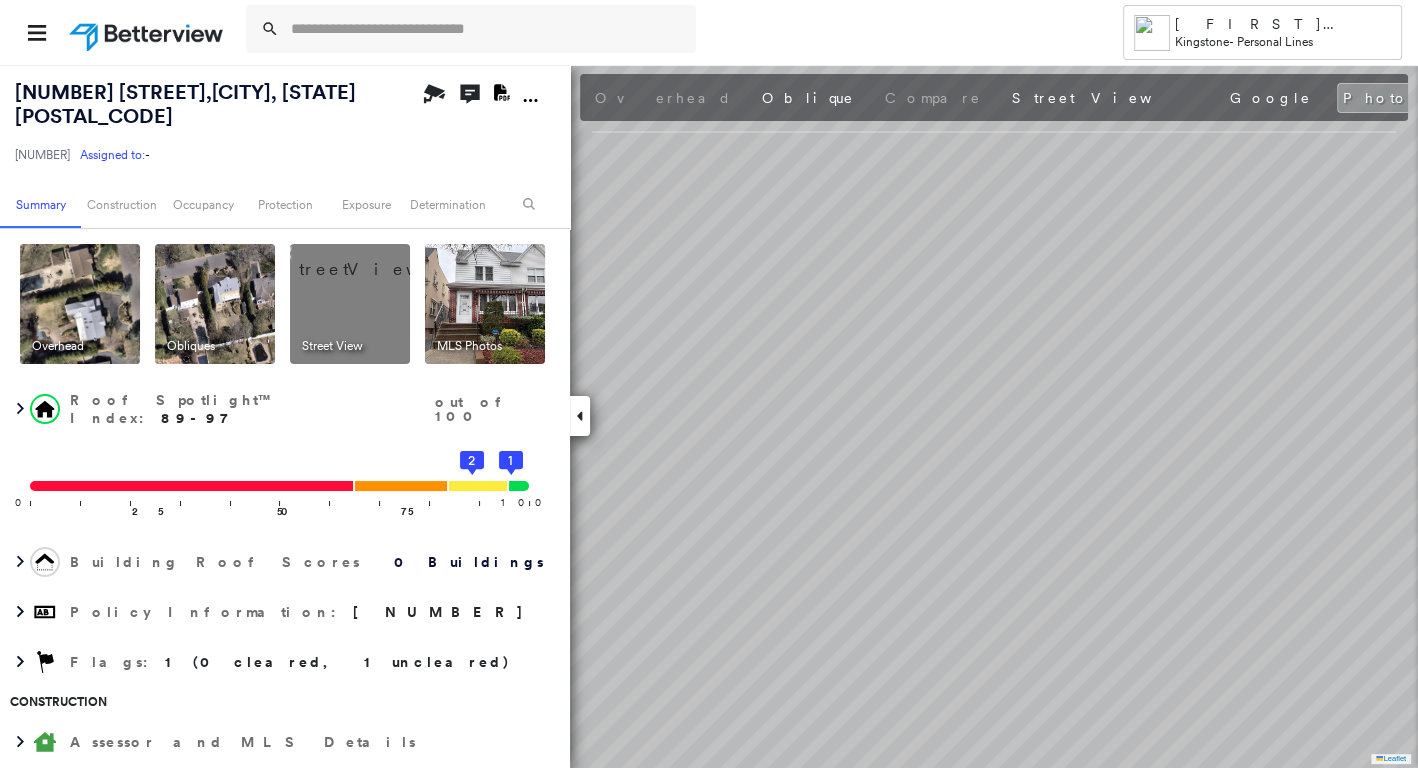click at bounding box center (80, 304) 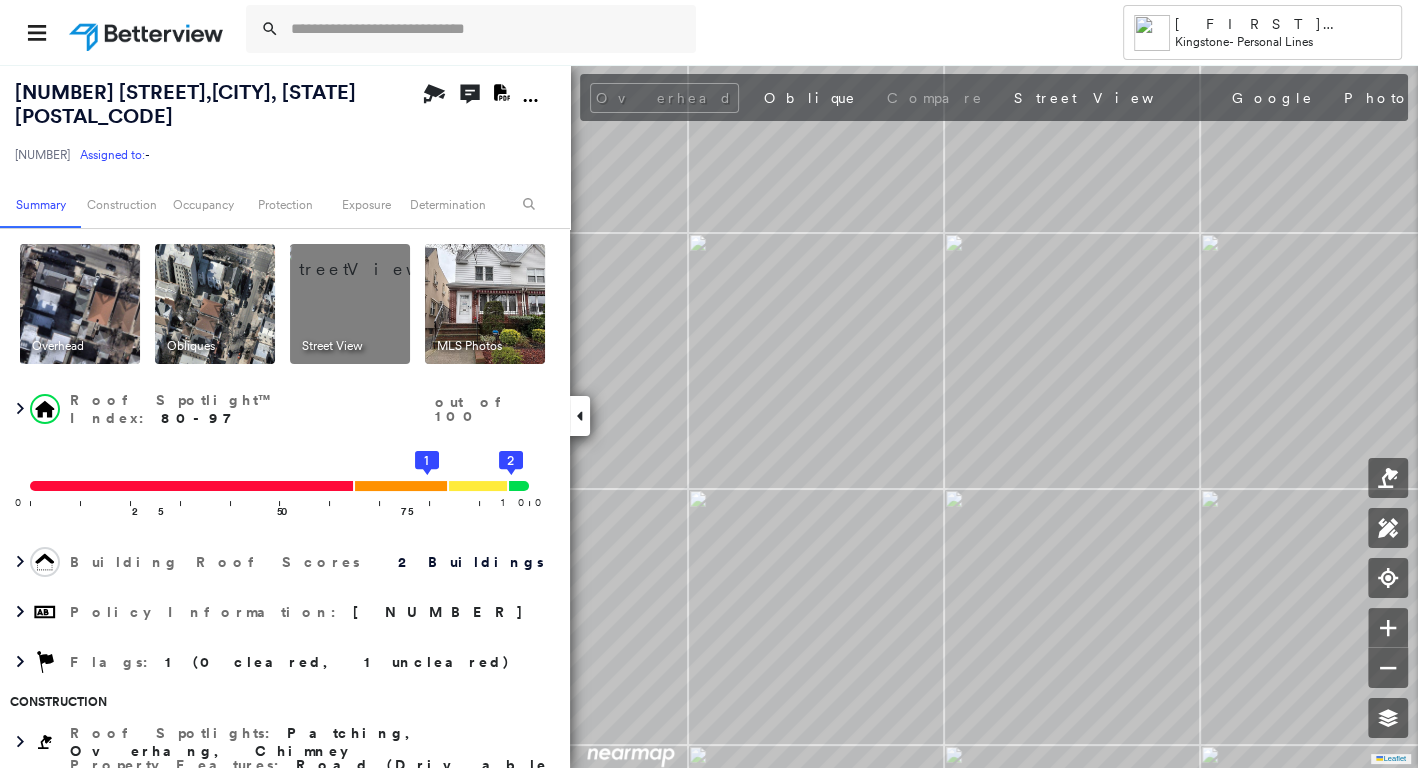 click at bounding box center (485, 304) 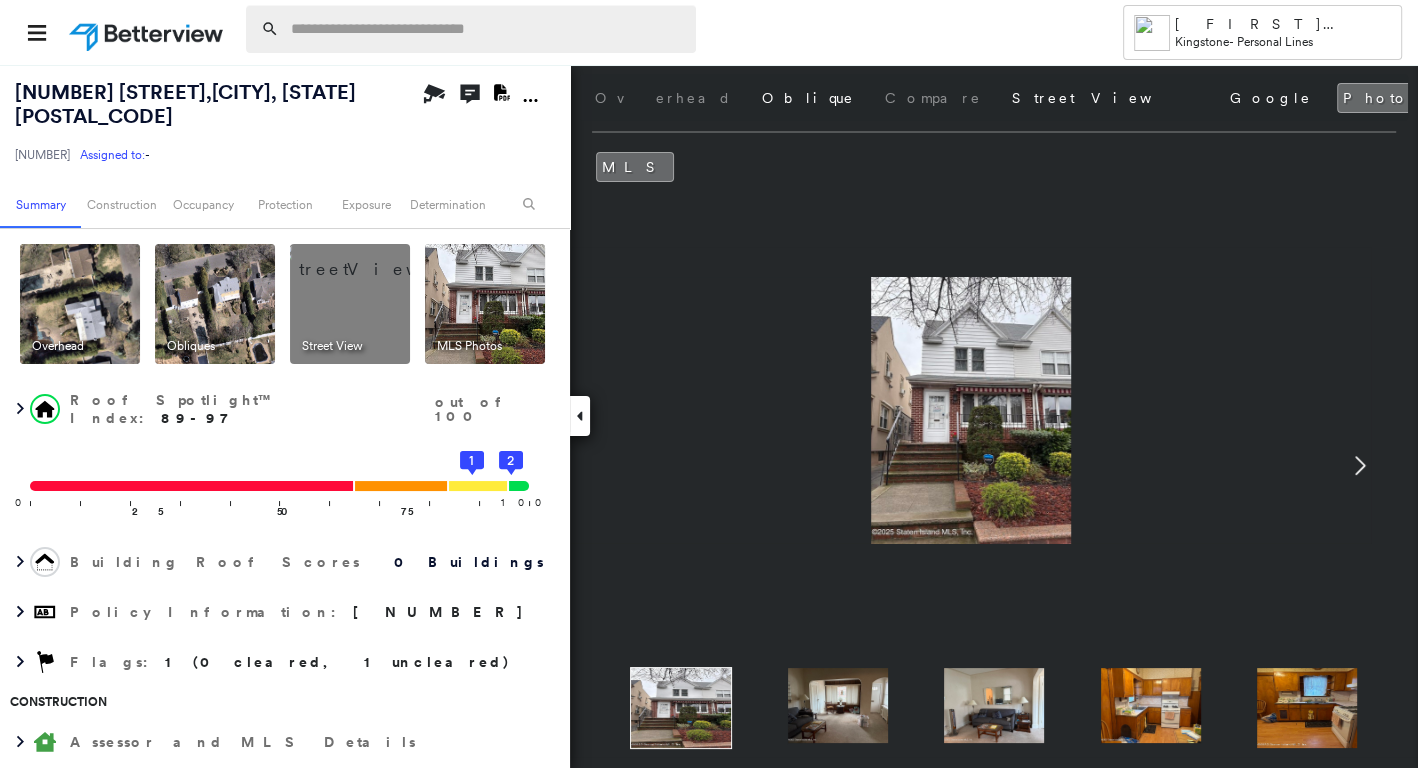 click at bounding box center [487, 29] 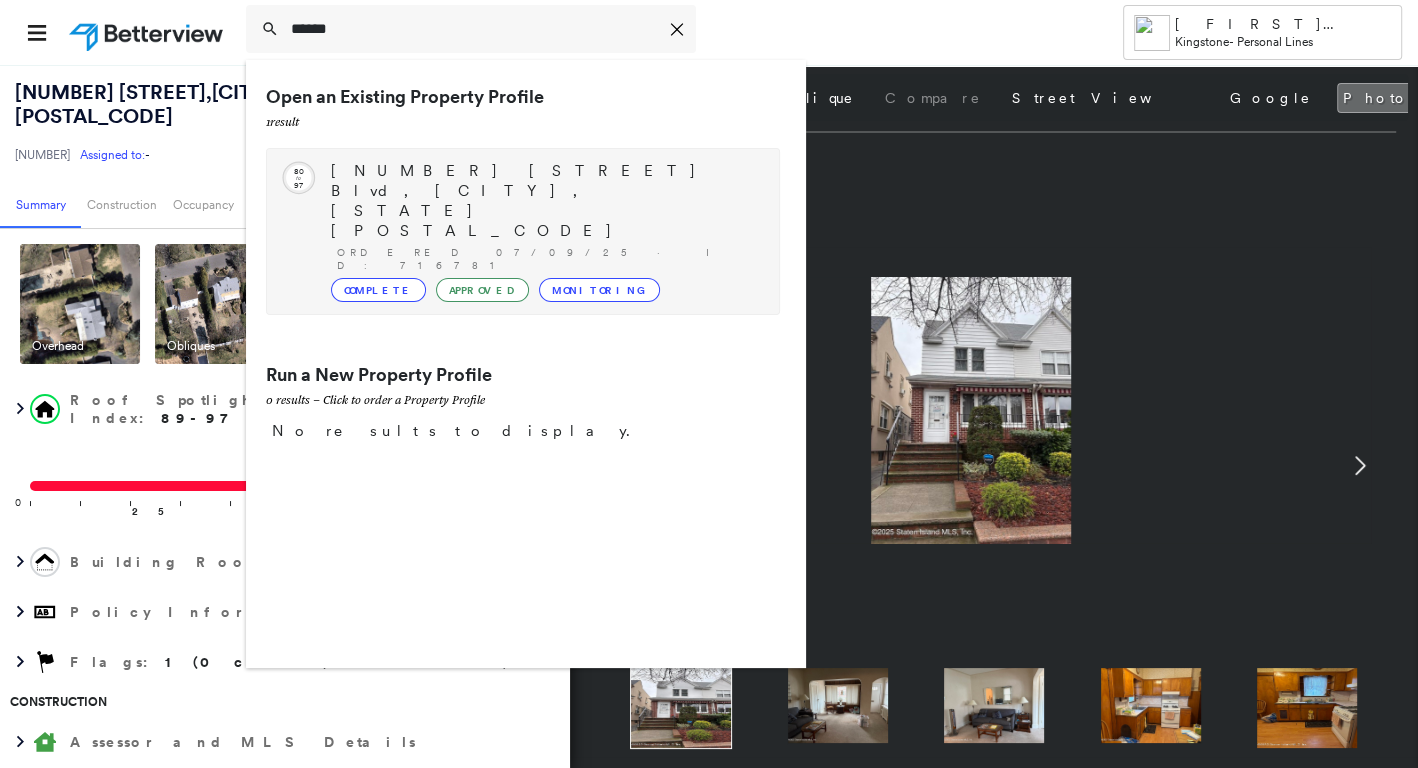 type on "******" 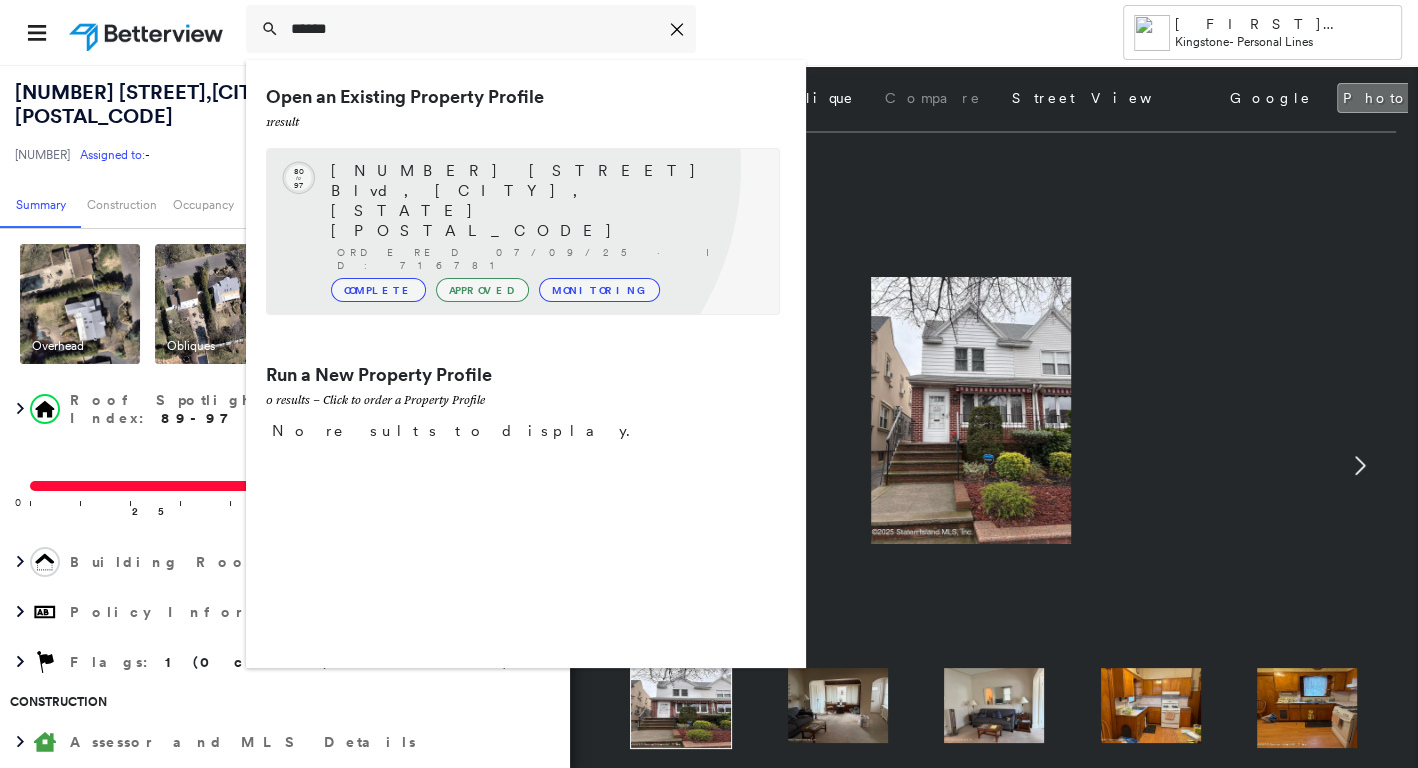 click on "[NUMBER] [STREET] Blvd, [CITY], [STATE] [POSTAL_CODE]" at bounding box center [545, 201] 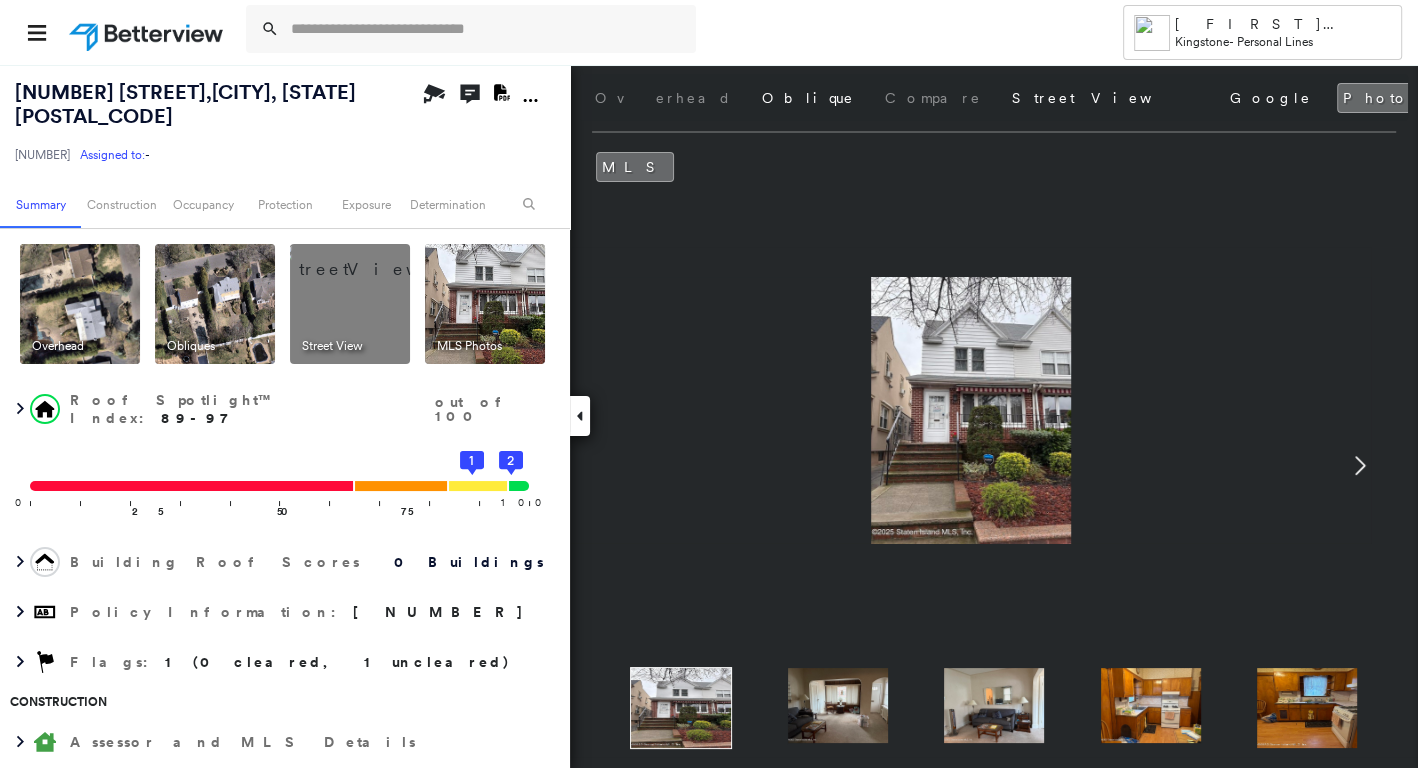 click on "Overhead Oblique Compare Street View Google Photos [MONTH] [DAY], [YEAR]" at bounding box center [994, 97] 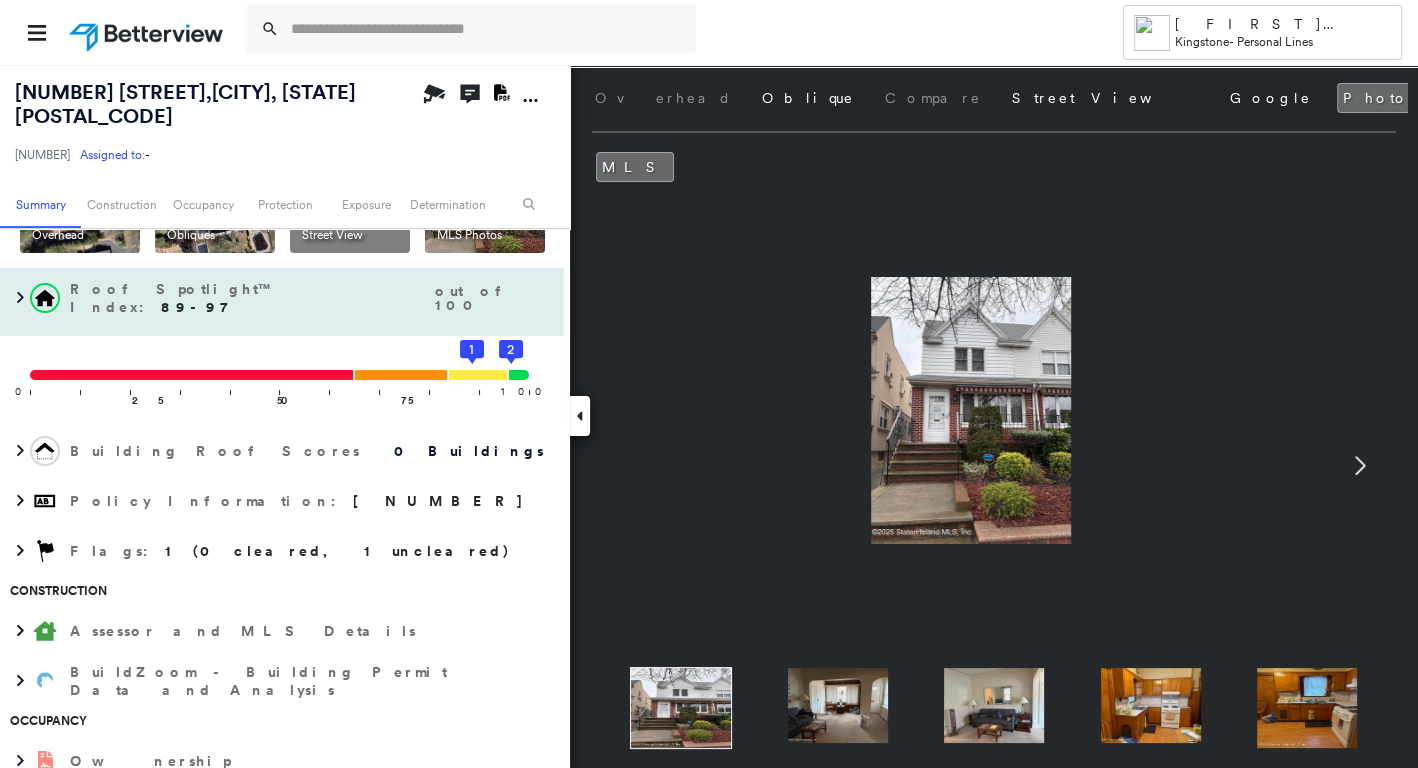 scroll, scrollTop: 0, scrollLeft: 0, axis: both 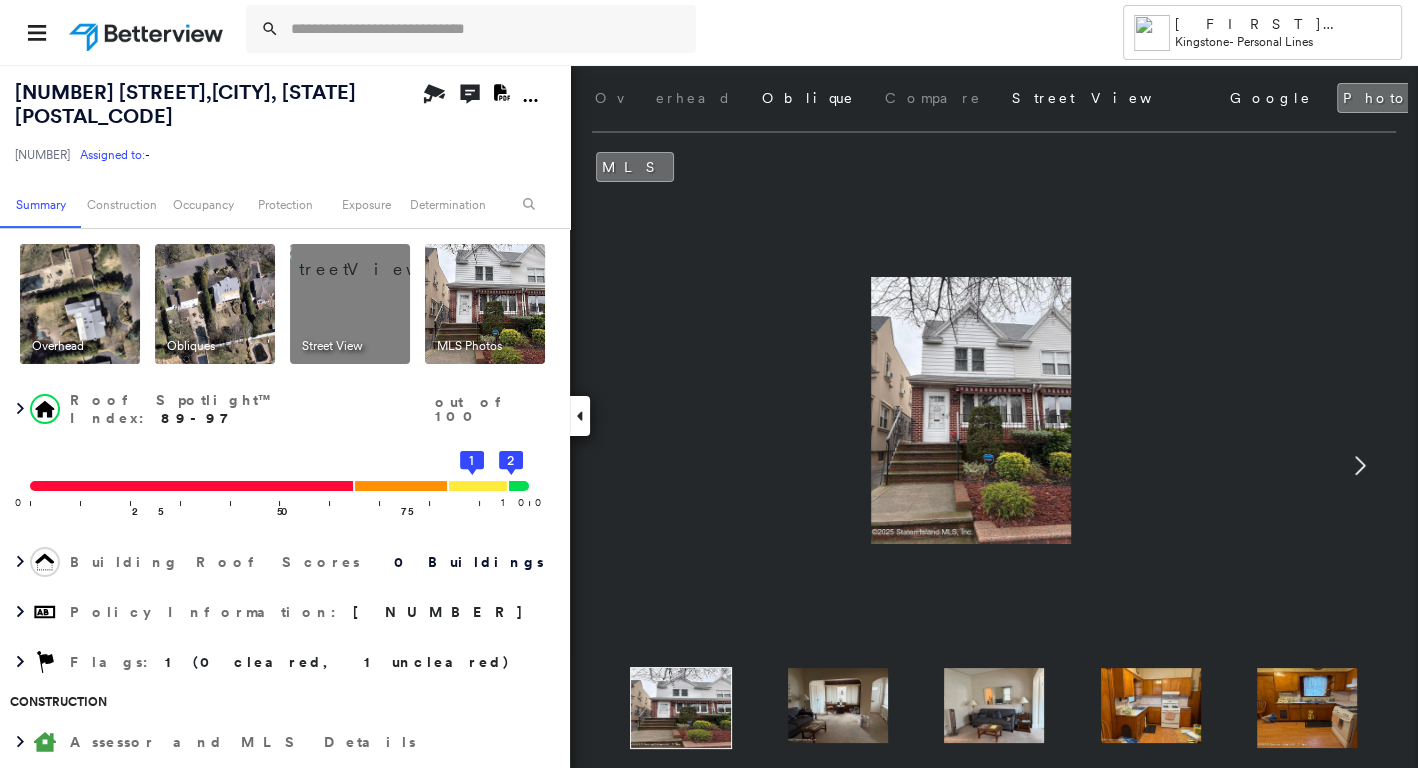 drag, startPoint x: 674, startPoint y: 111, endPoint x: 638, endPoint y: 132, distance: 41.677334 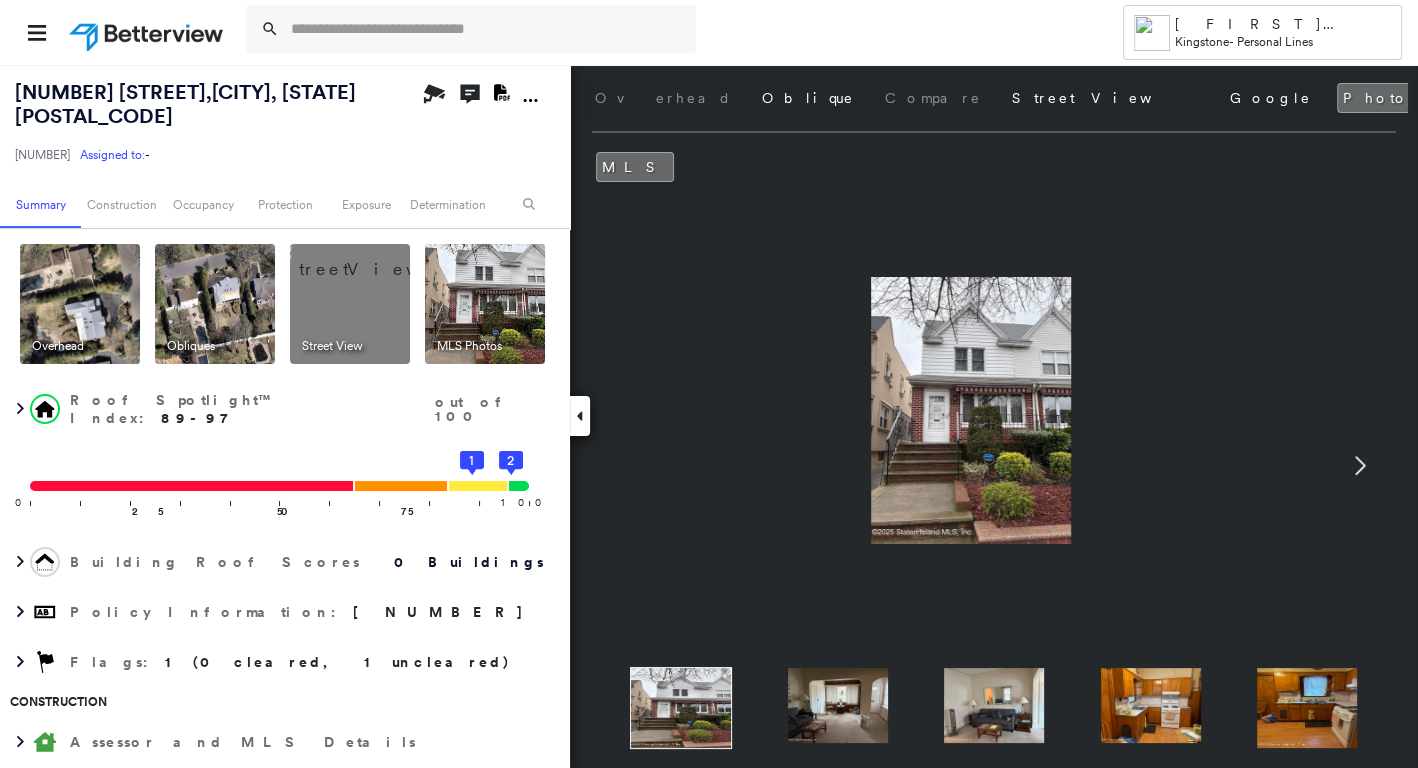 click at bounding box center [80, 304] 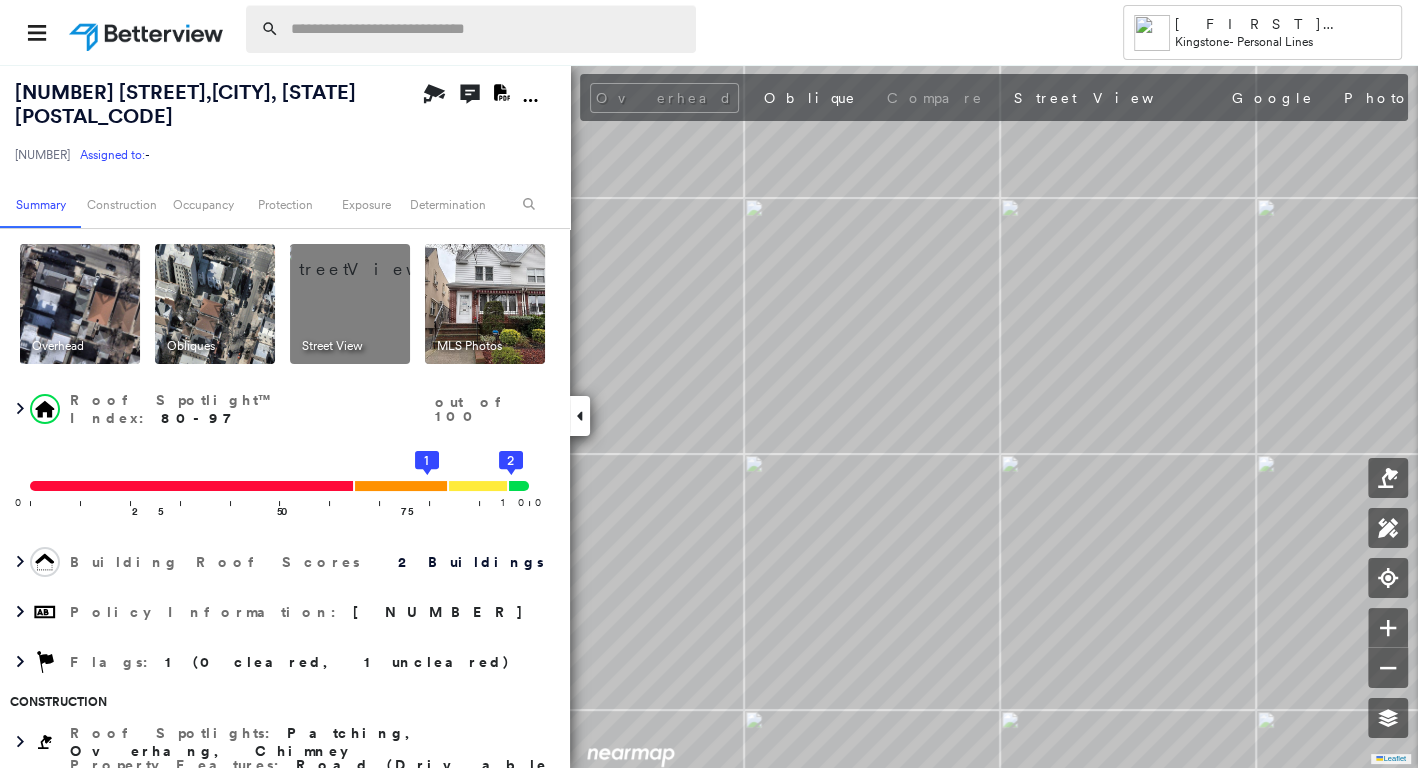 click at bounding box center (487, 29) 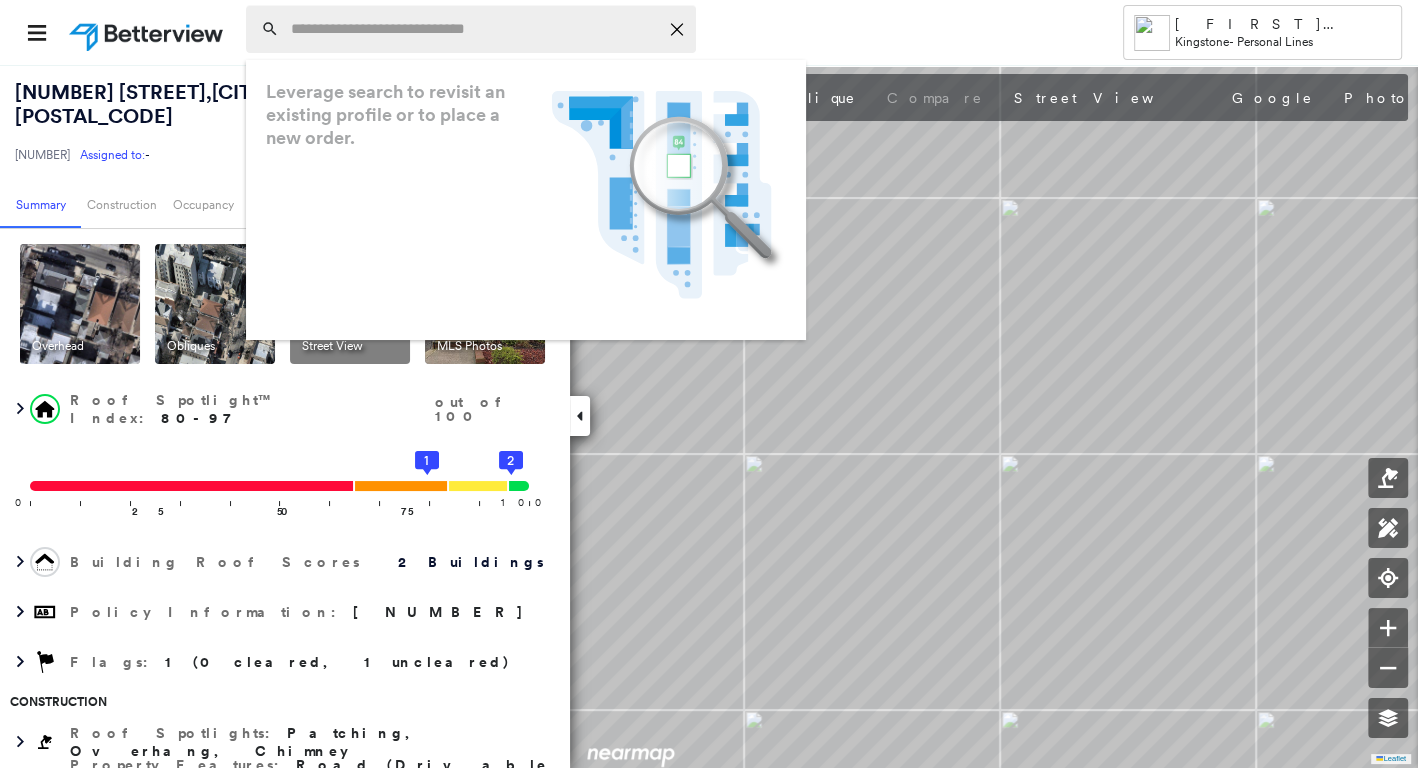 paste on "******" 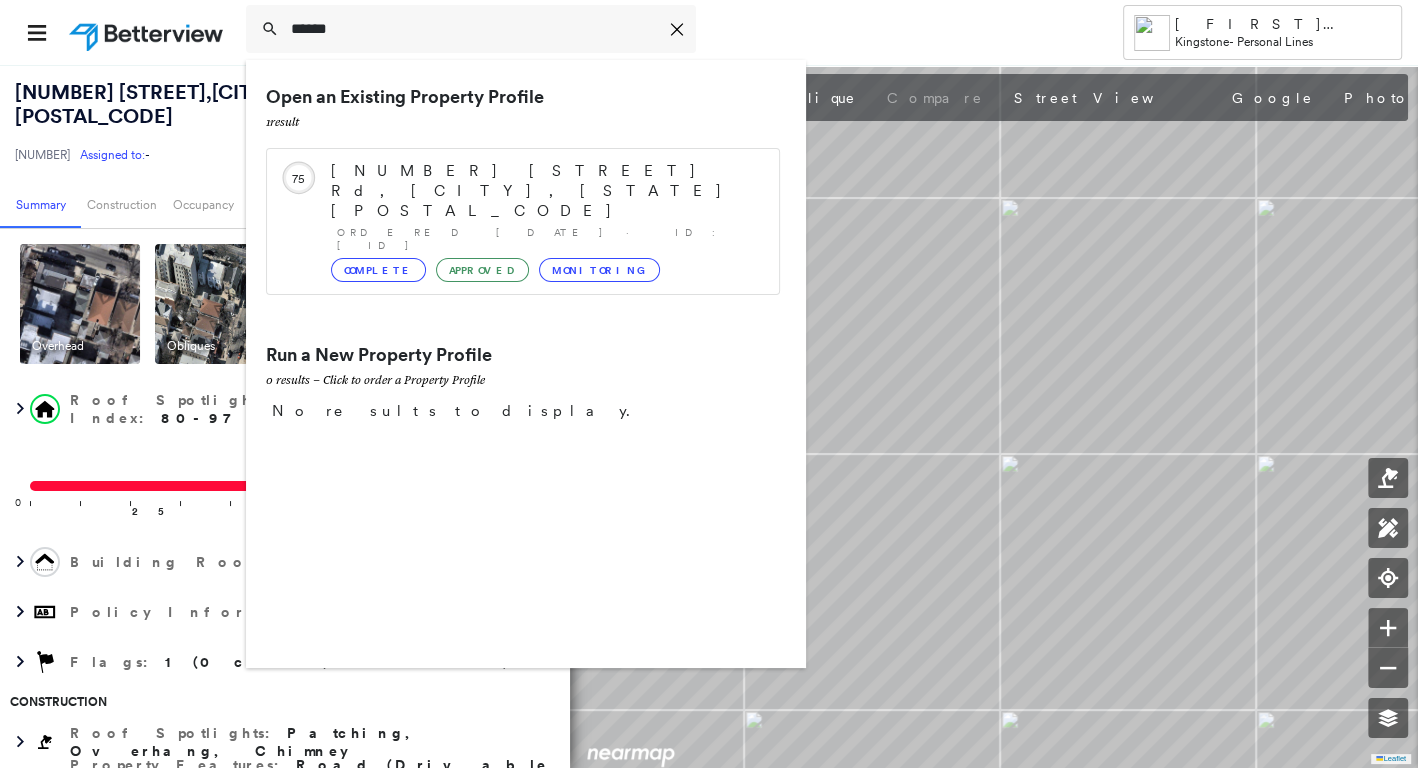 type on "******" 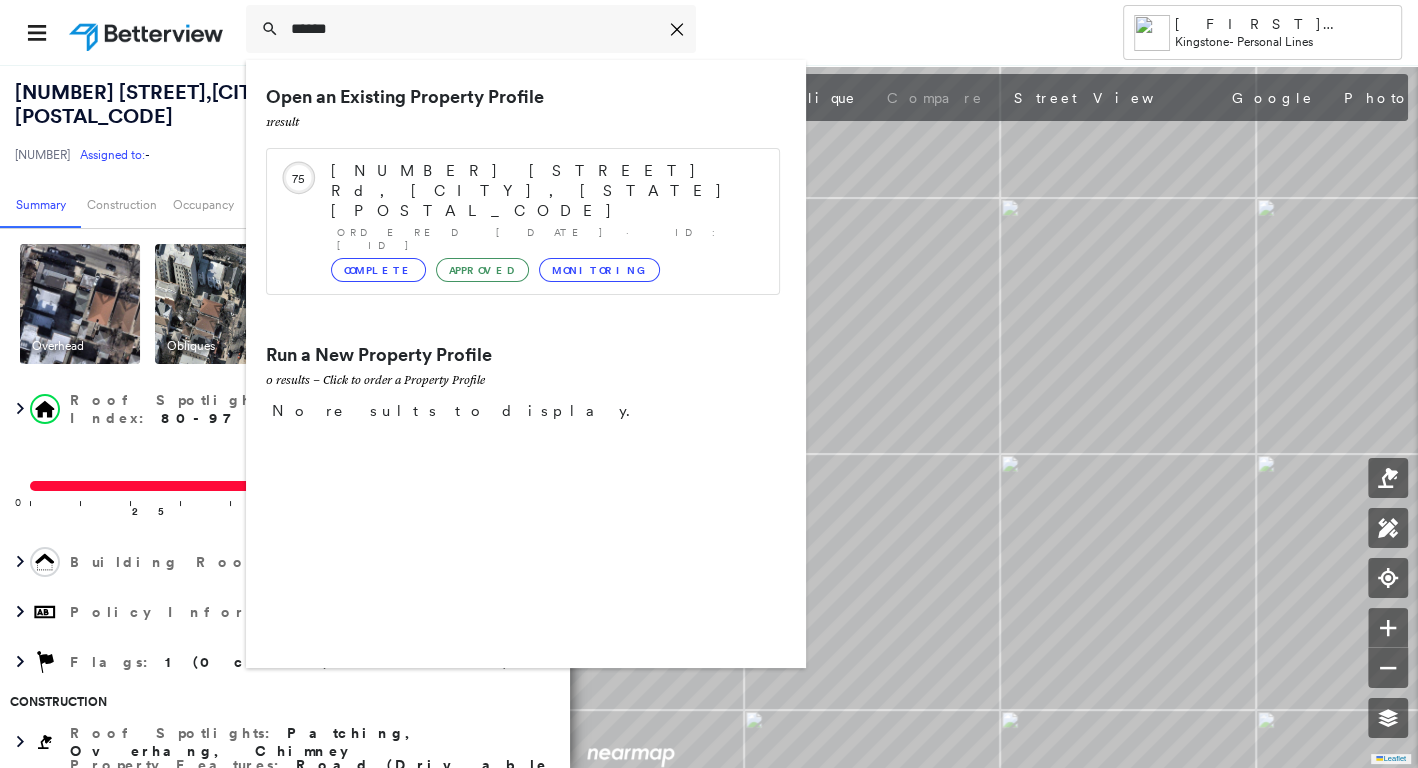 click on "[NUMBER] [STREET], [CITY], [STATE] [POSTAL_CODE] Ordered [DATE] · ID: [ID] Complete Approved Monitoring" at bounding box center (545, 221) 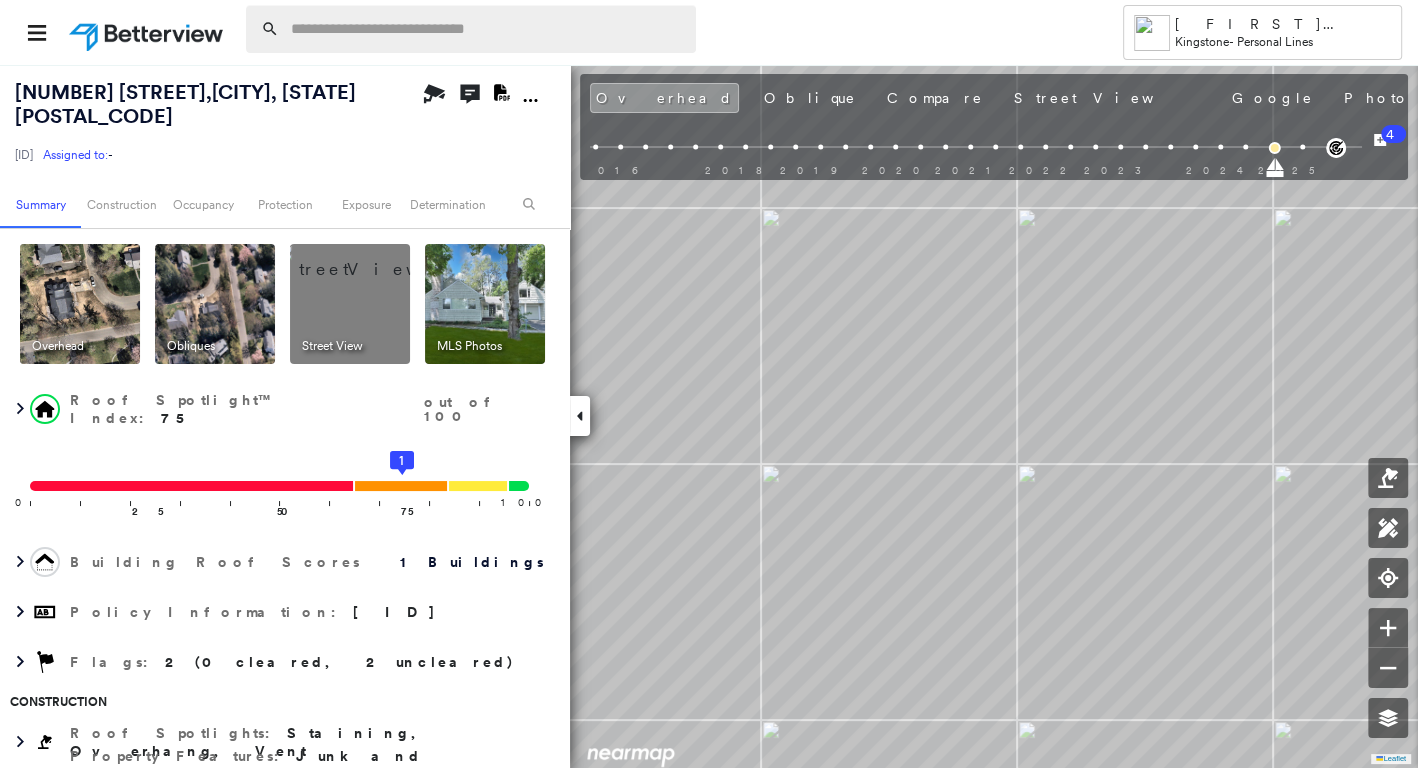 click at bounding box center [487, 29] 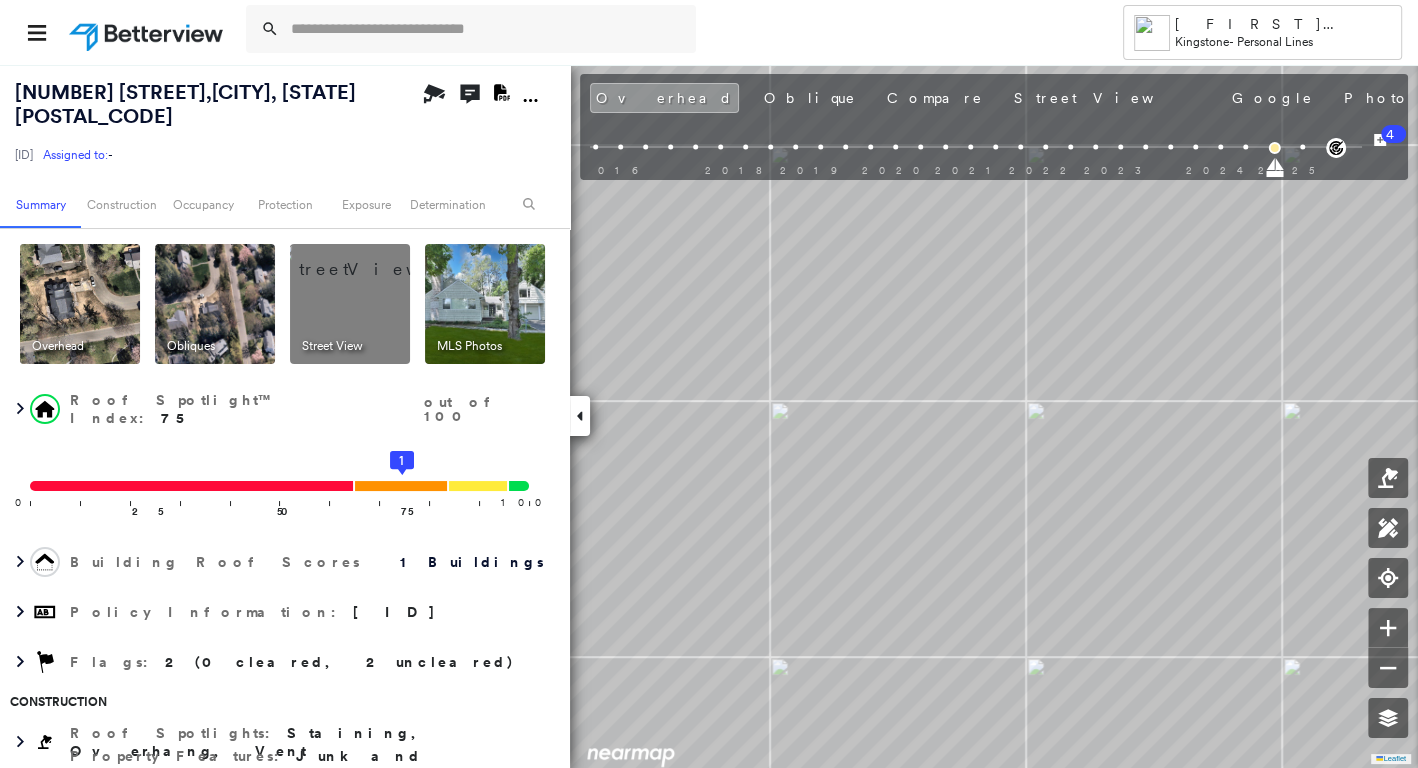 click at bounding box center (485, 304) 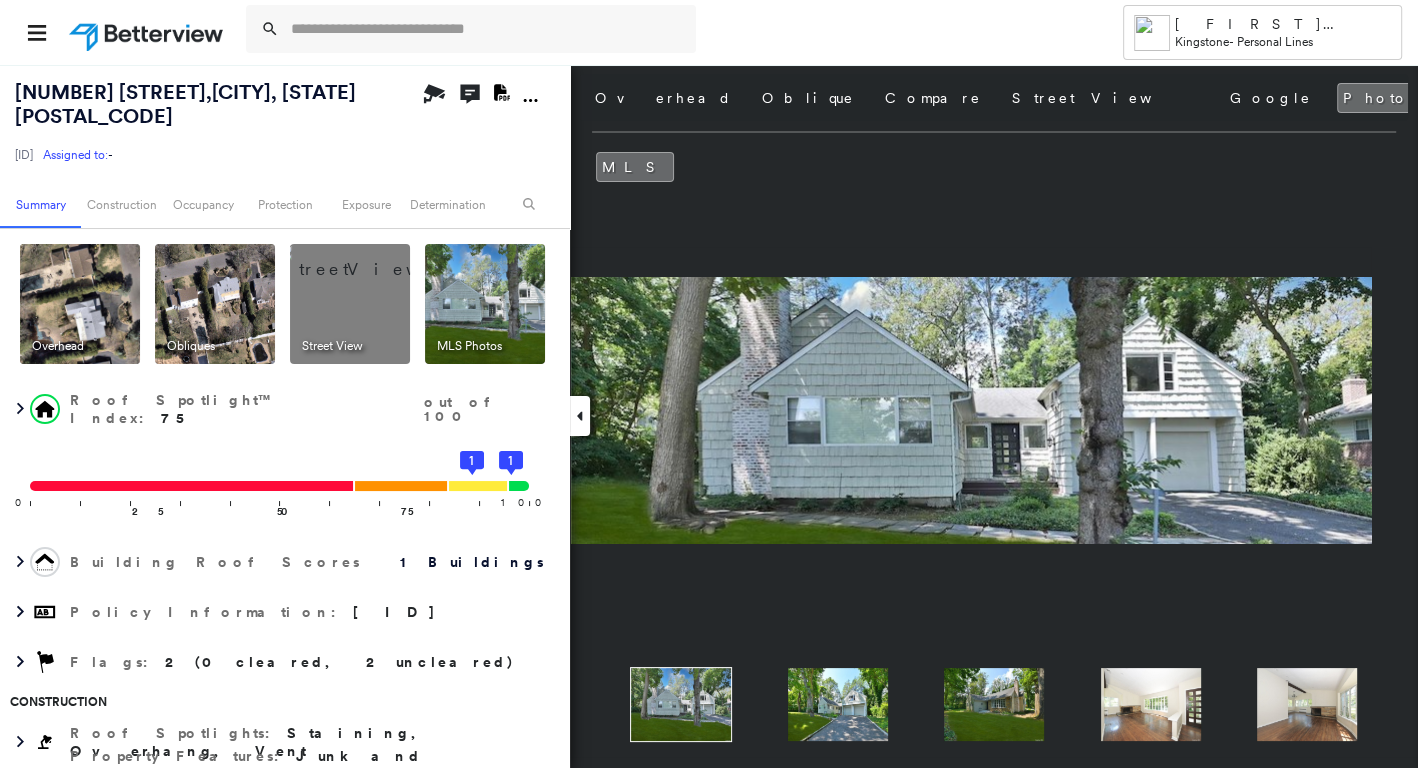 drag, startPoint x: 933, startPoint y: 302, endPoint x: 898, endPoint y: 205, distance: 103.121284 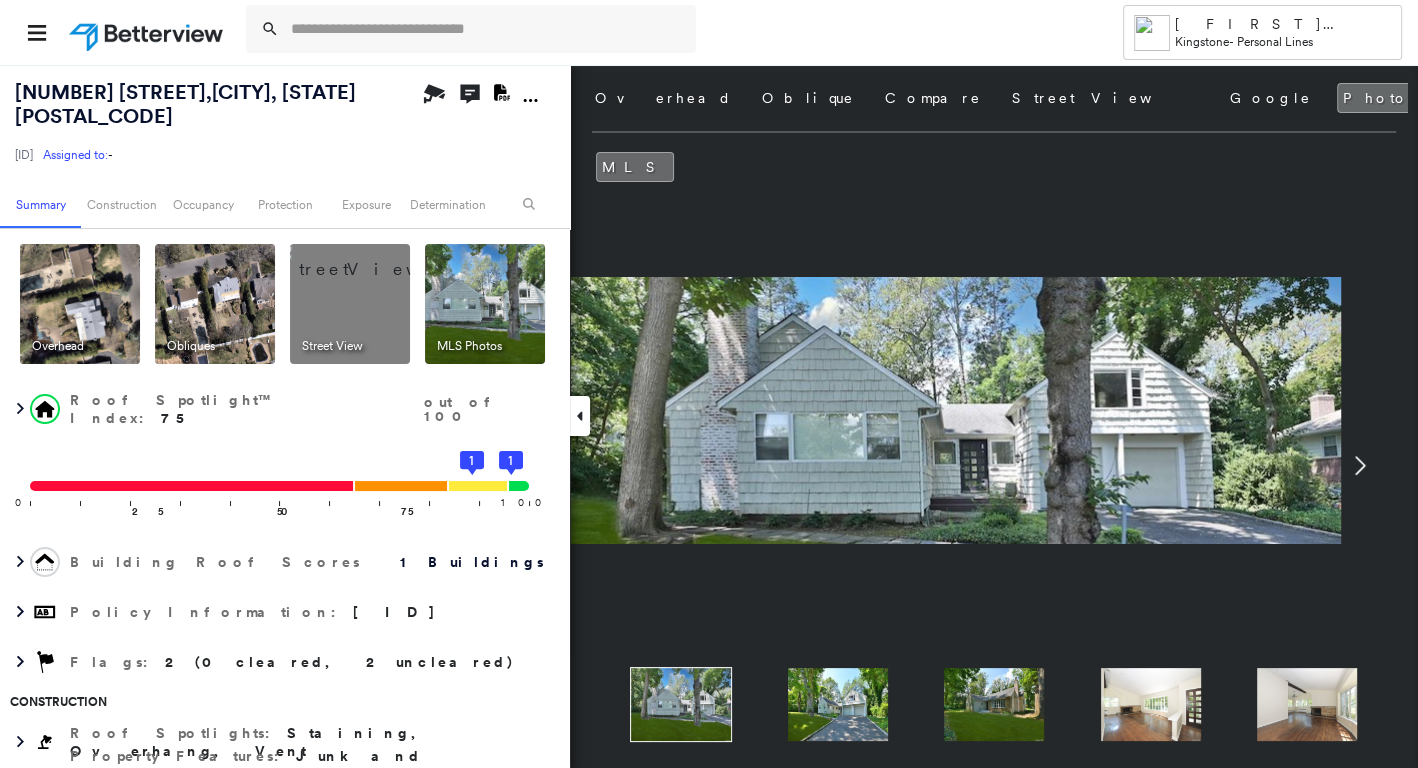 drag, startPoint x: 1120, startPoint y: 403, endPoint x: 1064, endPoint y: 430, distance: 62.169125 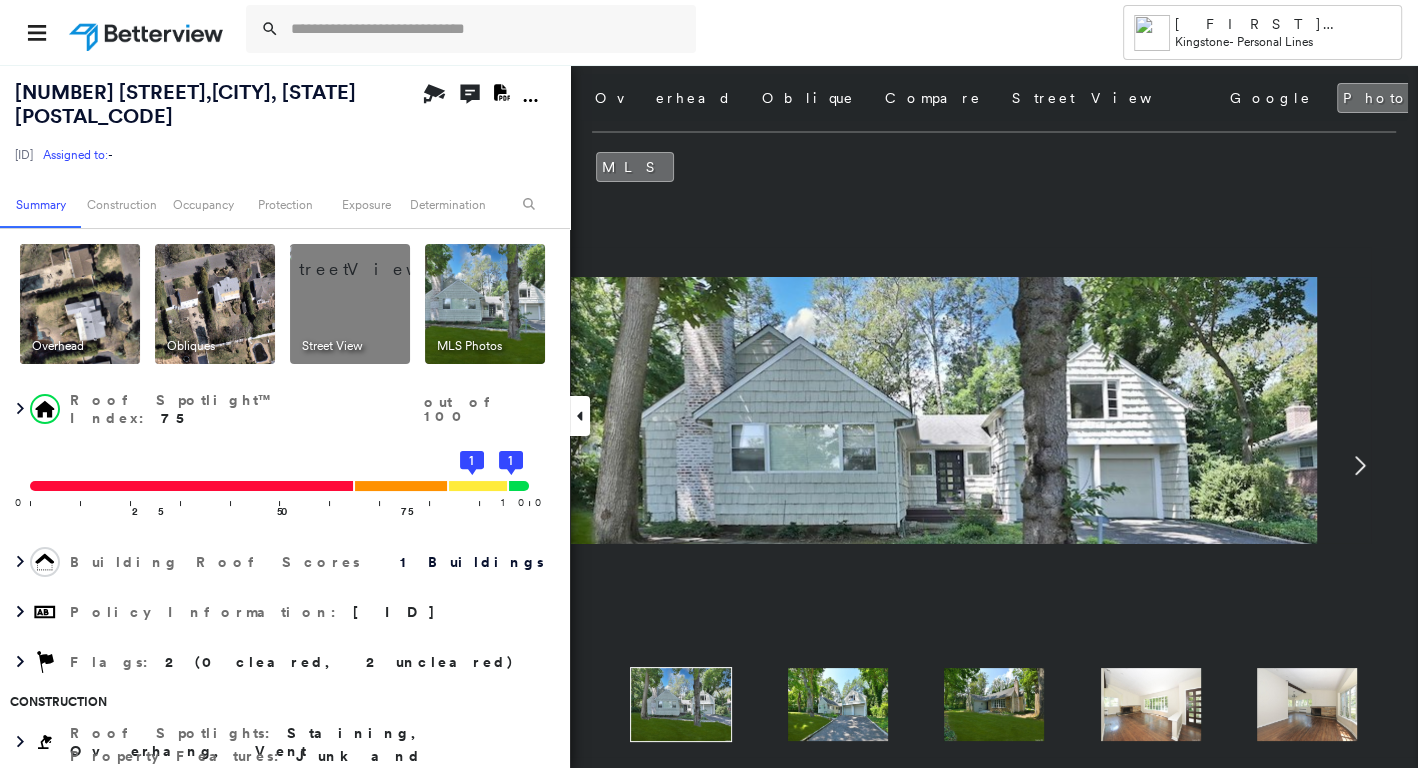 click on "Overhead Obliques Street View MLS Photos" at bounding box center (282, 304) 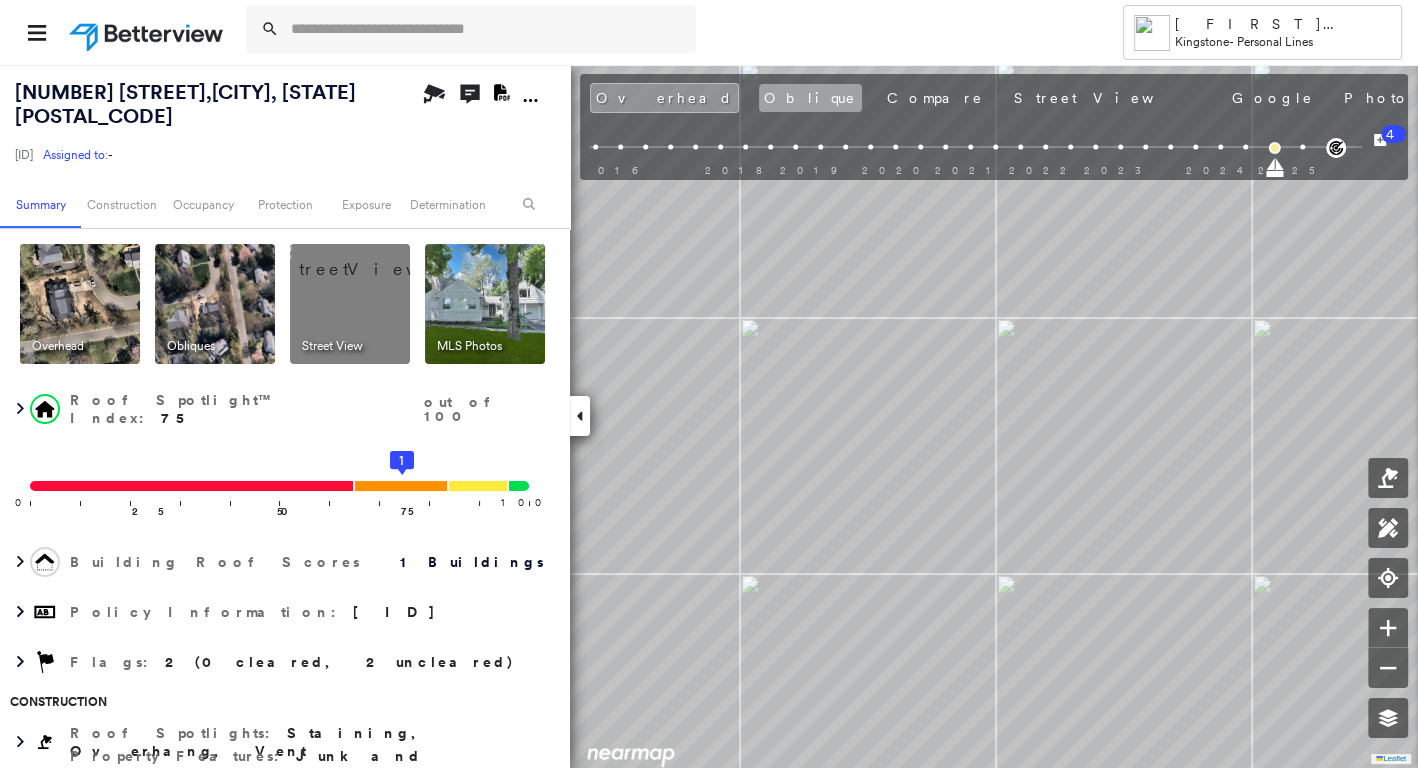 click on "Oblique" at bounding box center (810, 98) 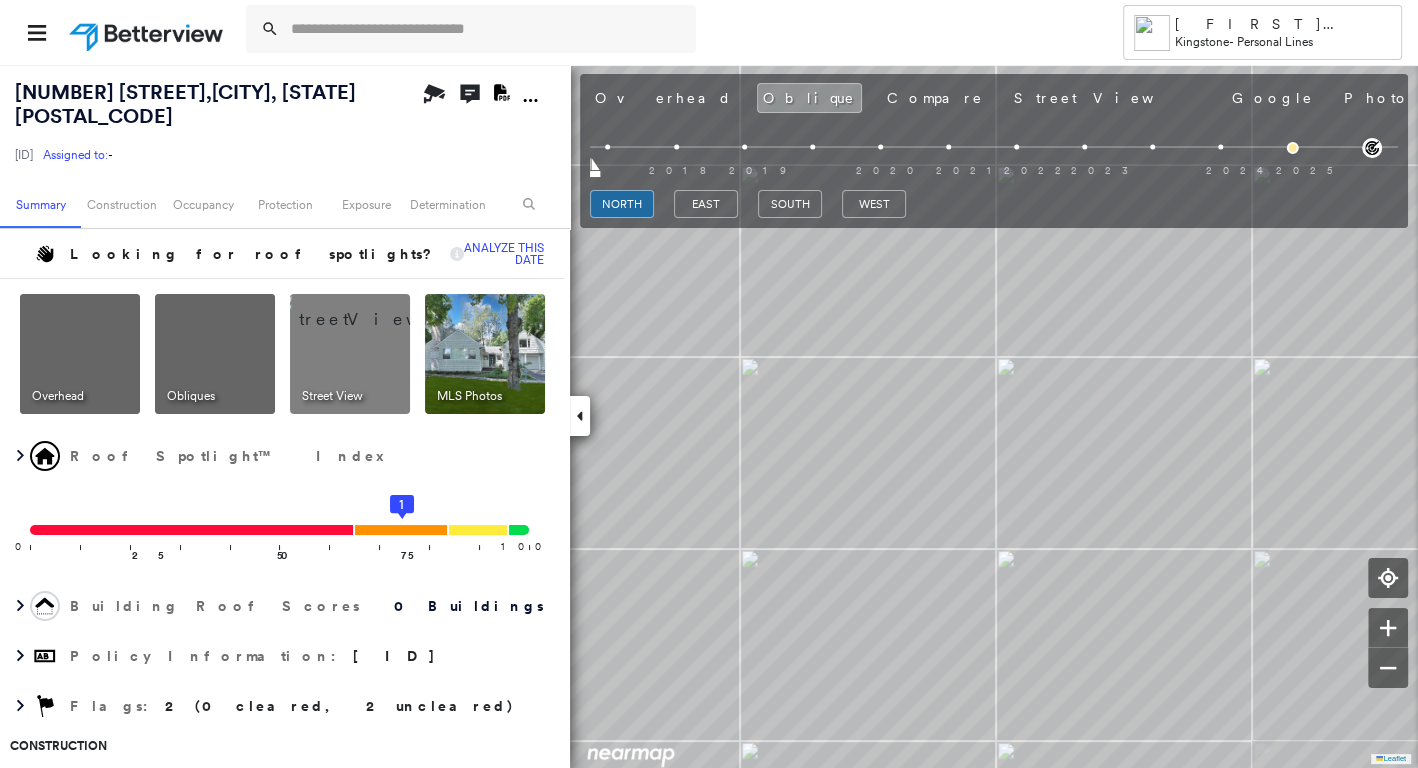 click on "north east south west" at bounding box center [994, 204] 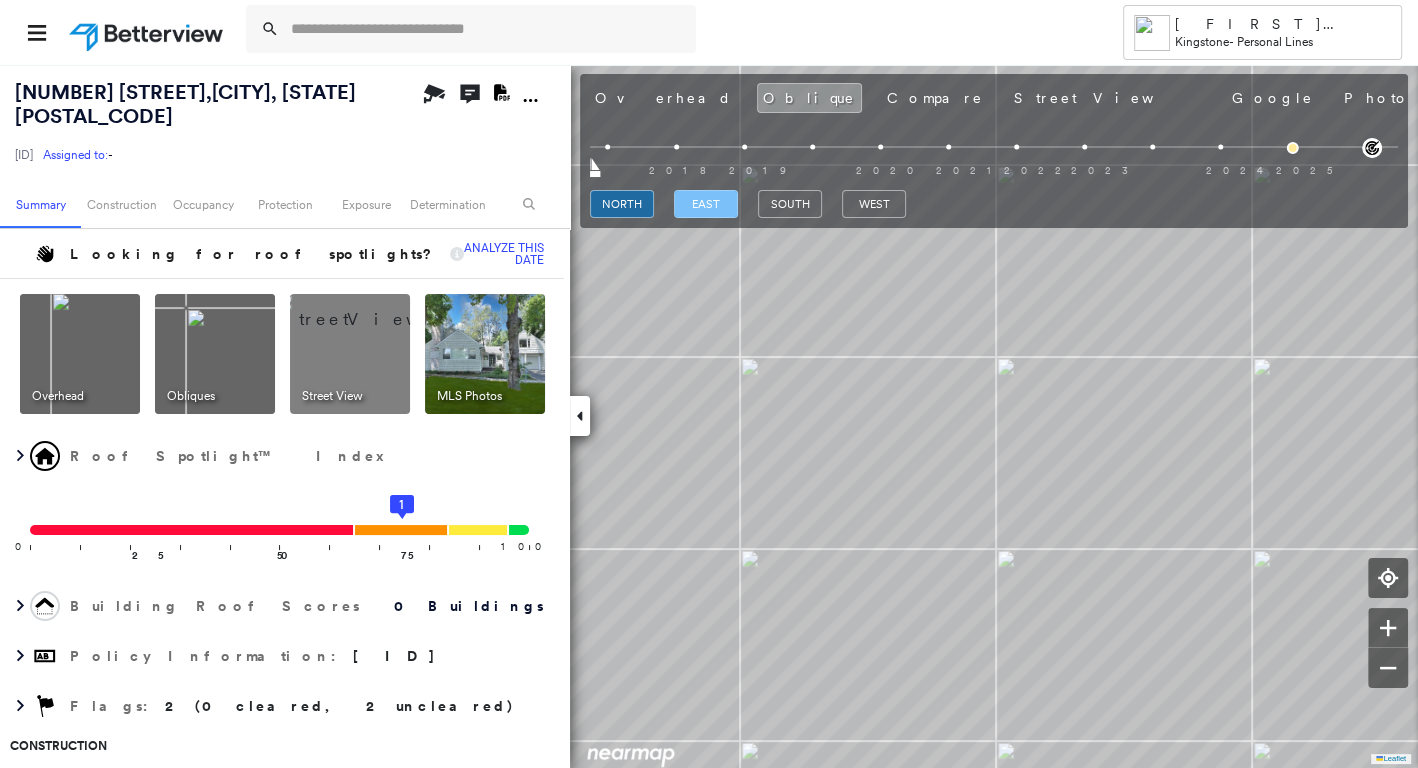 click on "east" at bounding box center [706, 204] 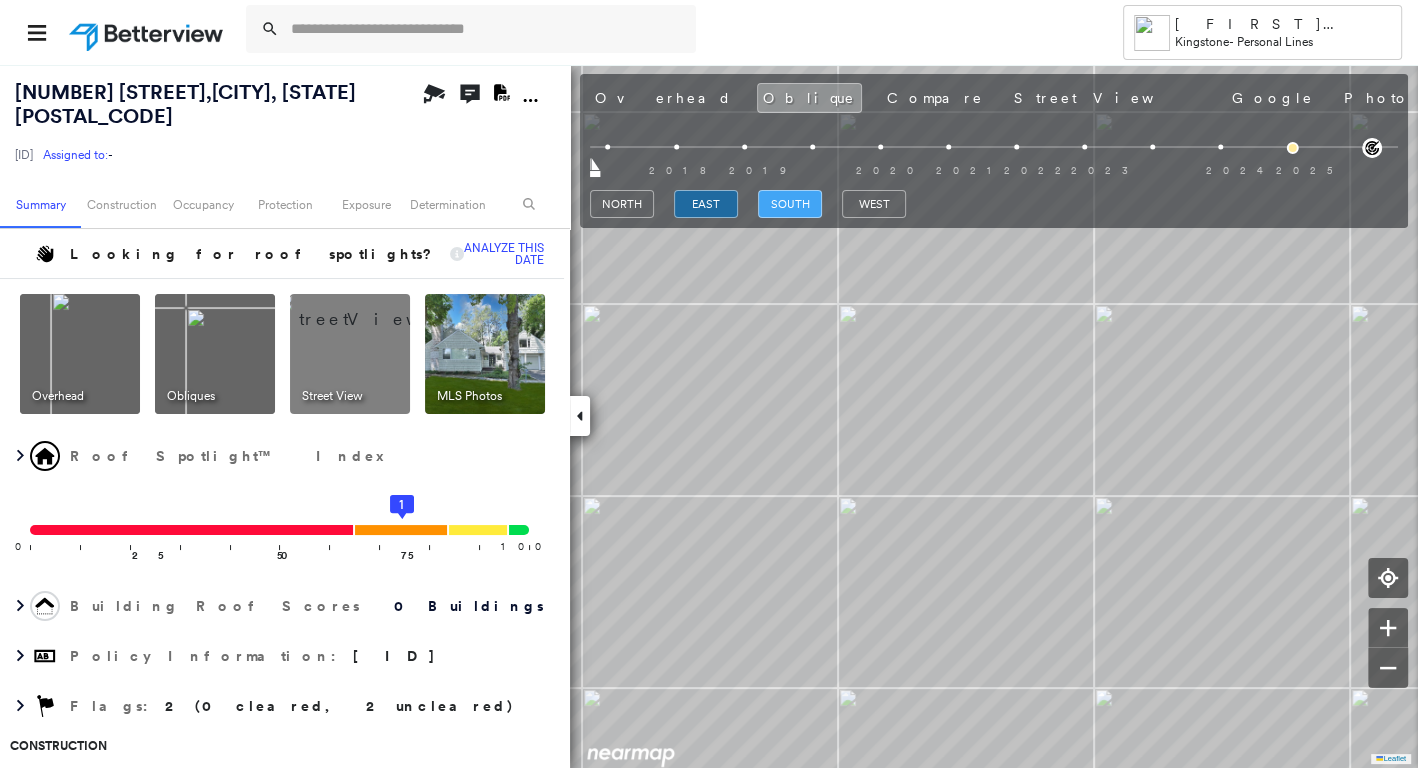 click on "south" at bounding box center (790, 204) 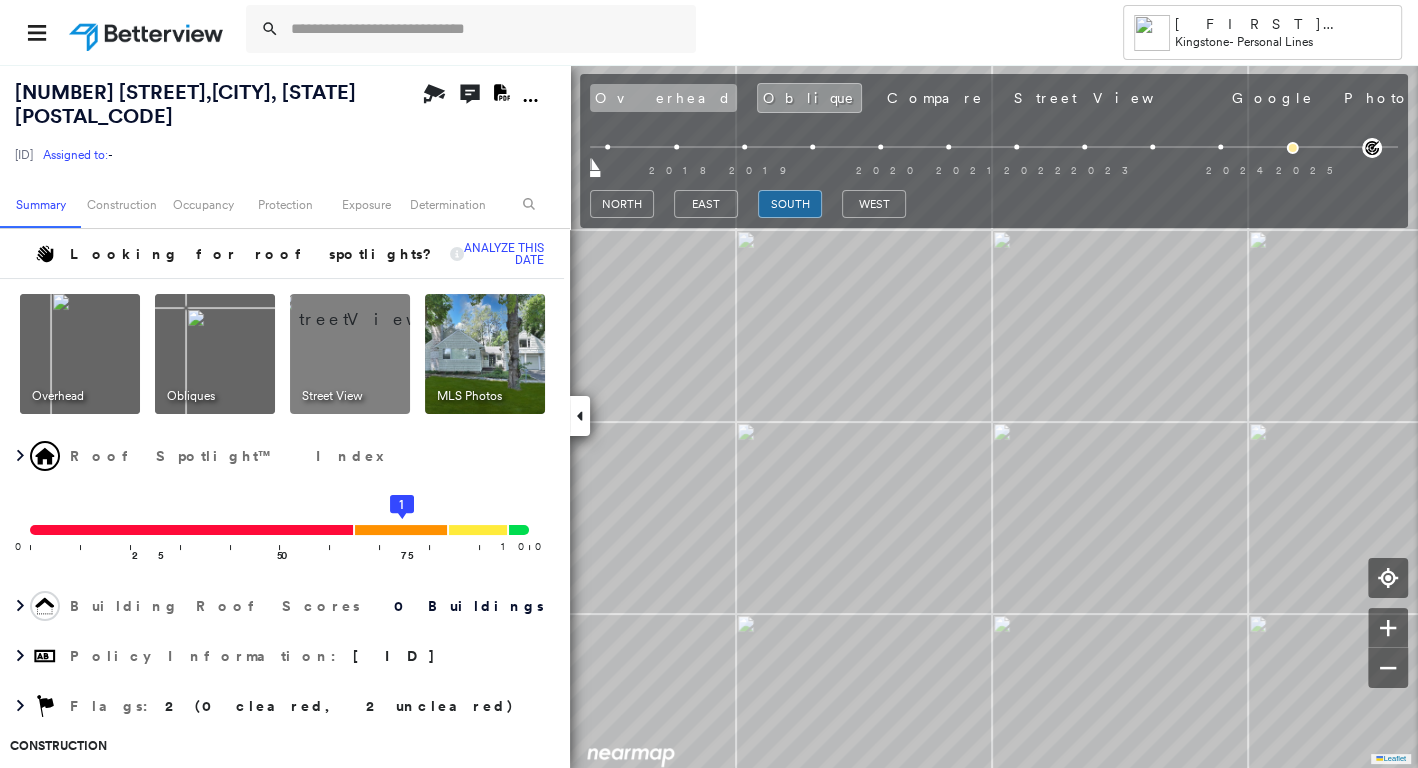 click on "Overhead" at bounding box center (663, 98) 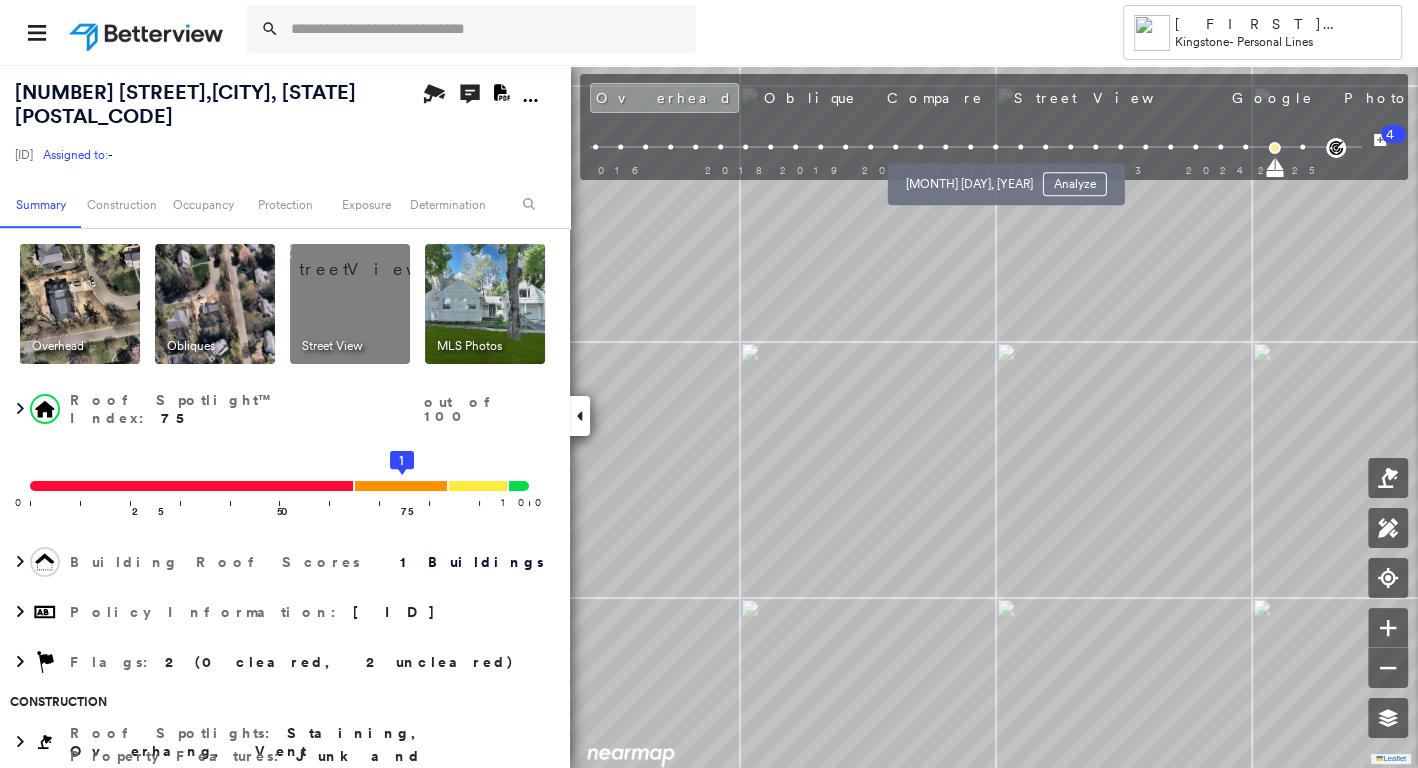 click at bounding box center [970, 147] 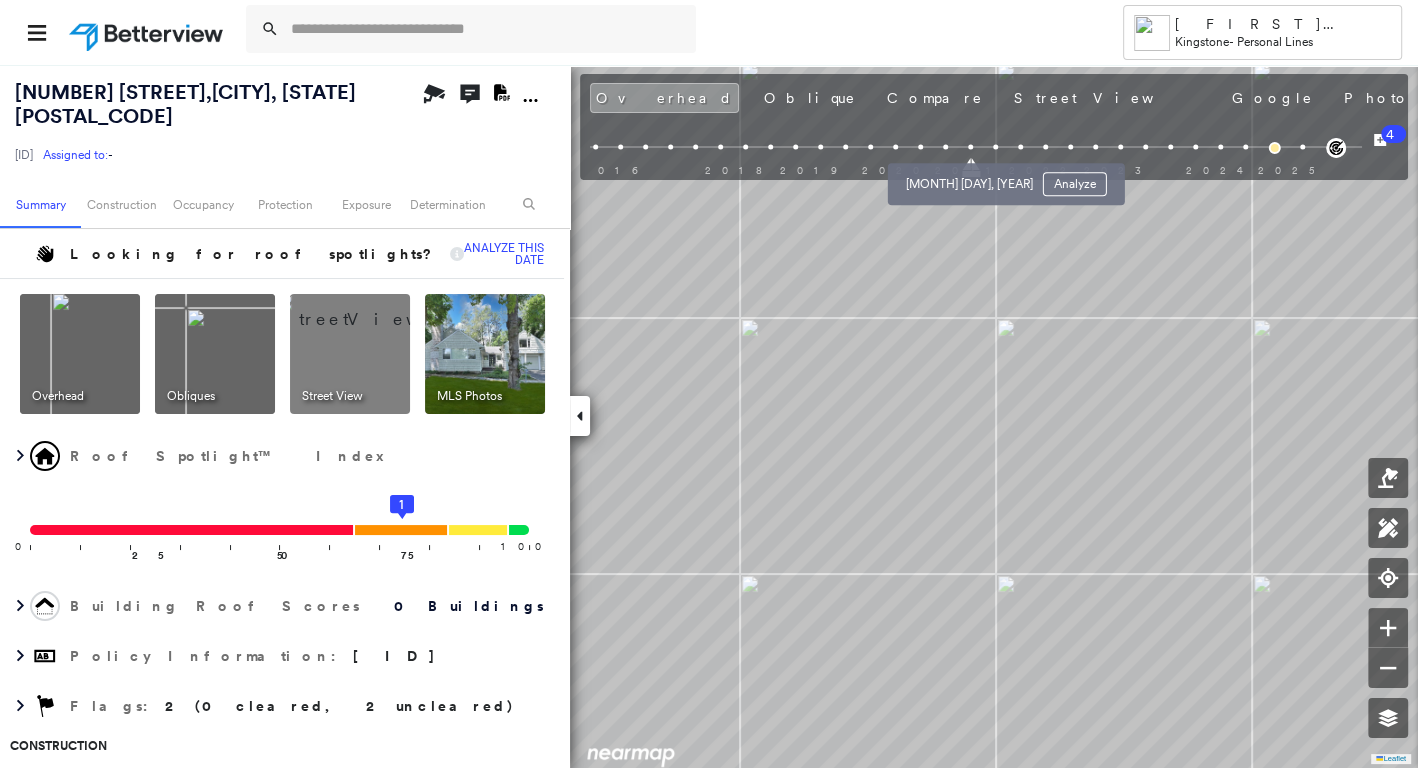 click on "[MONTH] [DAY], [YEAR] Analyze" at bounding box center [1006, 178] 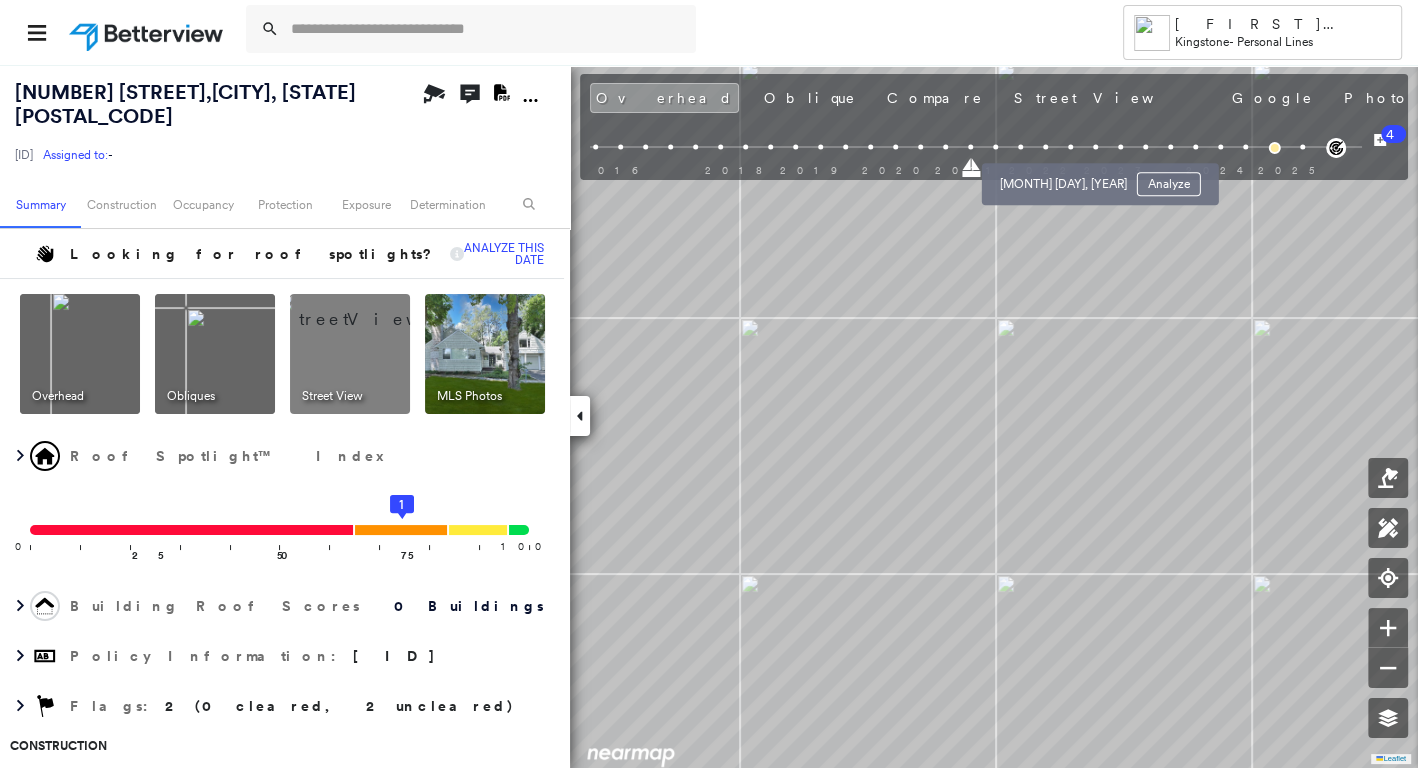 click on "[MONTH] [DAY], [YEAR] Analyze" at bounding box center (1100, 178) 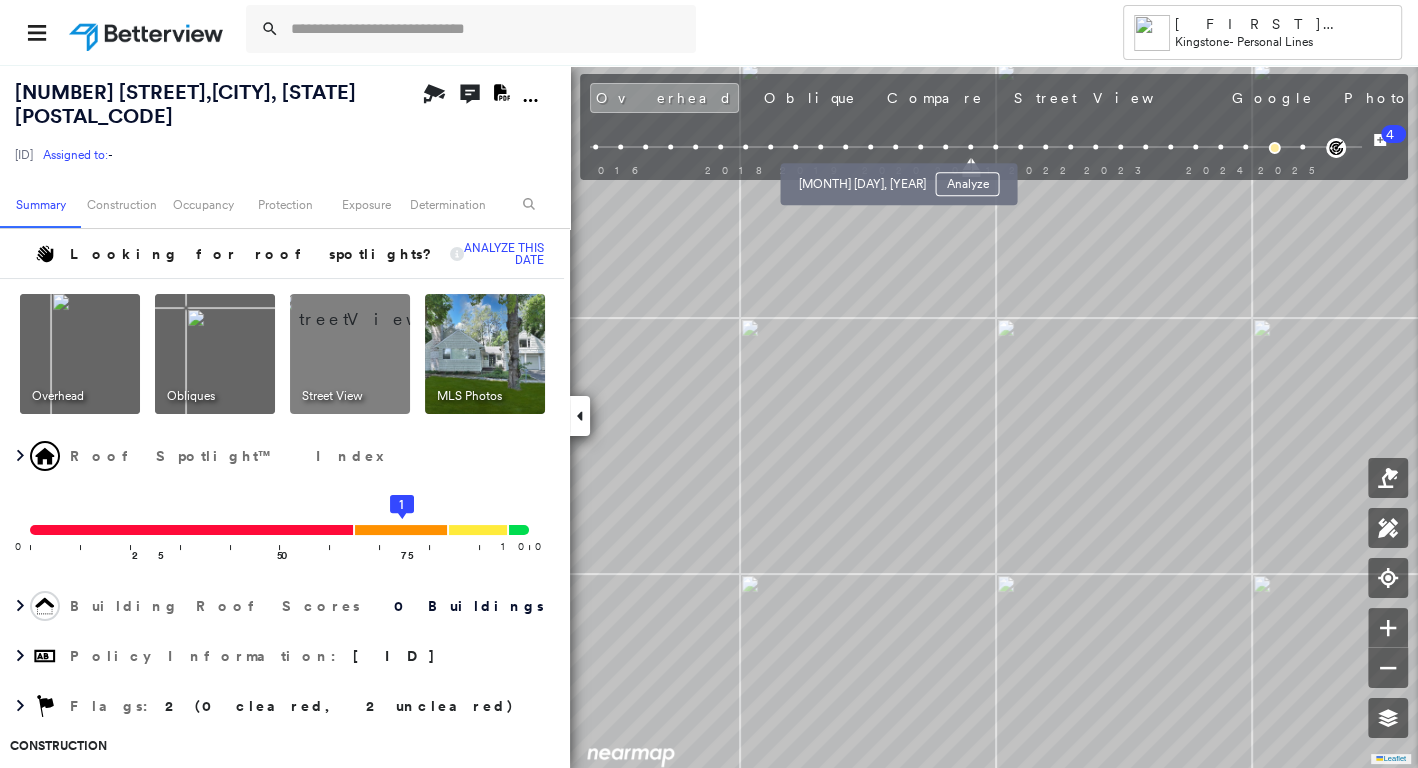 click at bounding box center [870, 147] 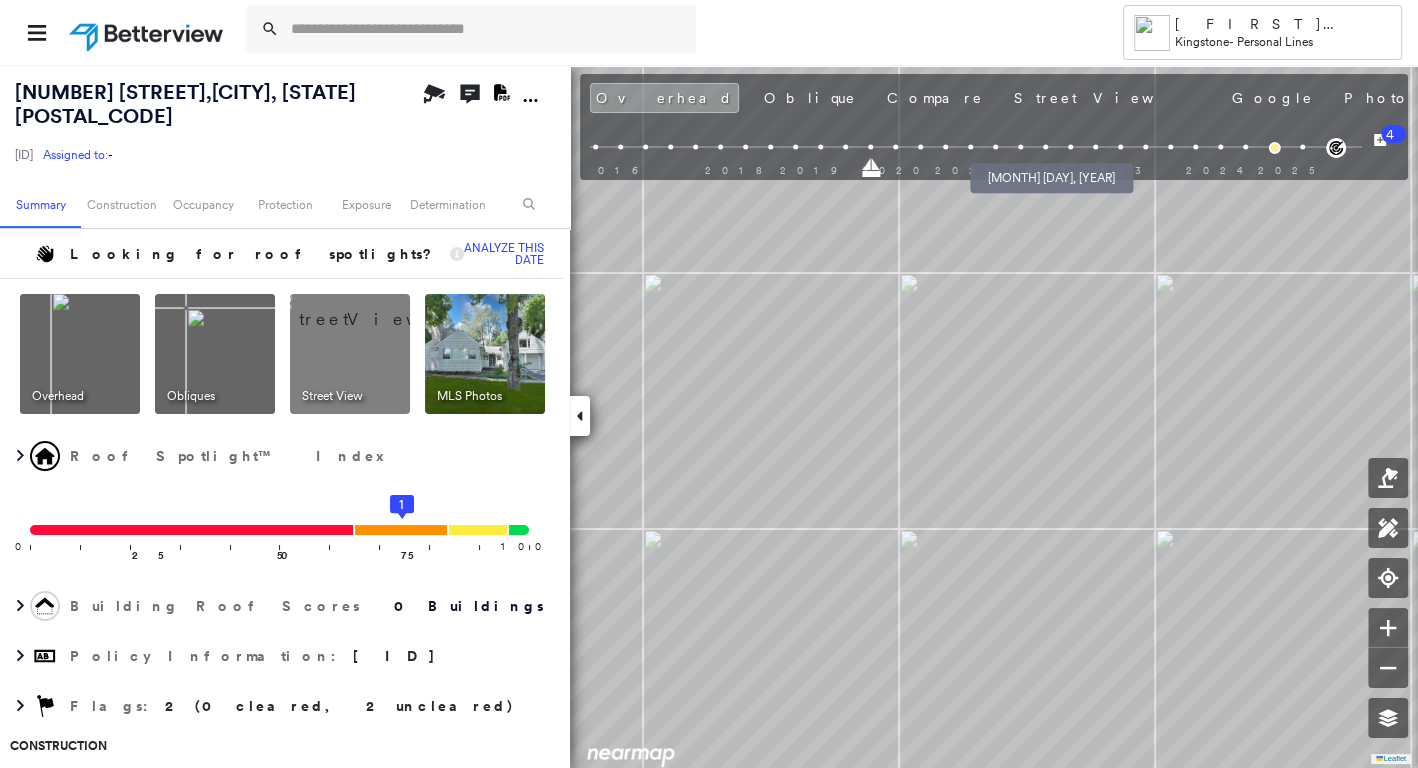 click at bounding box center (1020, 147) 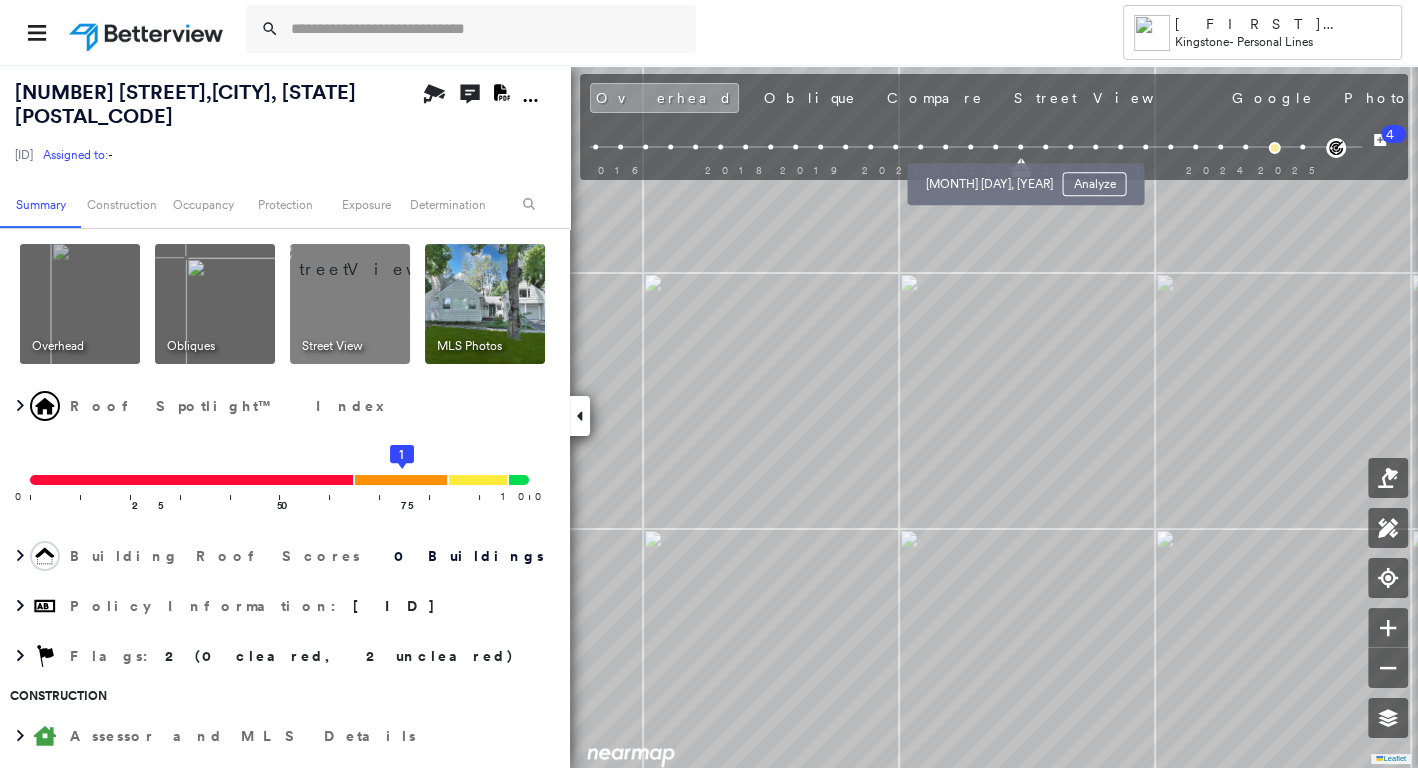 click on "[MONTH] [DAY], [YEAR] Analyze" at bounding box center [1025, 178] 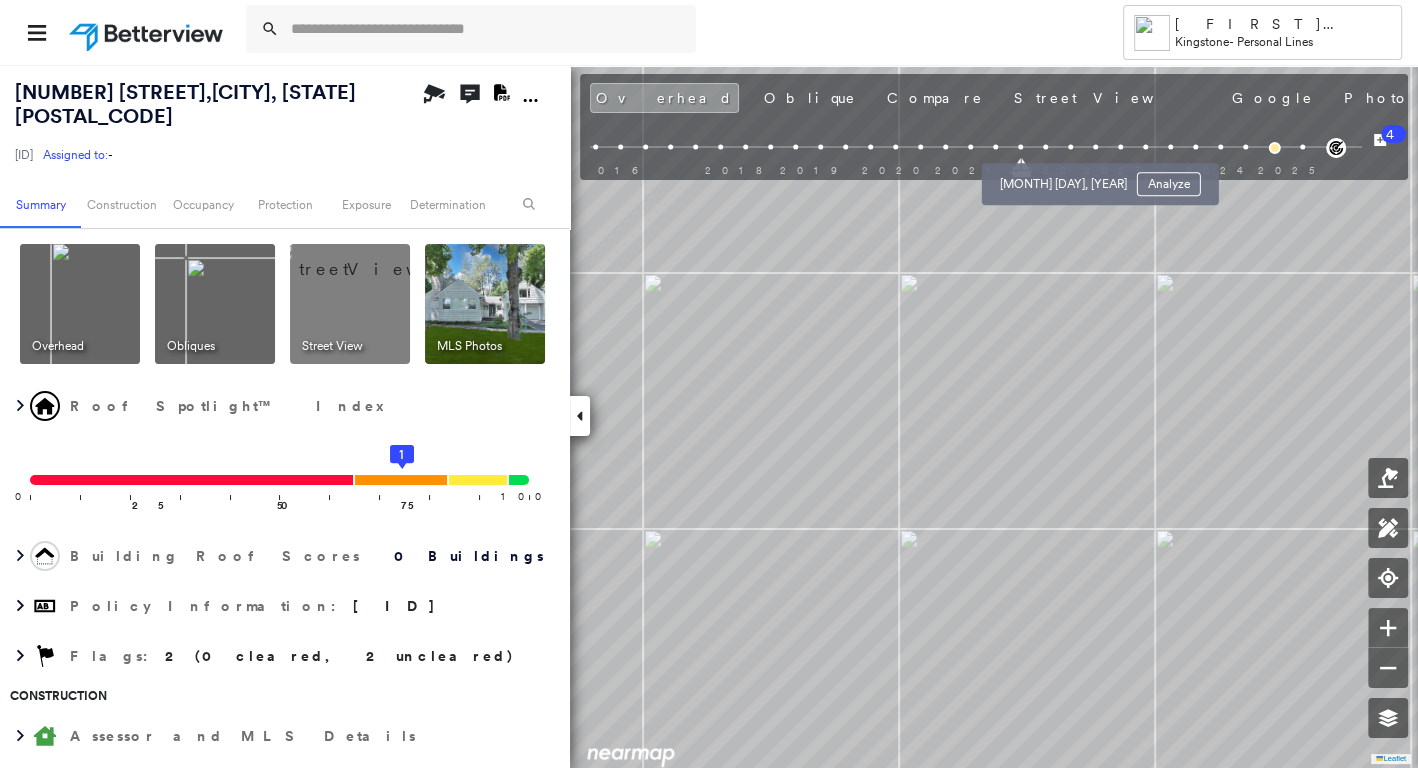 click on "[MONTH] [DAY], [YEAR] Analyze" at bounding box center (1100, 178) 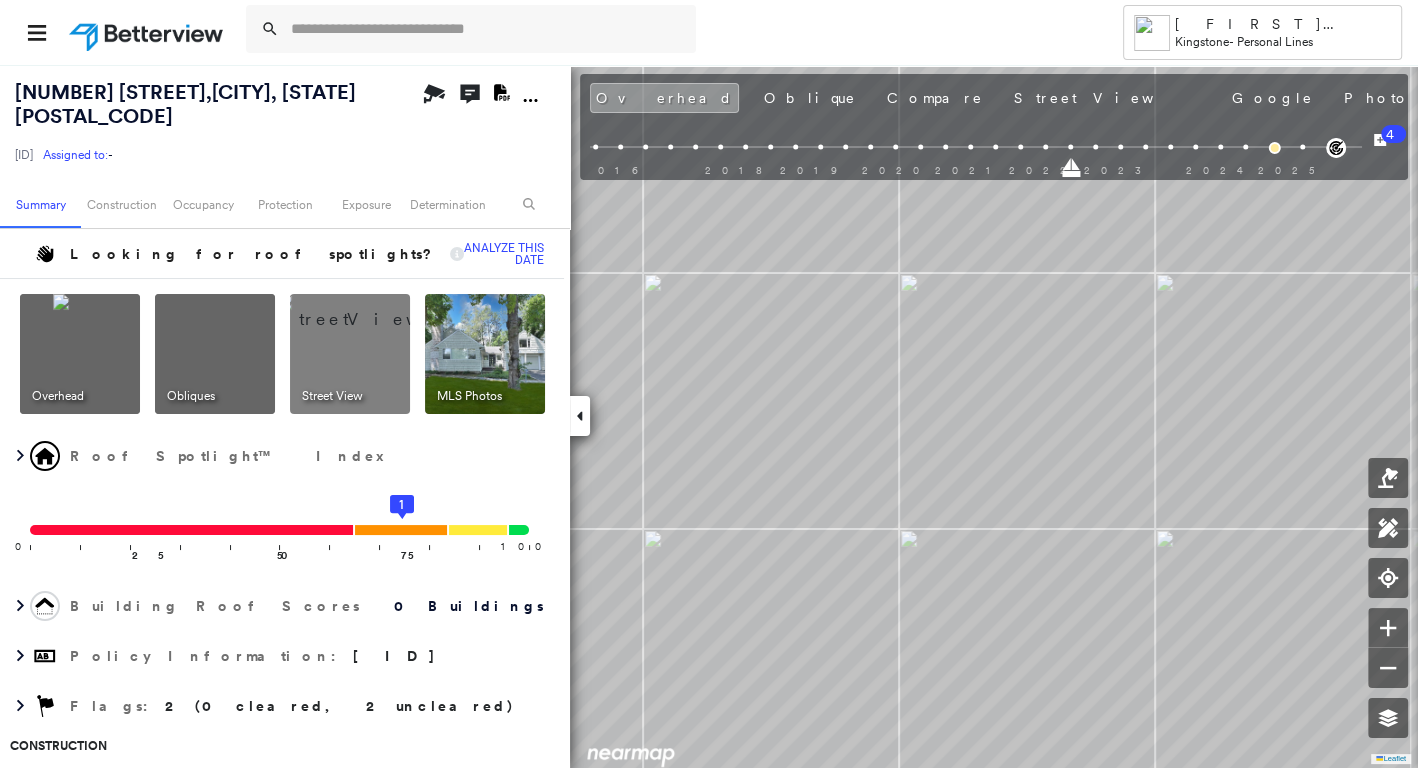 click on "[YEAR] [YEAR] [YEAR] [YEAR] [YEAR] [YEAR] [YEAR] [YEAR] [YEAR]" at bounding box center (976, 150) 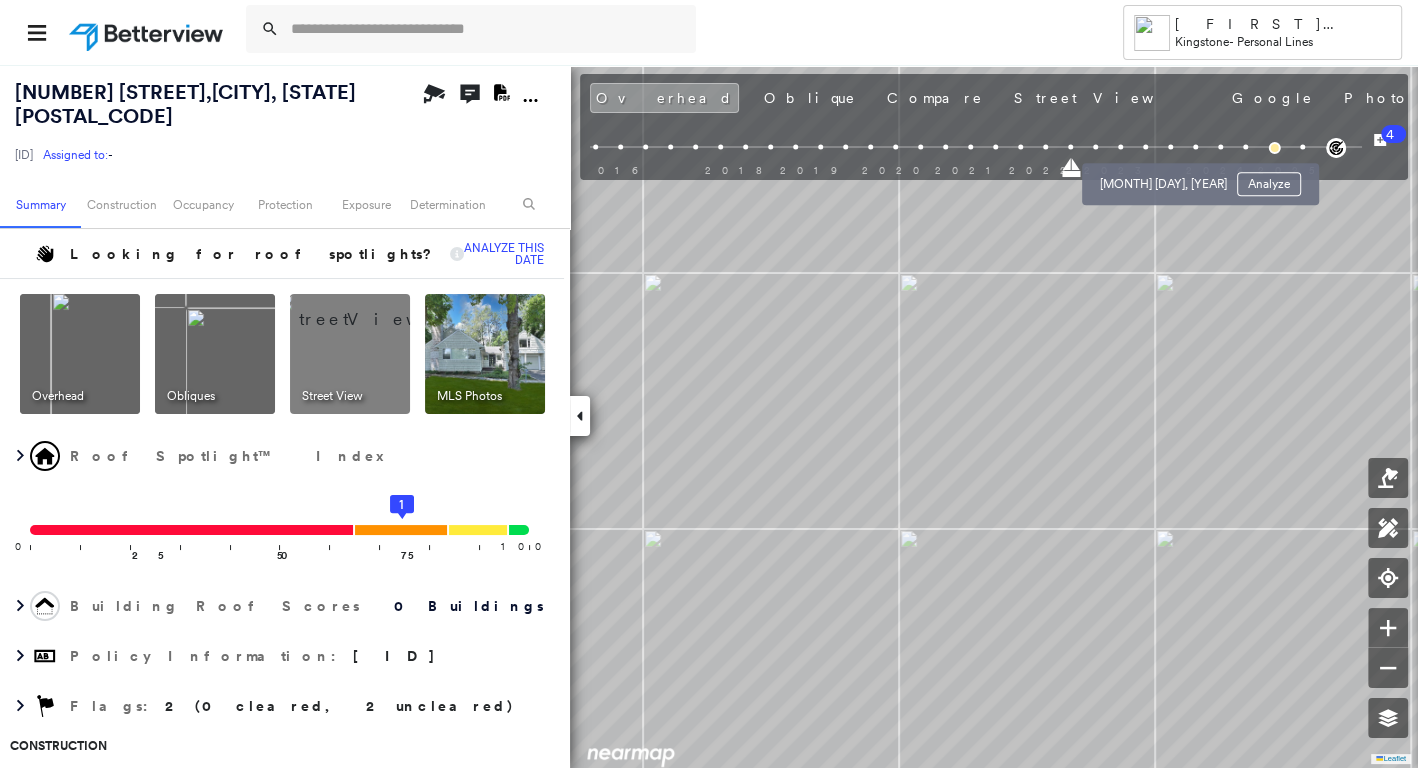 click at bounding box center (1170, 147) 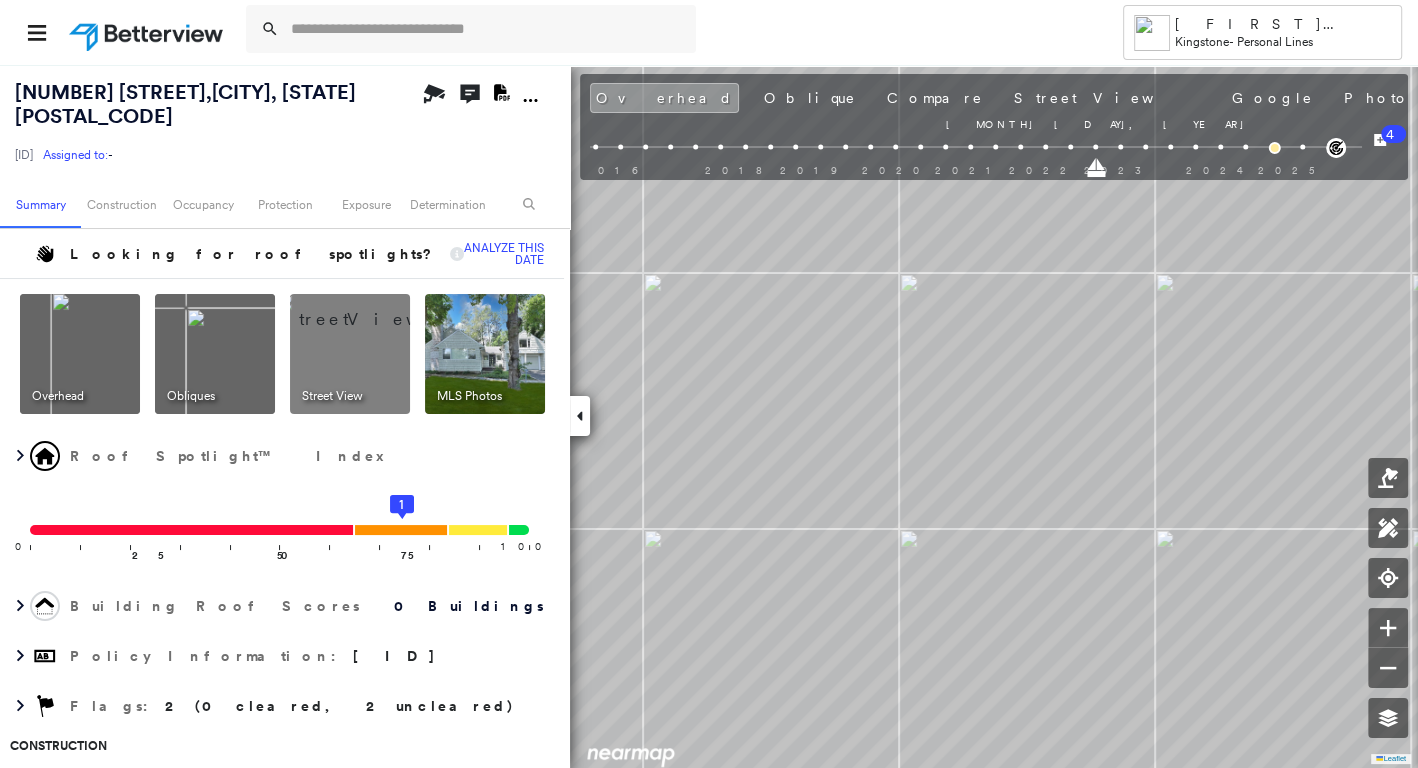 click on "[MONTH] [DAY], [YEAR] [MONTH] [DAY], [YEAR]" at bounding box center [920, 166] 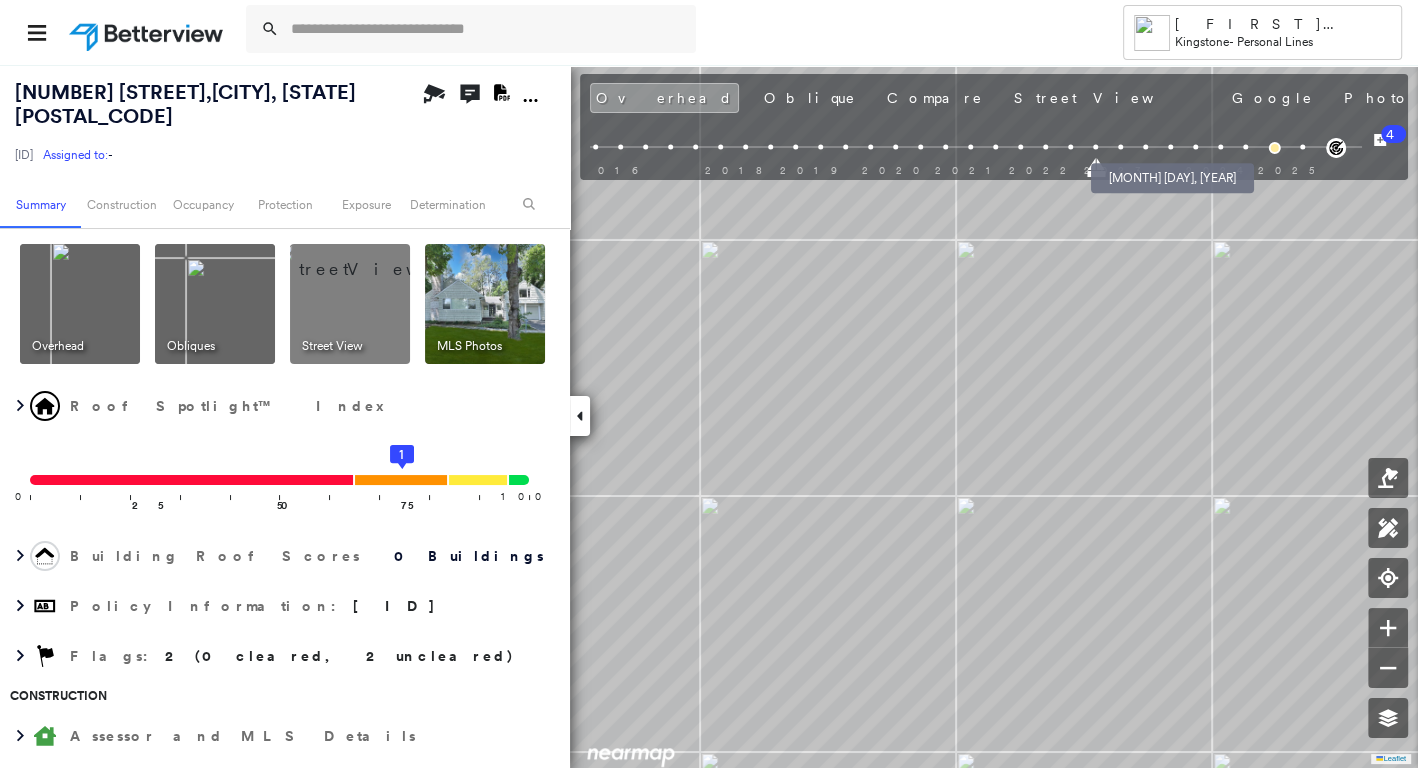 click at bounding box center [1145, 147] 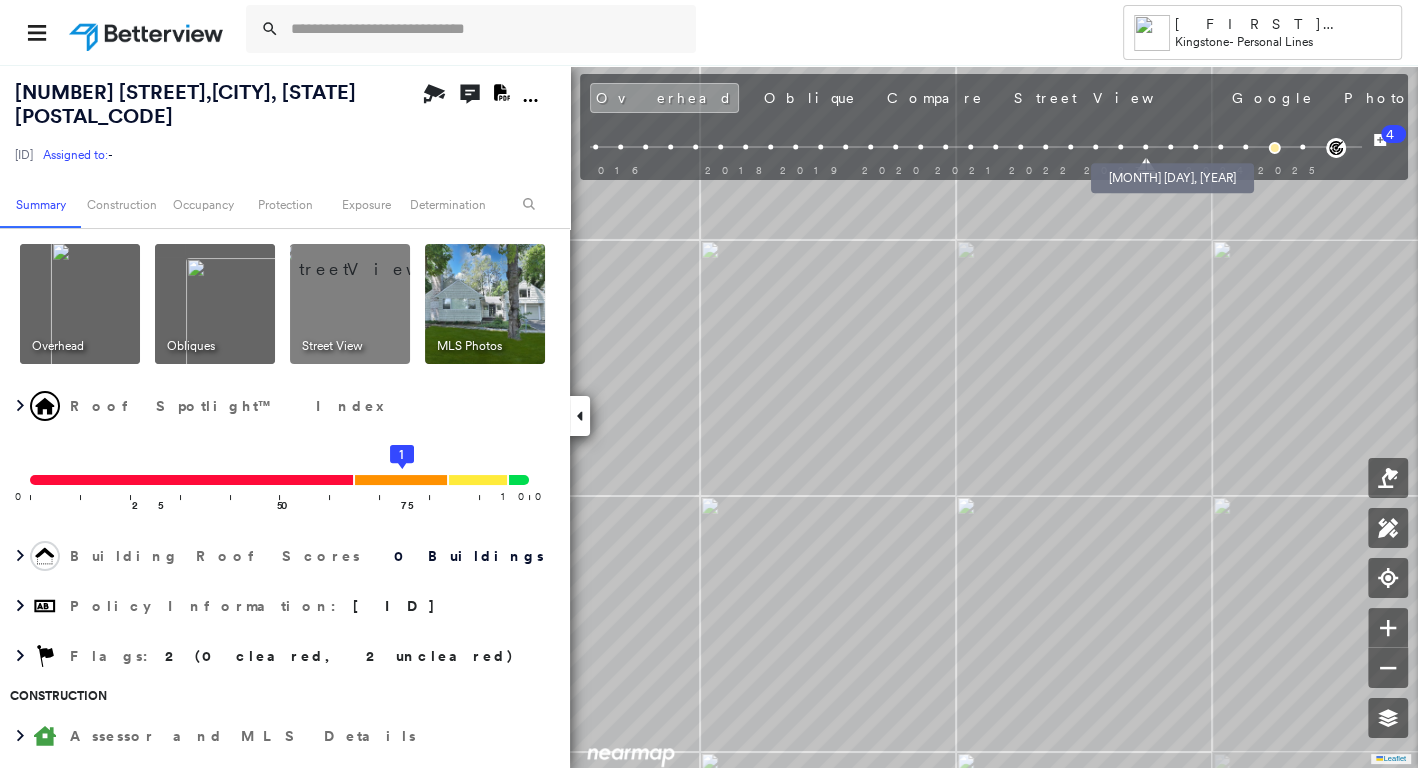 click at bounding box center (1145, 147) 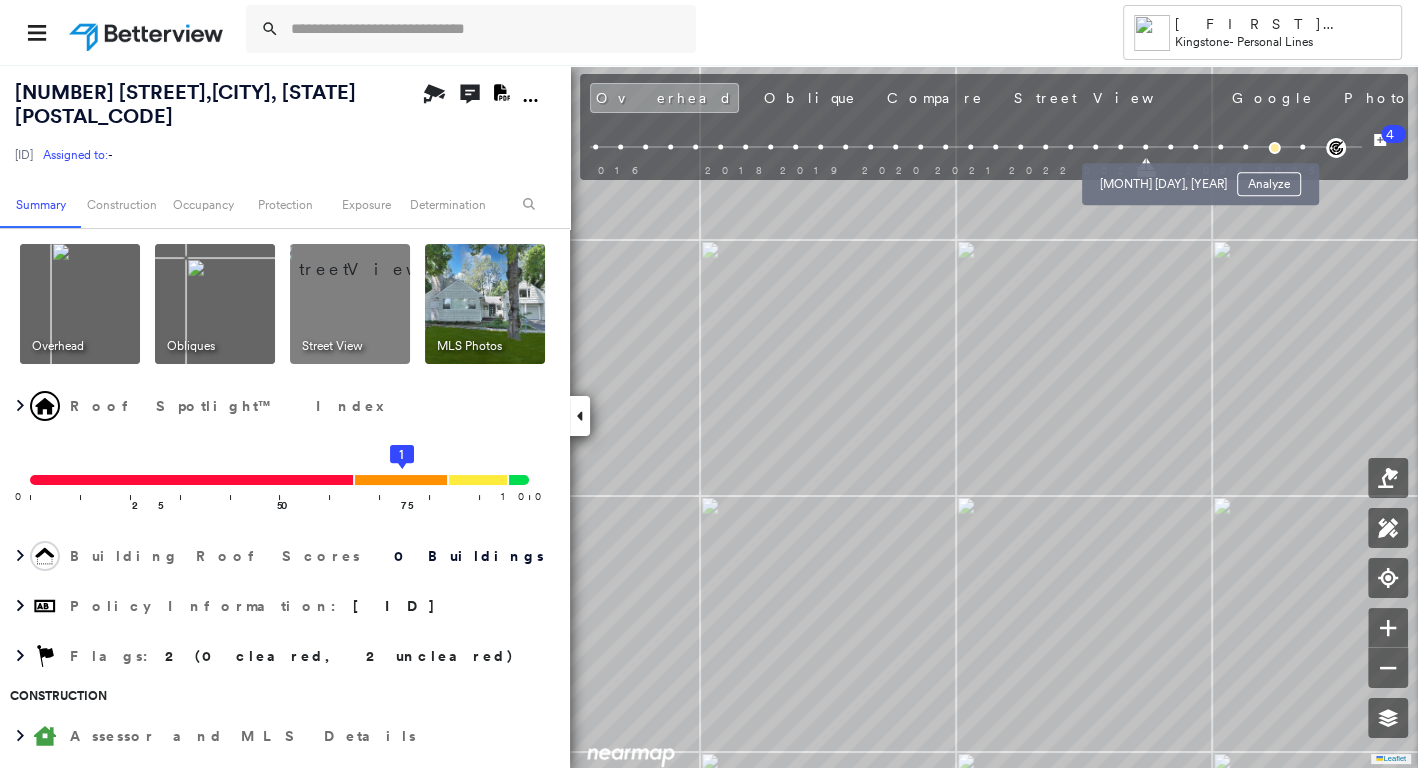 click at bounding box center (1170, 147) 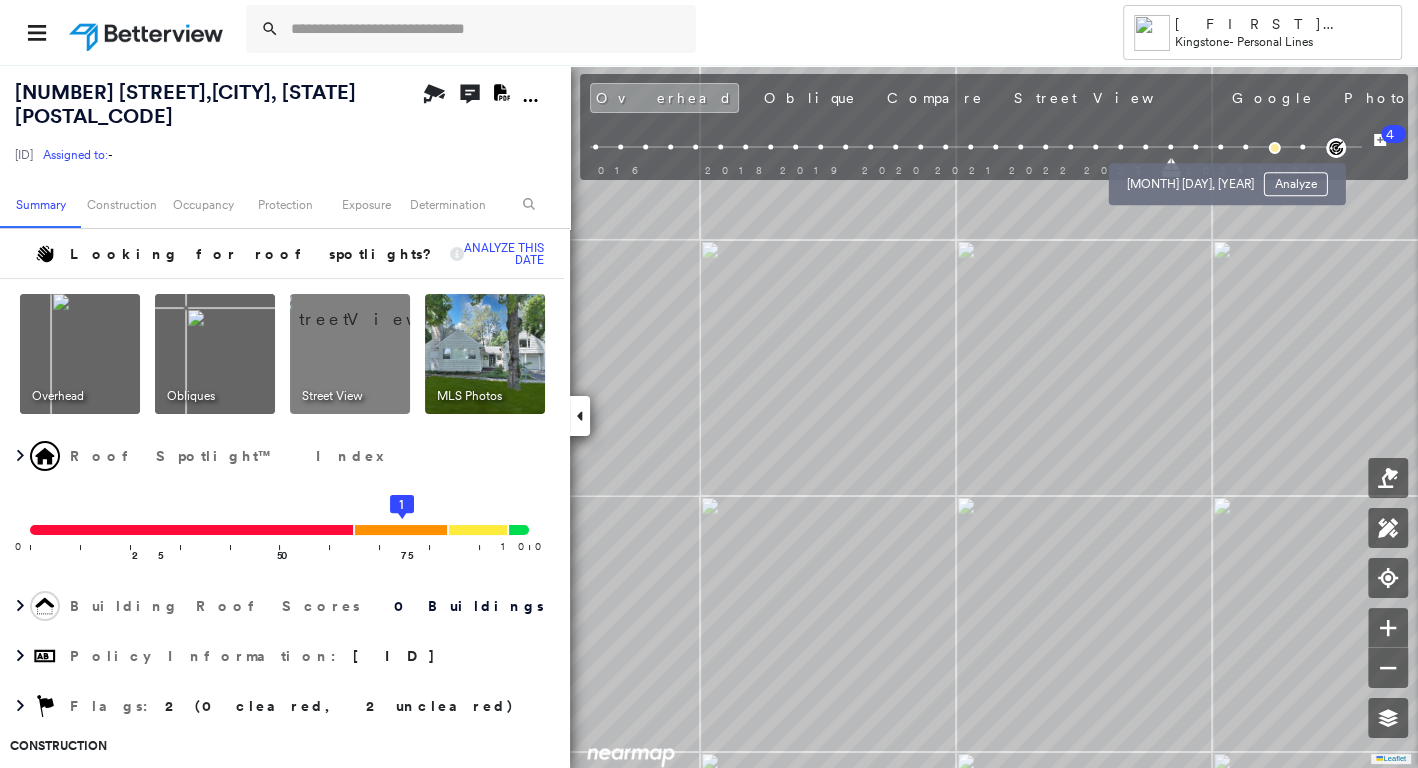 click at bounding box center (1195, 147) 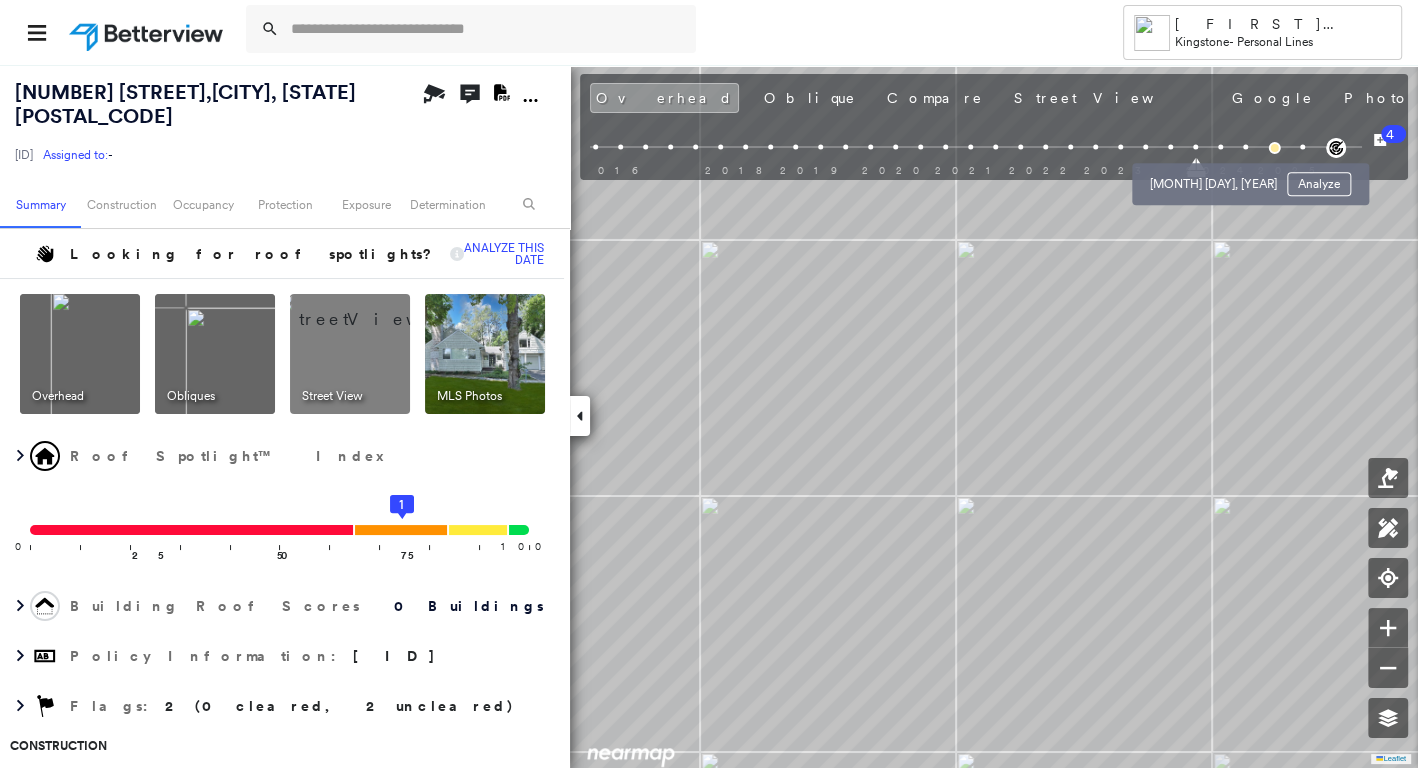click on "[MONTH] [DAY], [YEAR] Analyze" at bounding box center (1250, 178) 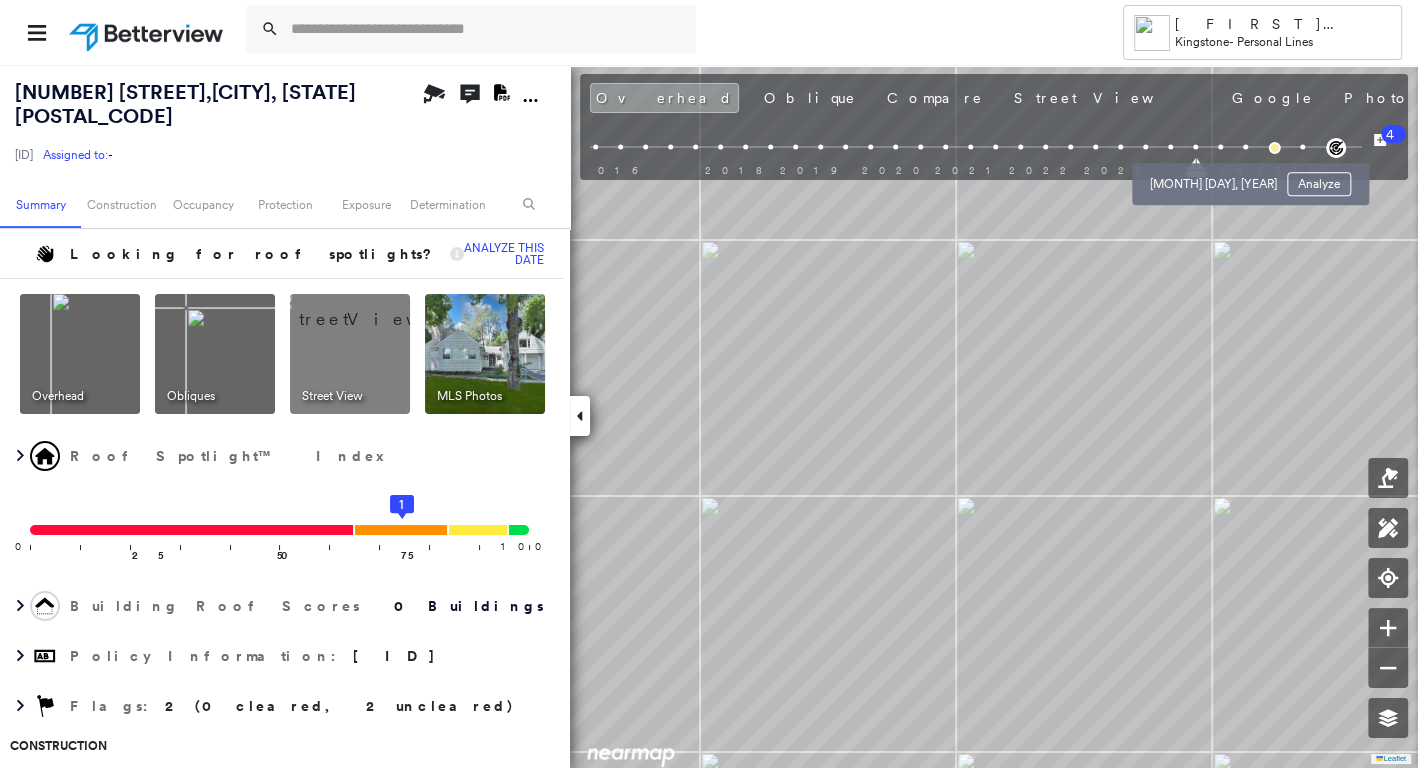 click at bounding box center (1220, 147) 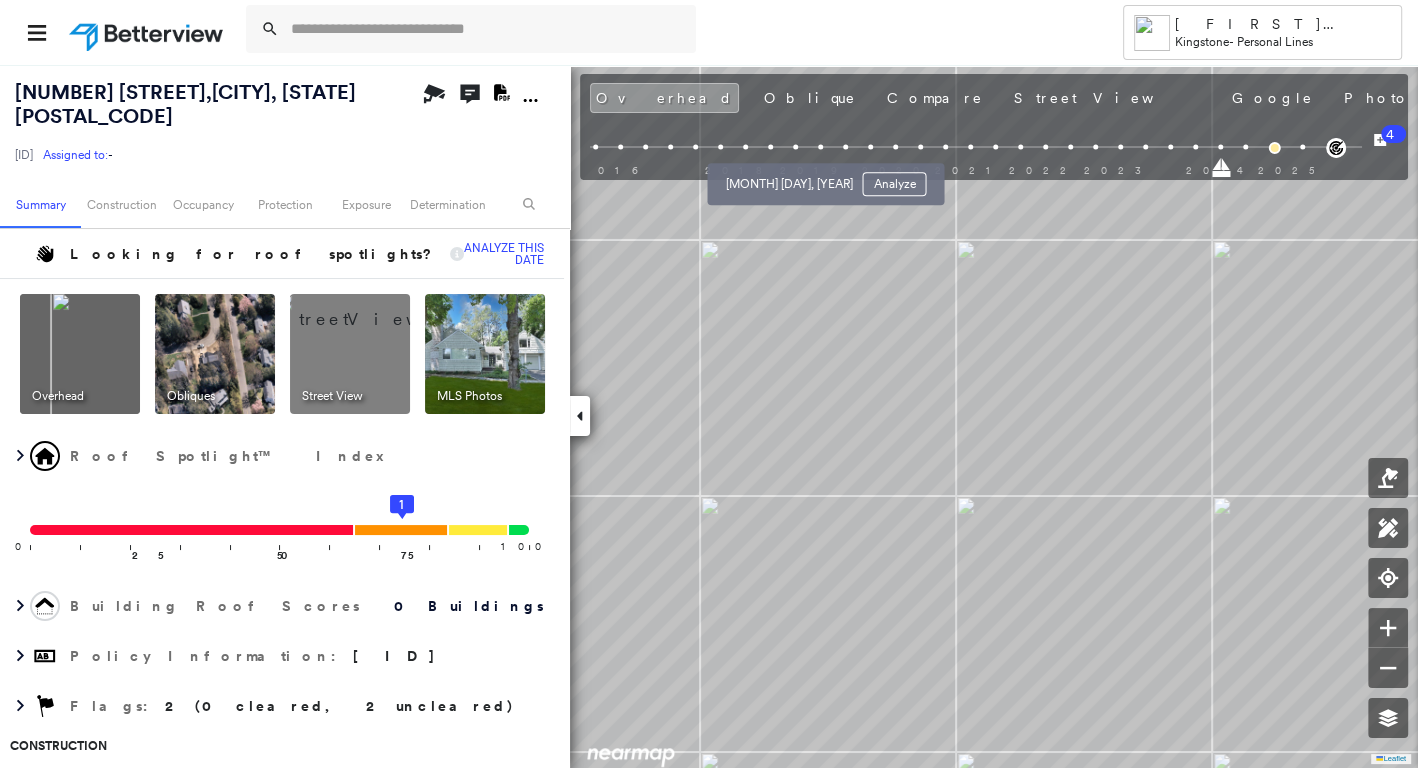 click at bounding box center (795, 147) 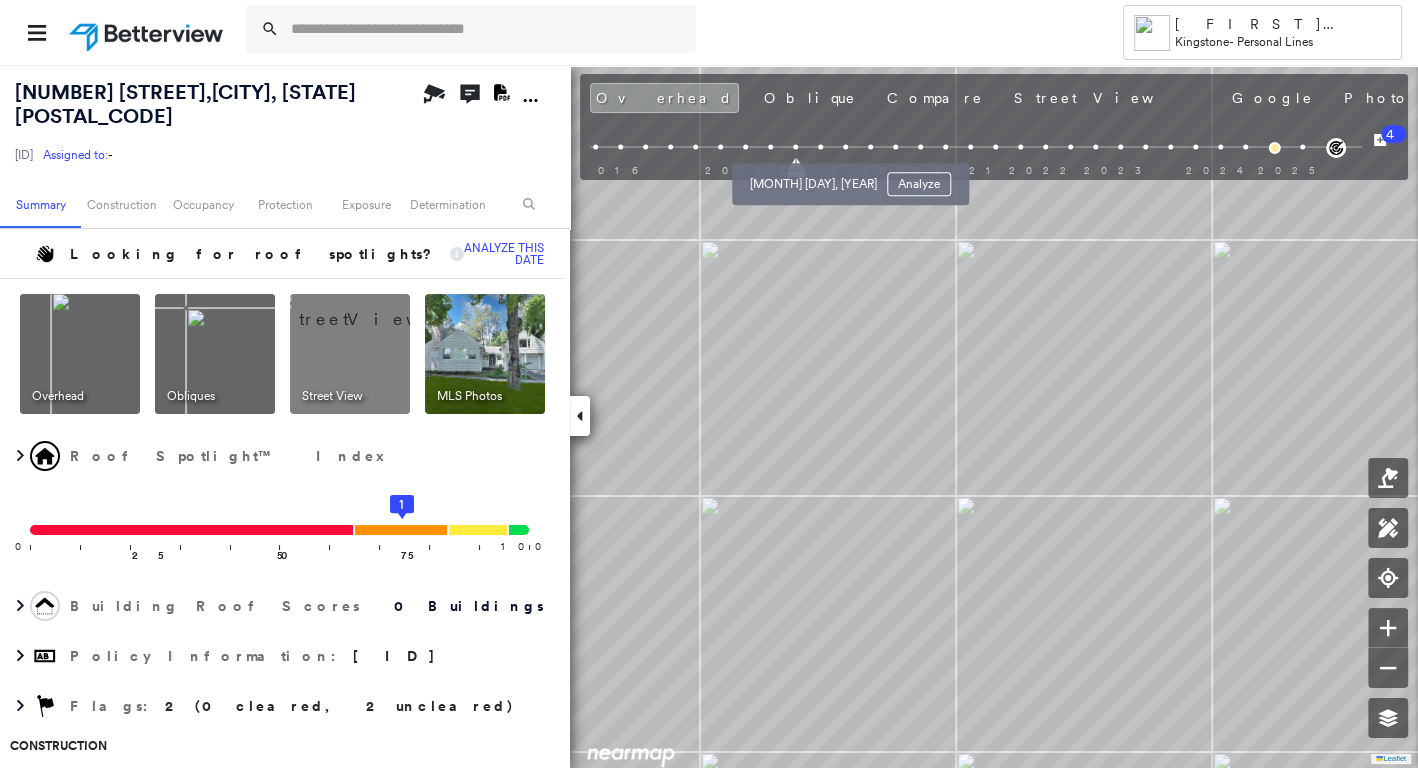click at bounding box center (820, 147) 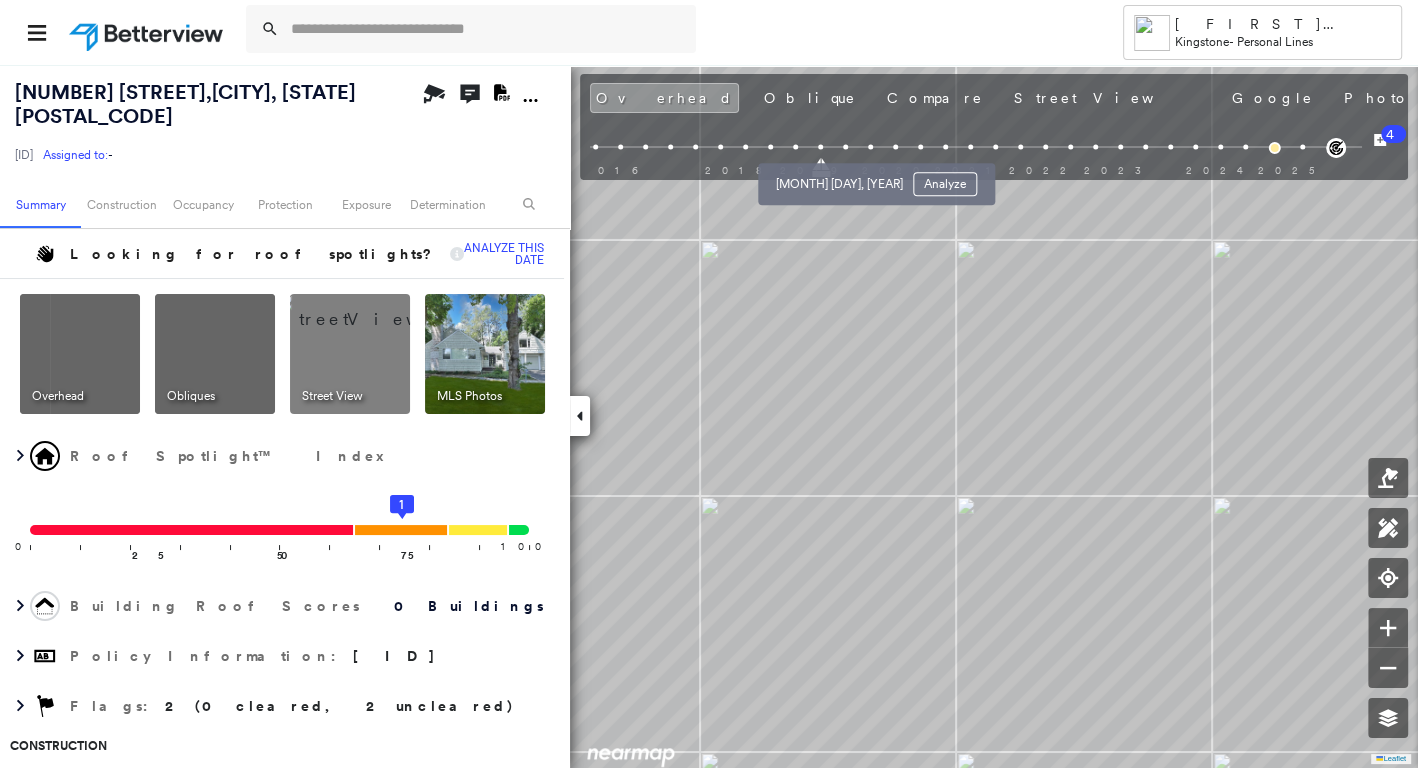 click at bounding box center [845, 147] 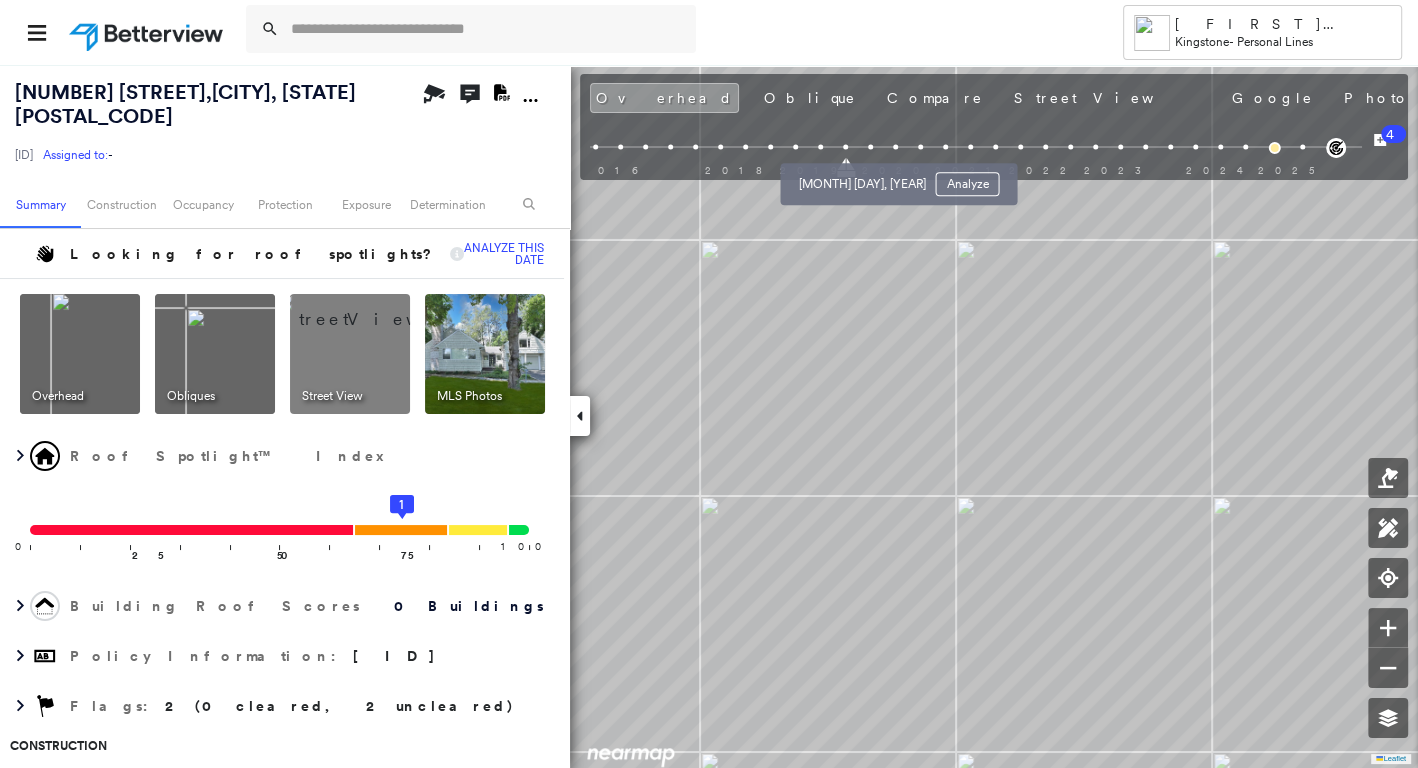 click at bounding box center [870, 147] 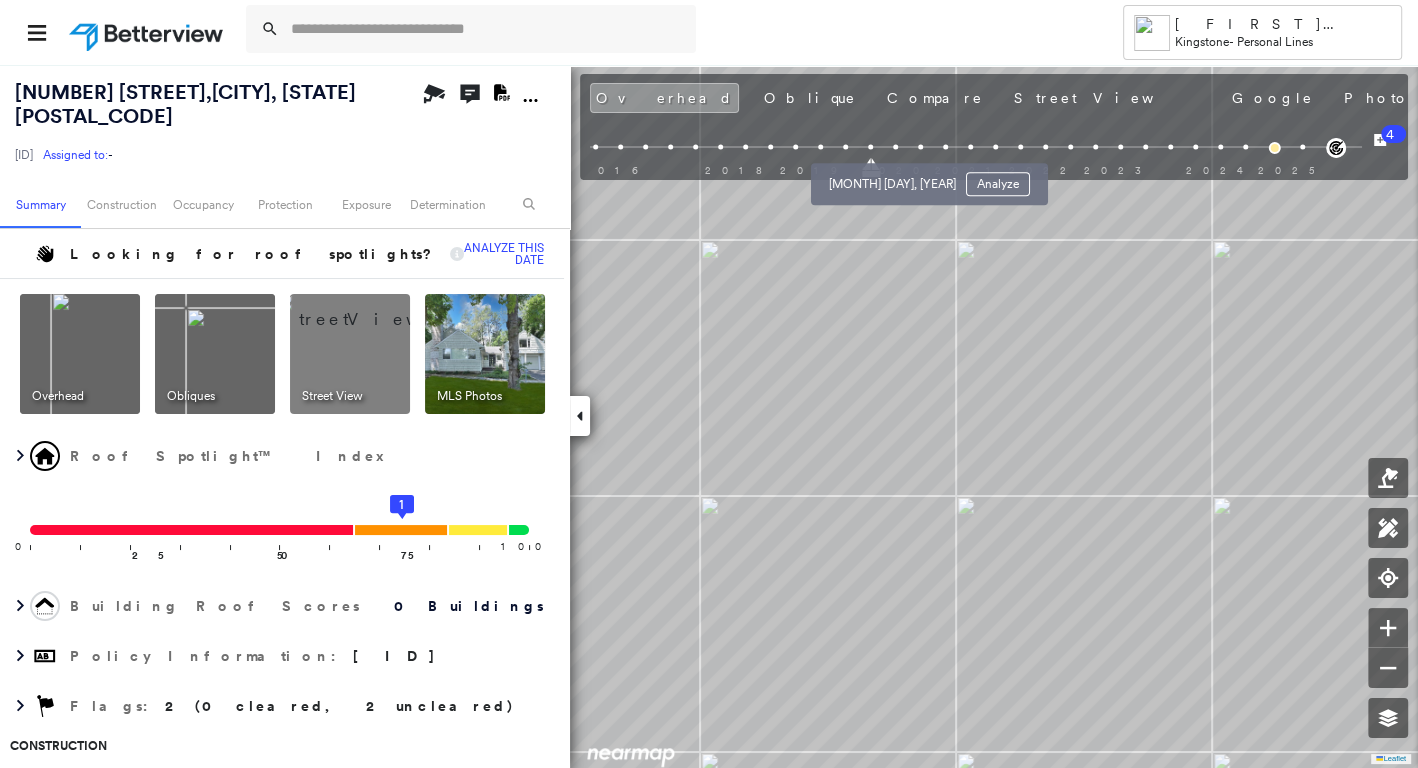 click on "[MONTH] [DAY], [YEAR] Analyze" at bounding box center (929, 178) 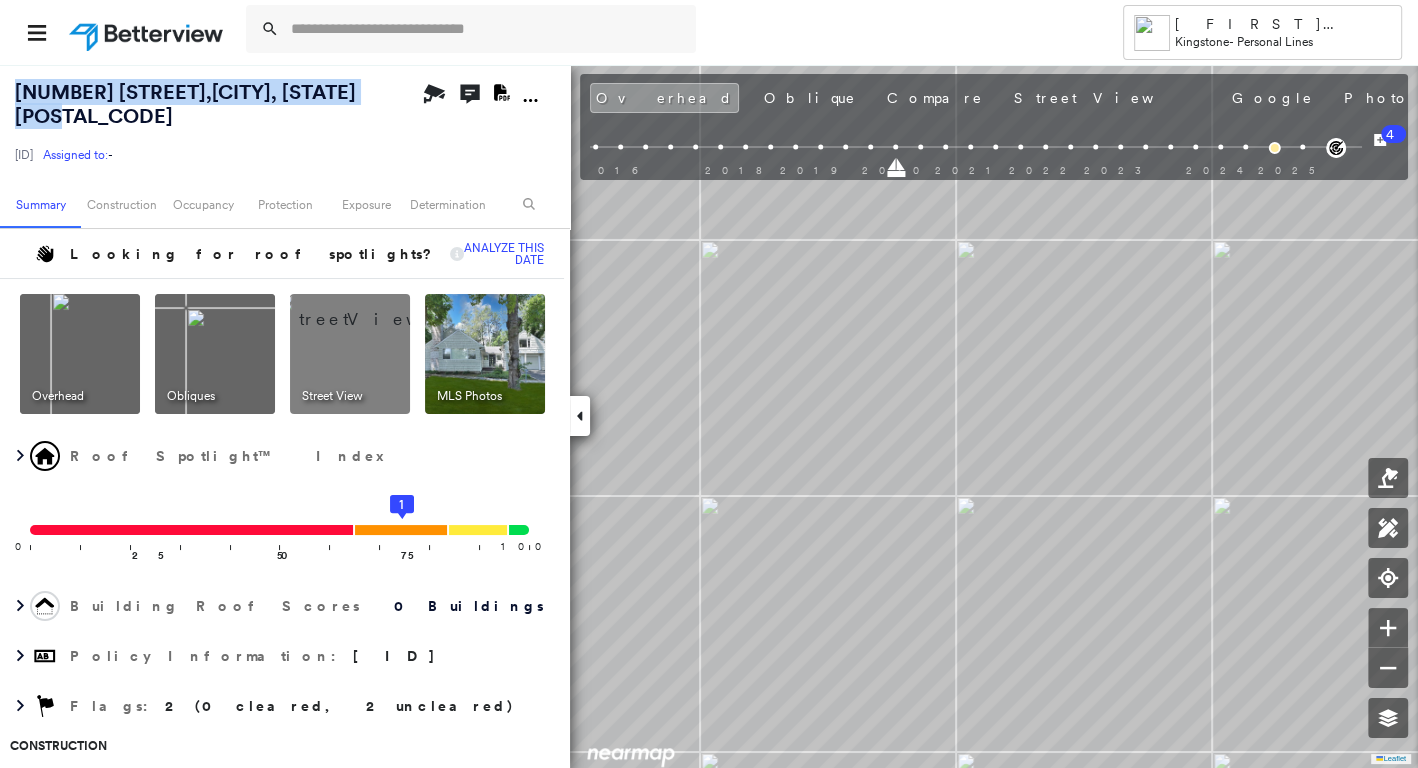 drag, startPoint x: -23, startPoint y: 143, endPoint x: -122, endPoint y: 130, distance: 99.849884 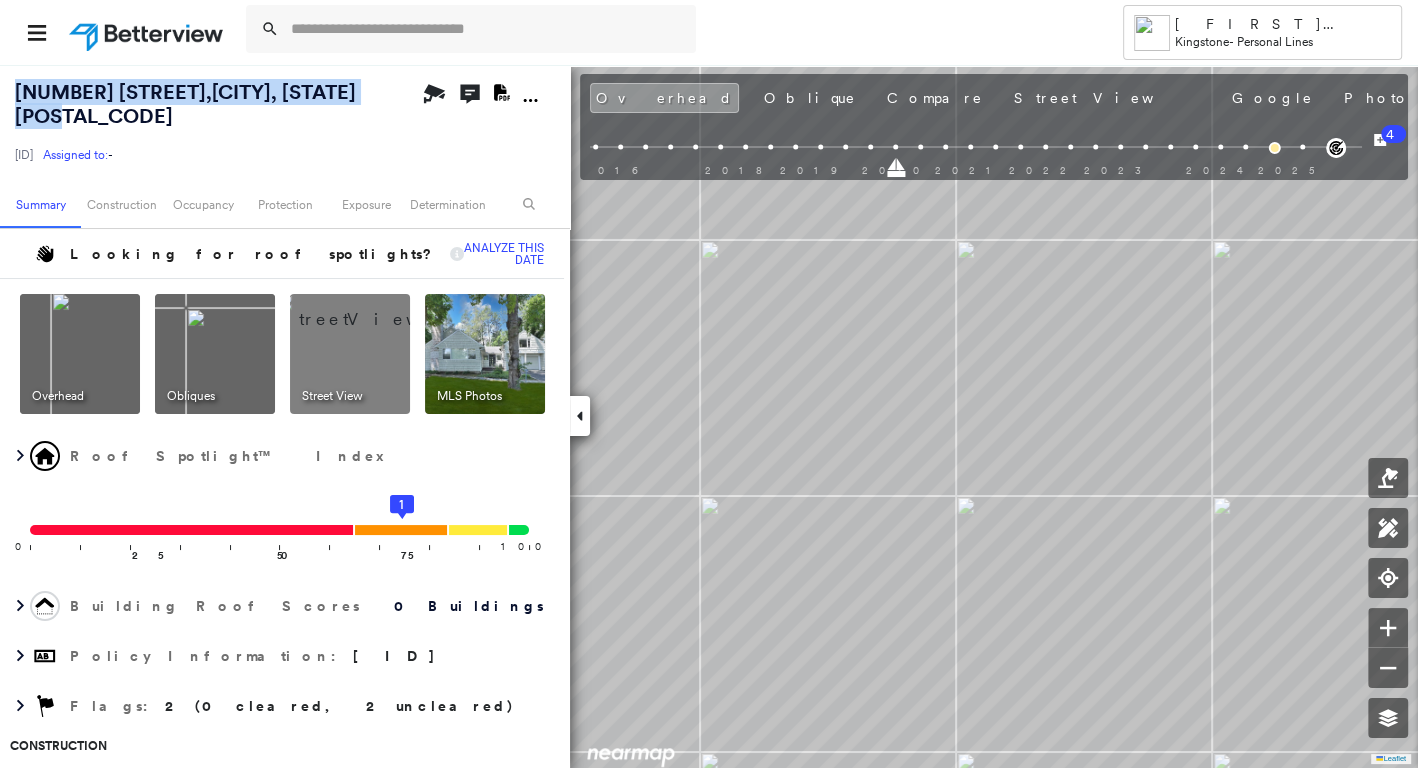 copy on "[NUMBER] [STREET] , [CITY], [STATE] [POSTAL_CODE]" 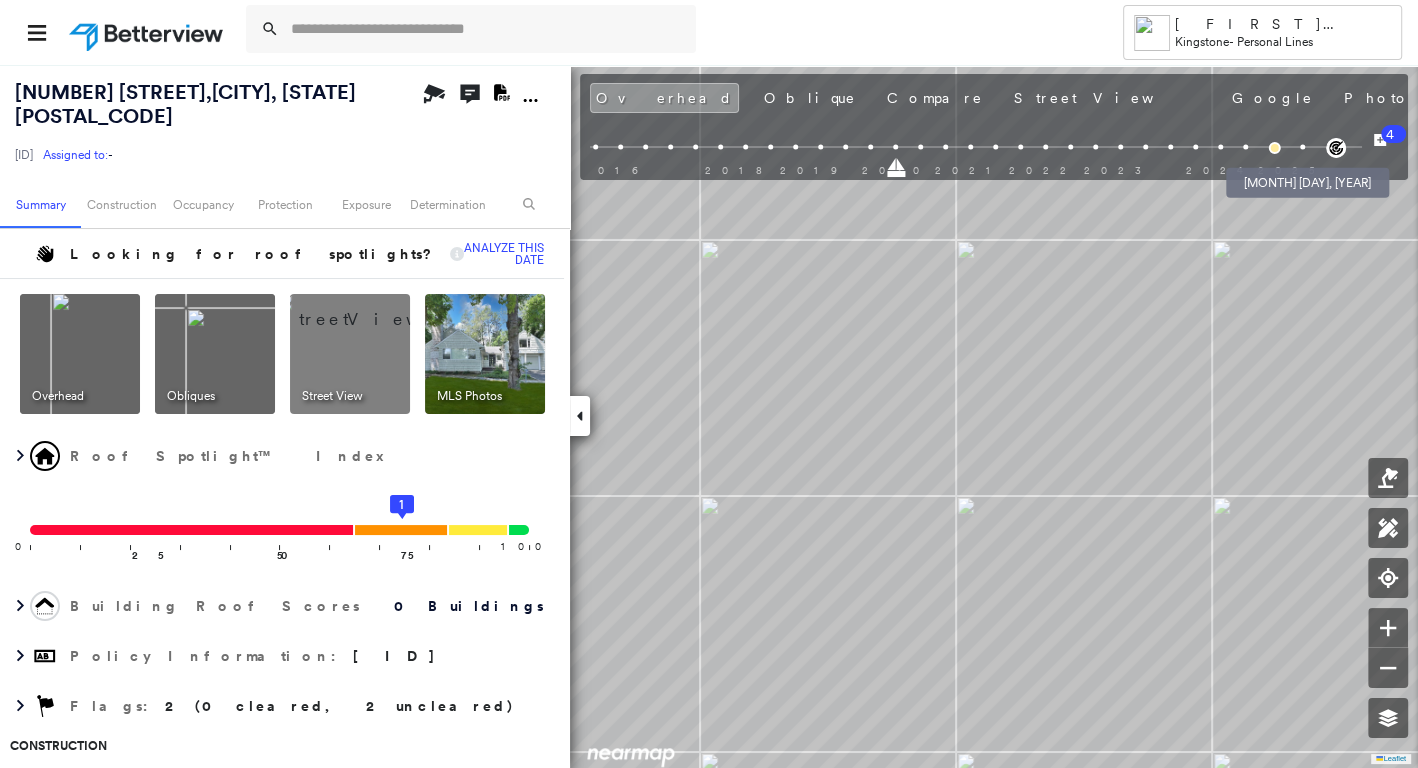 click at bounding box center [1274, 148] 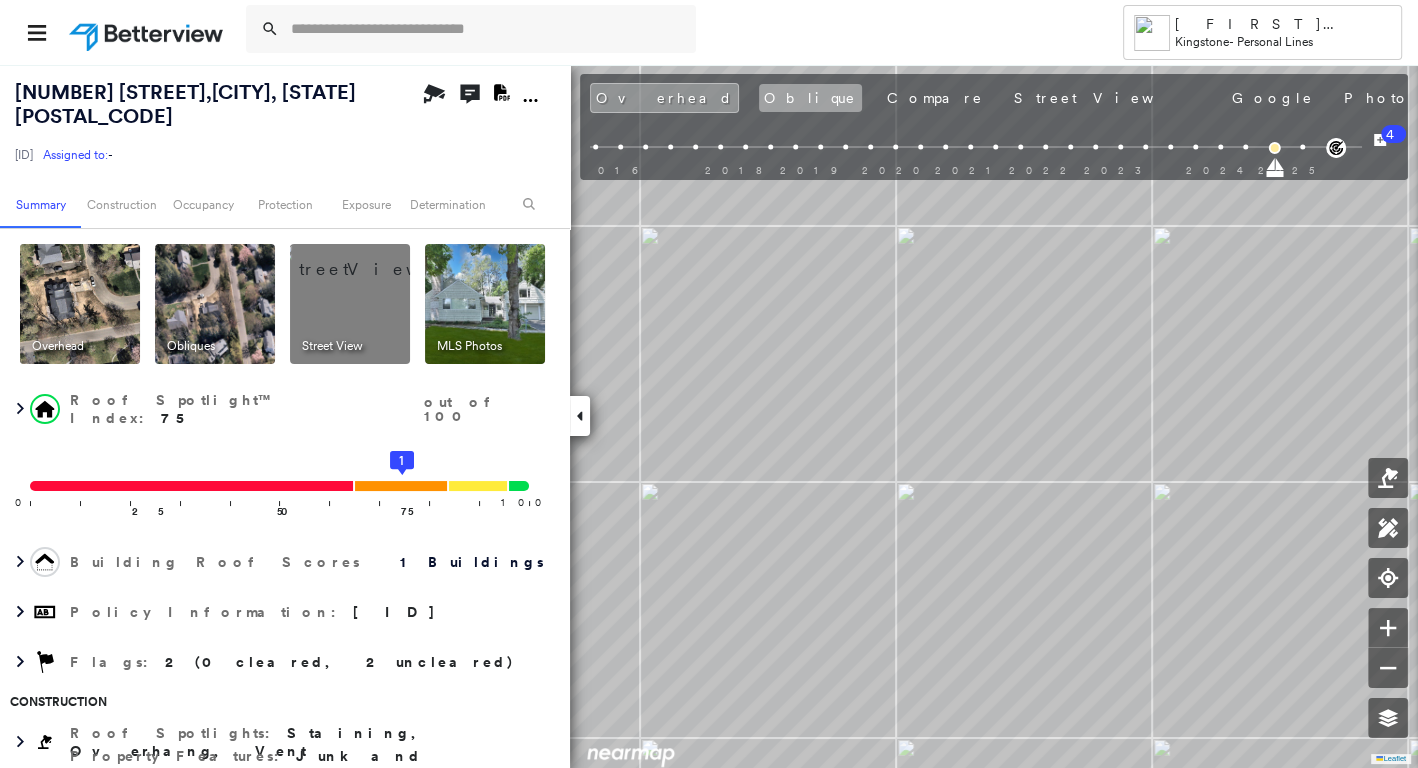 click on "Oblique" at bounding box center [810, 98] 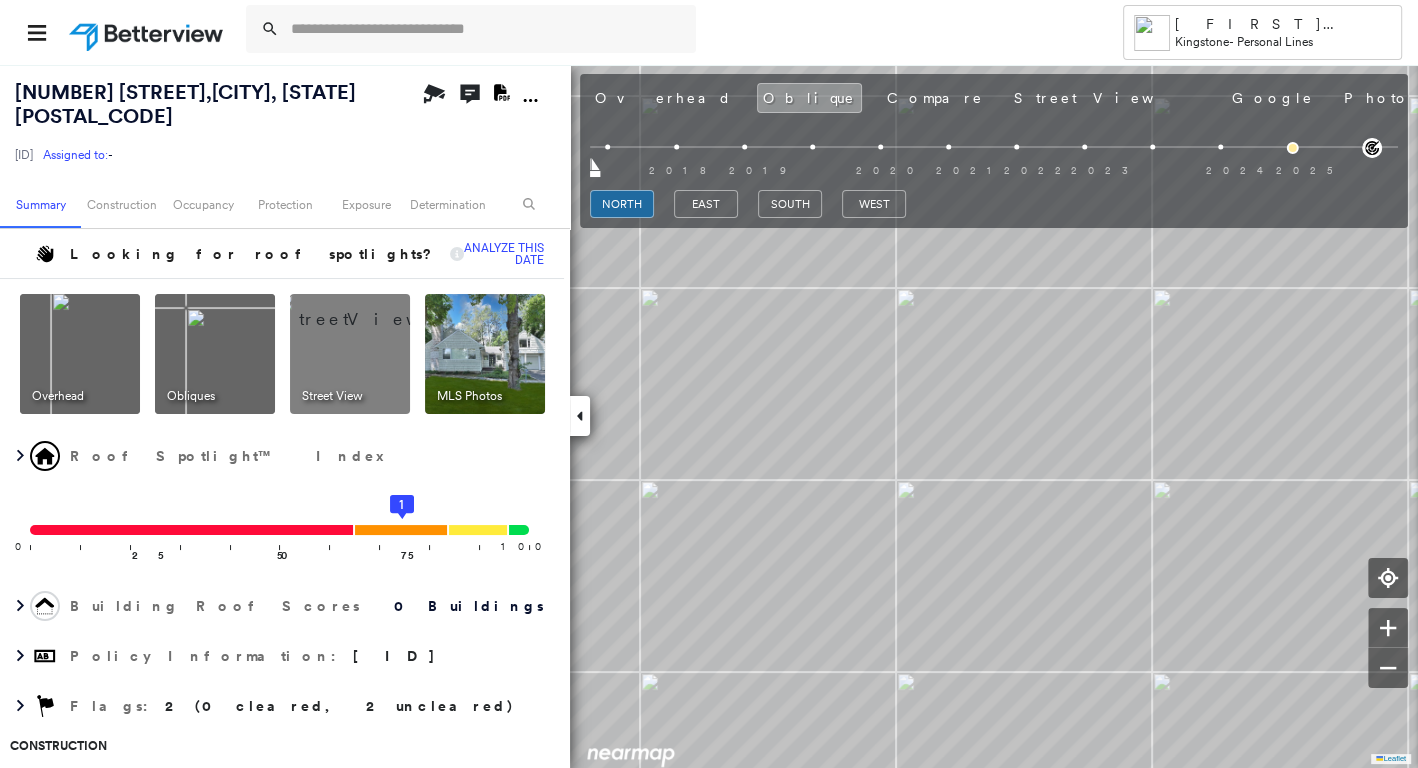 click at bounding box center (1293, 148) 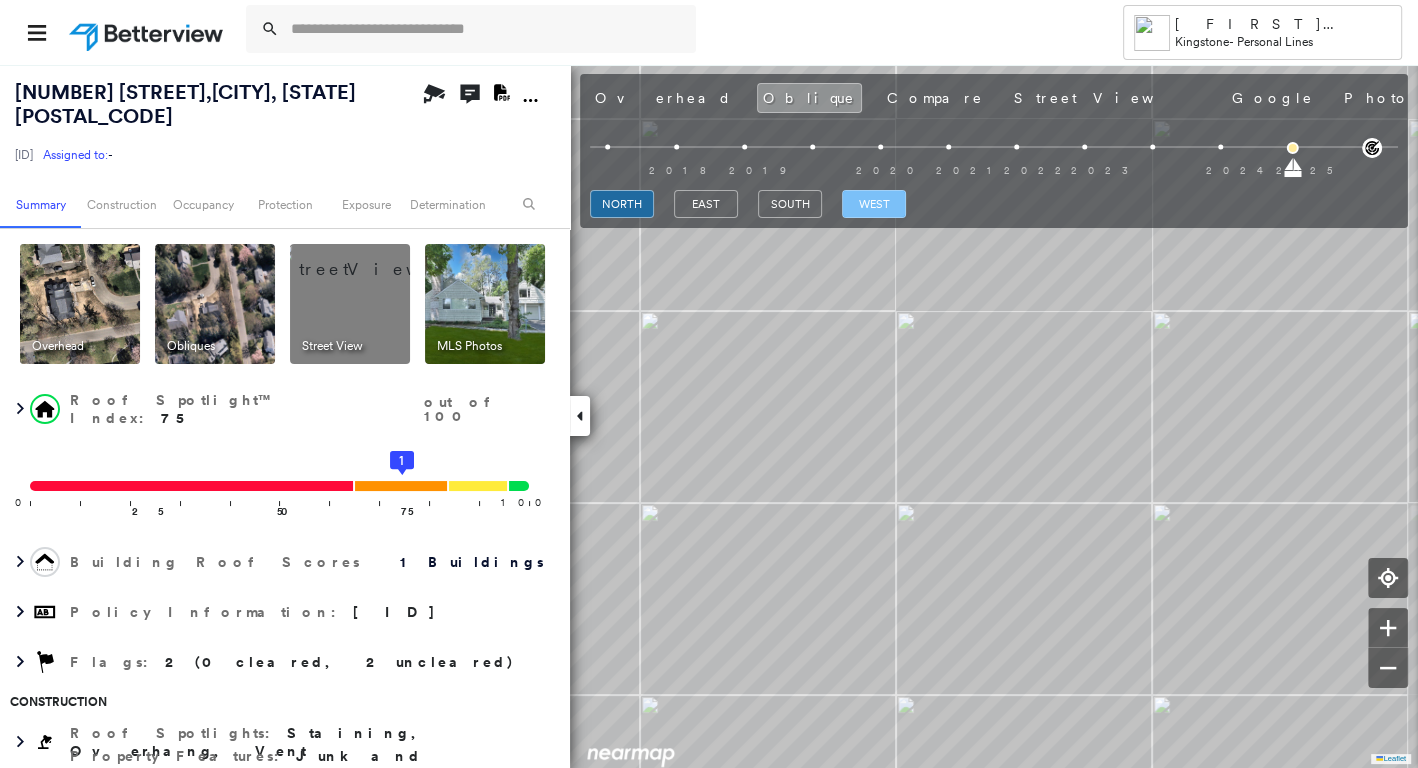click on "west" at bounding box center (874, 204) 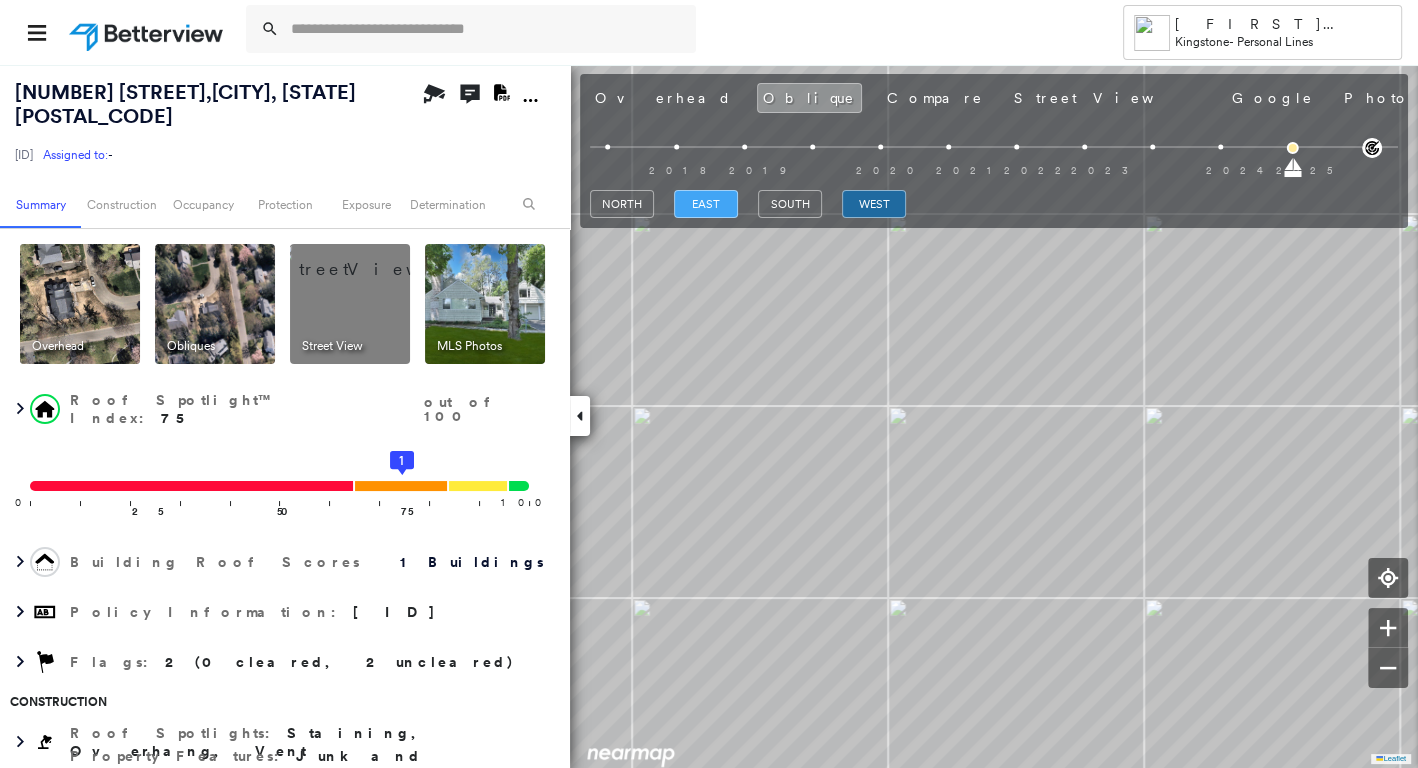 click on "east" at bounding box center (706, 204) 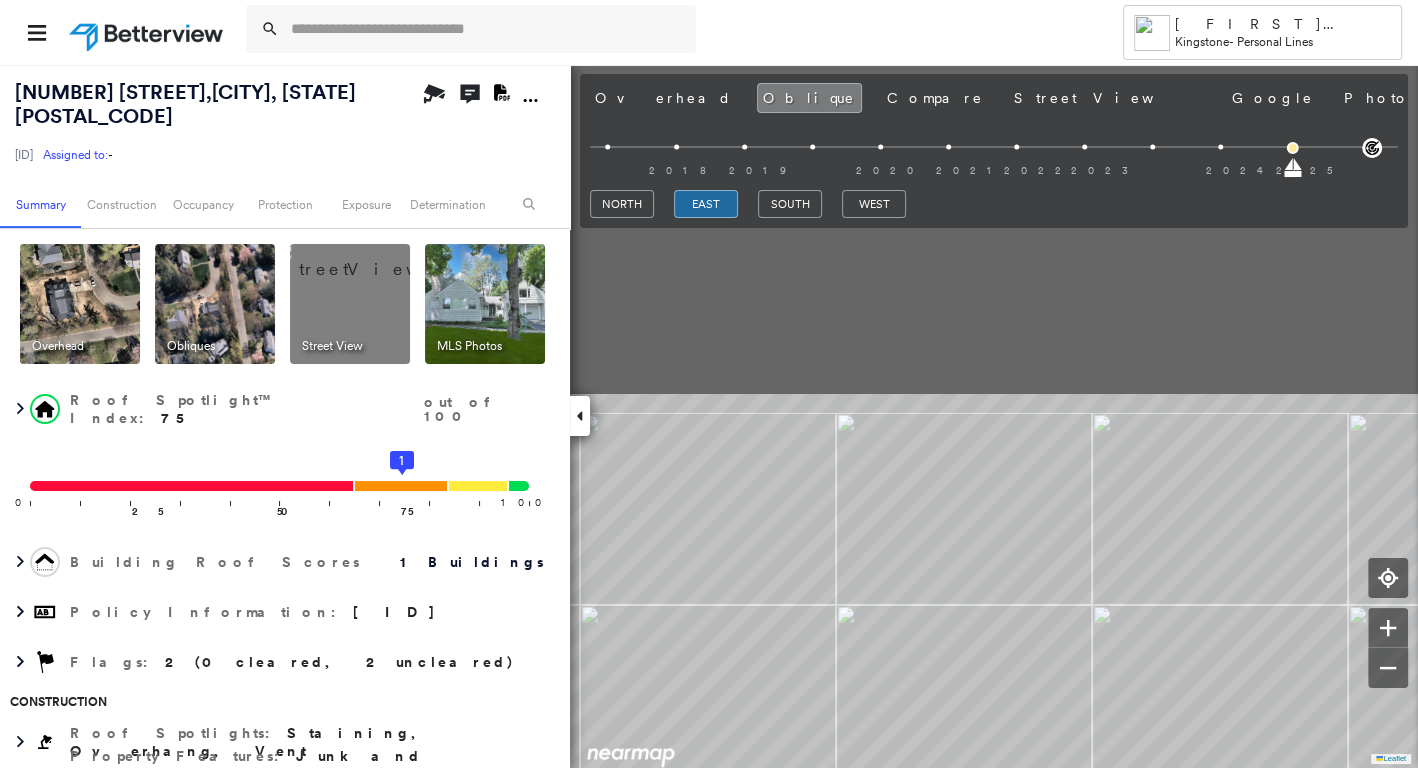 click on "Tower [LAST] [LAST] [LAST] - Personal Lines [NUMBER] [STREET] , [CITY], [STATE] [POSTAL_CODE] [ID] Assigned to: - Assigned to: - [ID] Assigned to: - Open Comments Download PDF Report Summary Construction Occupancy Protection Exposure Determination Overhead Obliques Street View MLS Photos Roof Spotlight™ Index : 75 out of 100 0 100 25 50 75 1 Building Roof Scores 1 Buildings Policy Information : [ID] Flags : 2 (0 cleared, 2 uncleared) Construction Roof Spotlights : Staining, Overhang, Vent Property Features : Junk and Wreckage, Road (Drivable Surface), Dumpster, Concrete Area, Maintained Lawn and 3 more Roof Size & Shape : 1 building - Mansard | Asphalt Shingle Assessor and MLS Details BuildZoom - Building Permit Data and Analysis Occupancy Ownership Place Detail Geocode Protection Protection Exposure Fire Path FEMA Risk Index Wind Claim Predictor: Most Risky 1 out of 5 Additional Perils Guidewire HazardHub Tree Fall Risk: Present HazardHub Risks MLS Photos Determination Flags : Low" at bounding box center (709, 384) 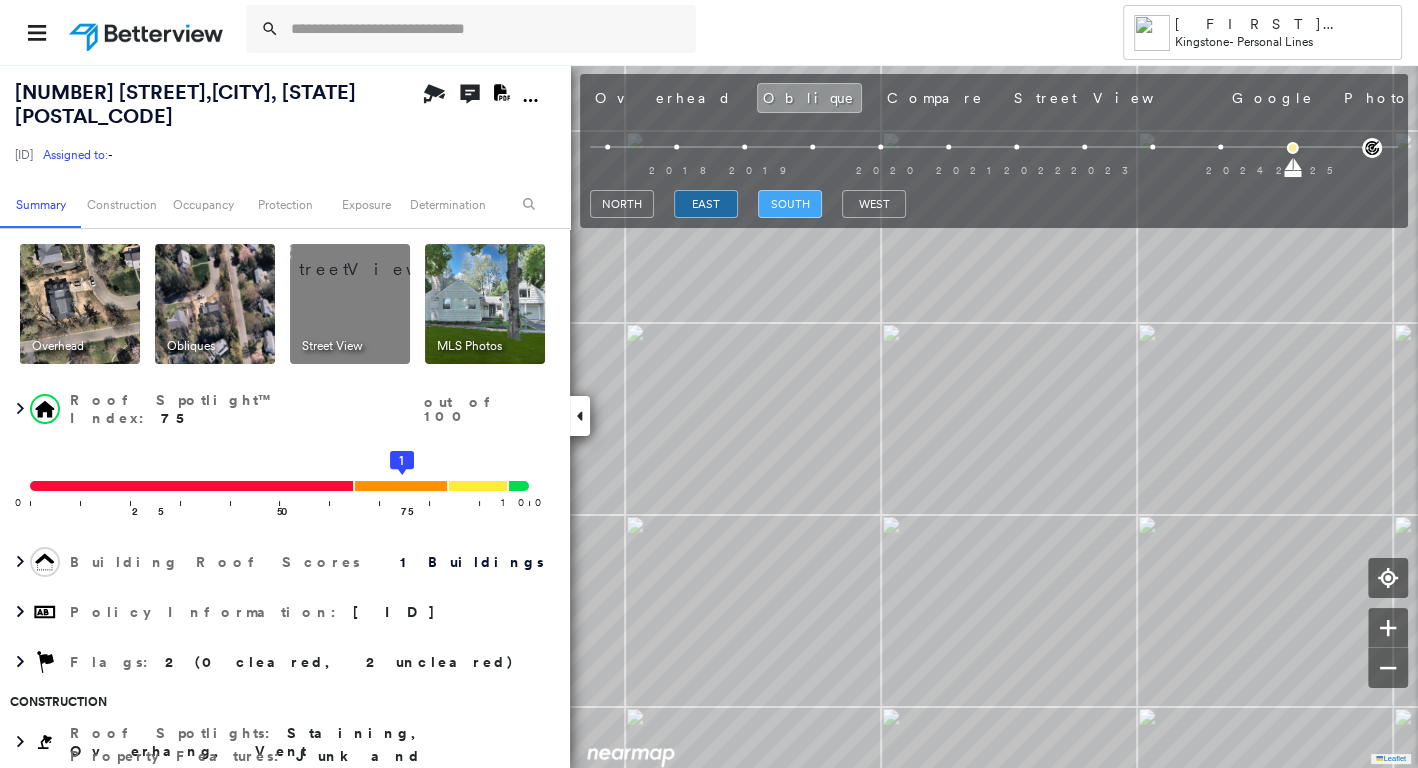 click on "south" at bounding box center (790, 204) 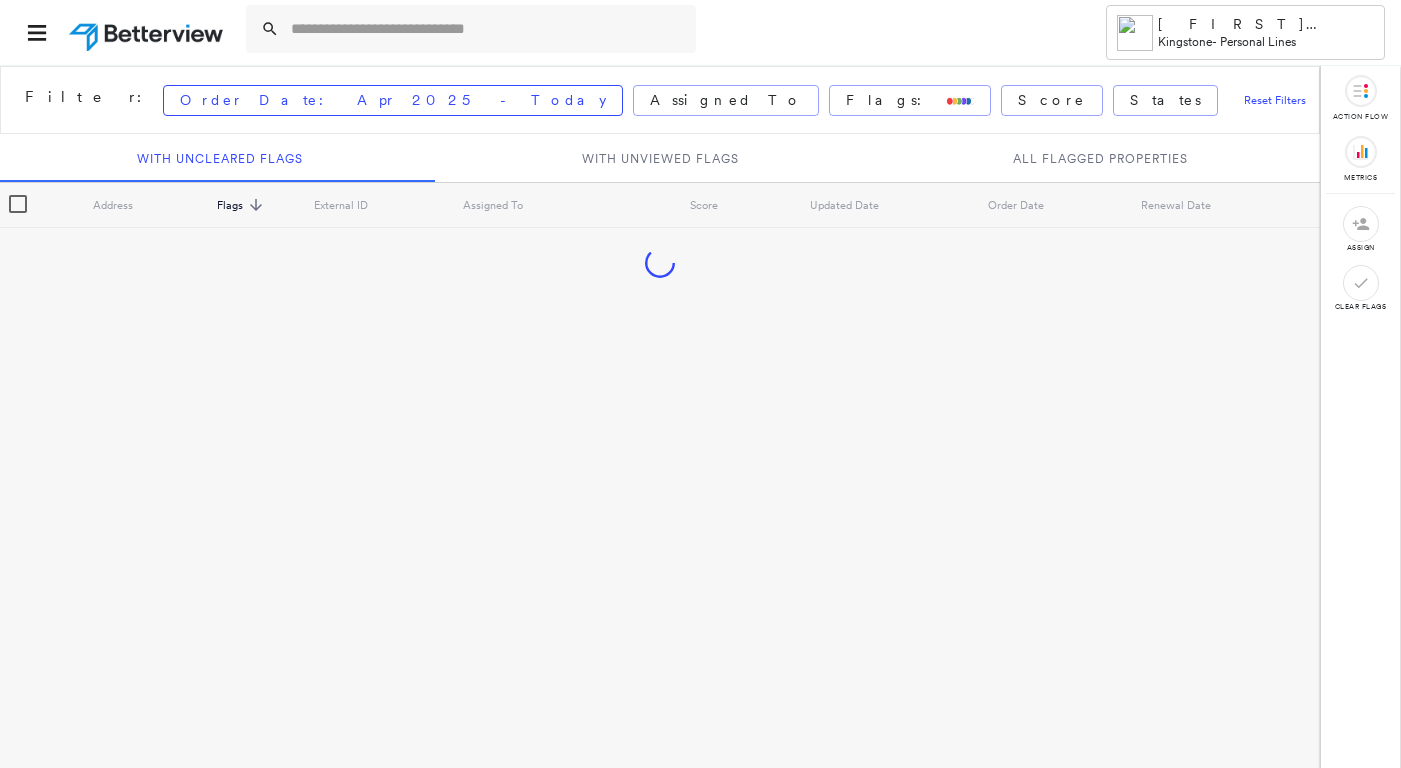 scroll, scrollTop: 0, scrollLeft: 0, axis: both 